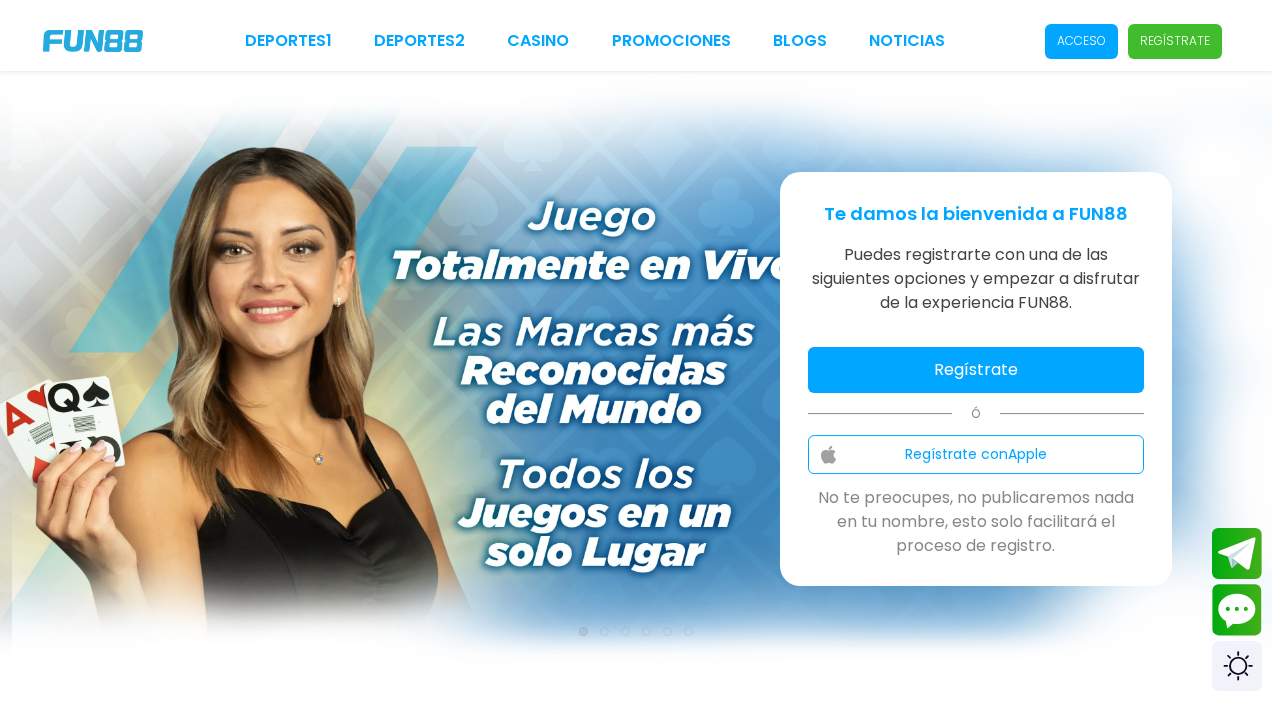 scroll, scrollTop: 0, scrollLeft: 0, axis: both 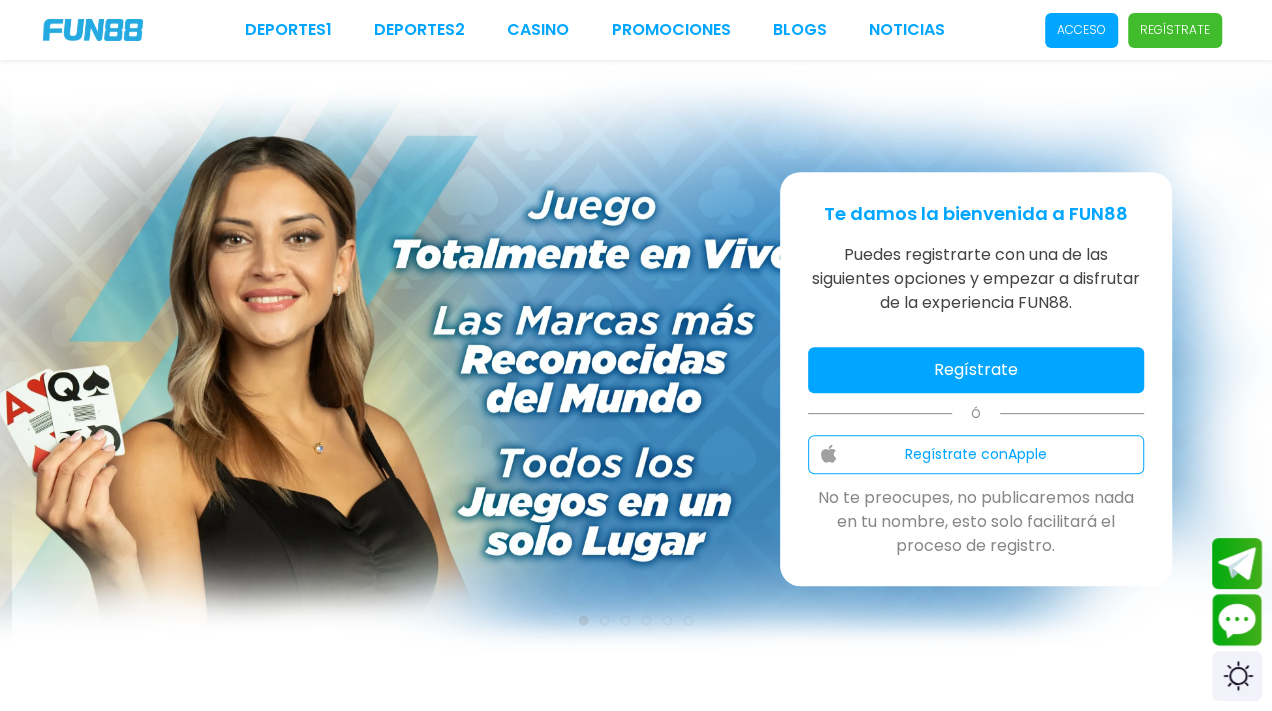 click on "Regístrate" at bounding box center [976, 370] 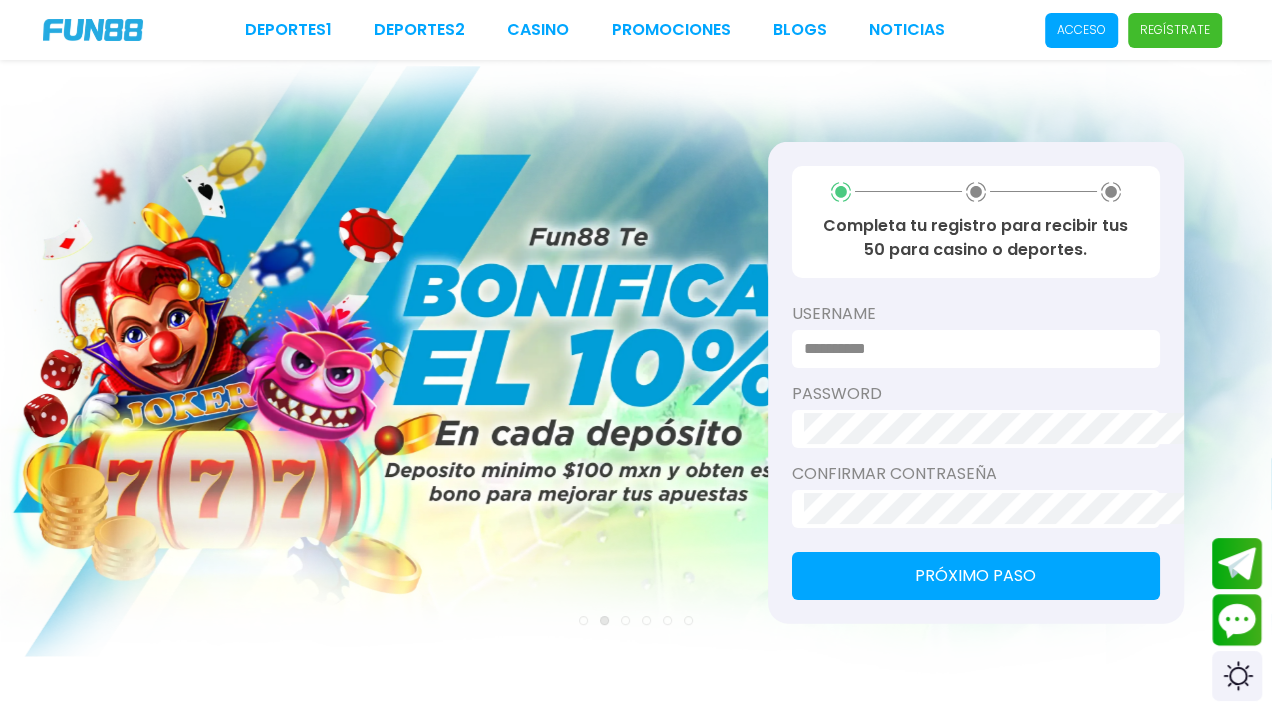 click at bounding box center [970, 348] 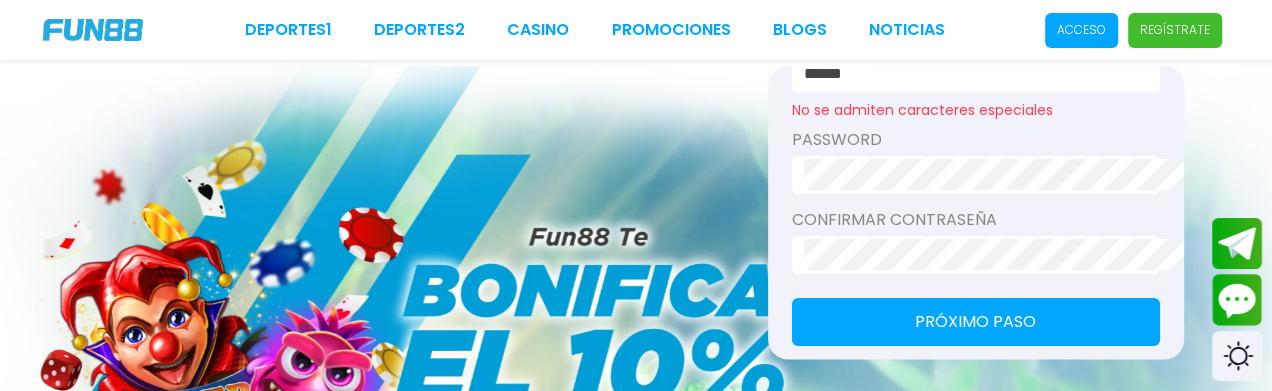 scroll, scrollTop: 199, scrollLeft: 39, axis: both 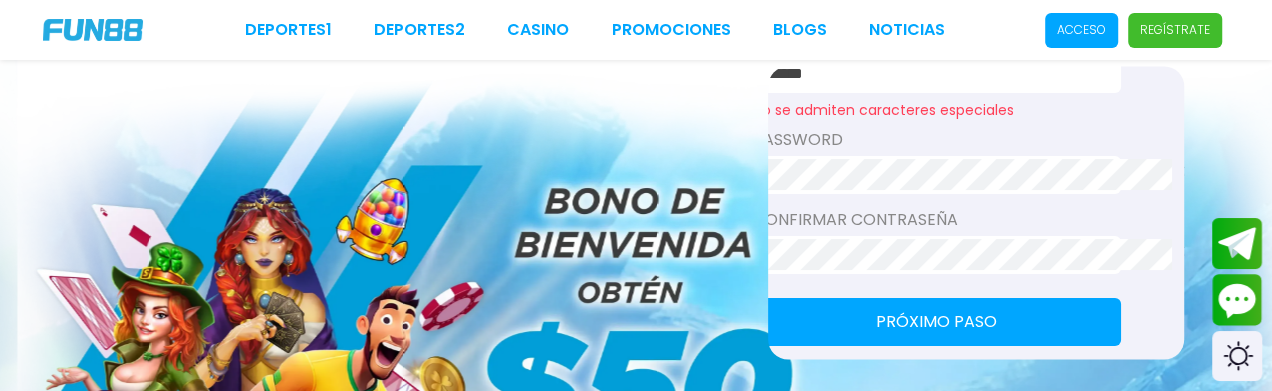 click on "******" at bounding box center [931, 74] 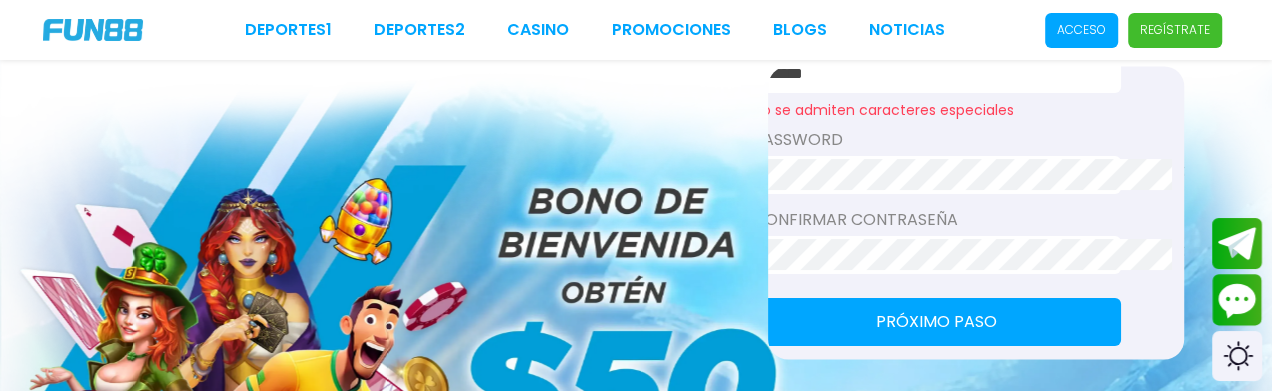 click on "******" at bounding box center (931, 74) 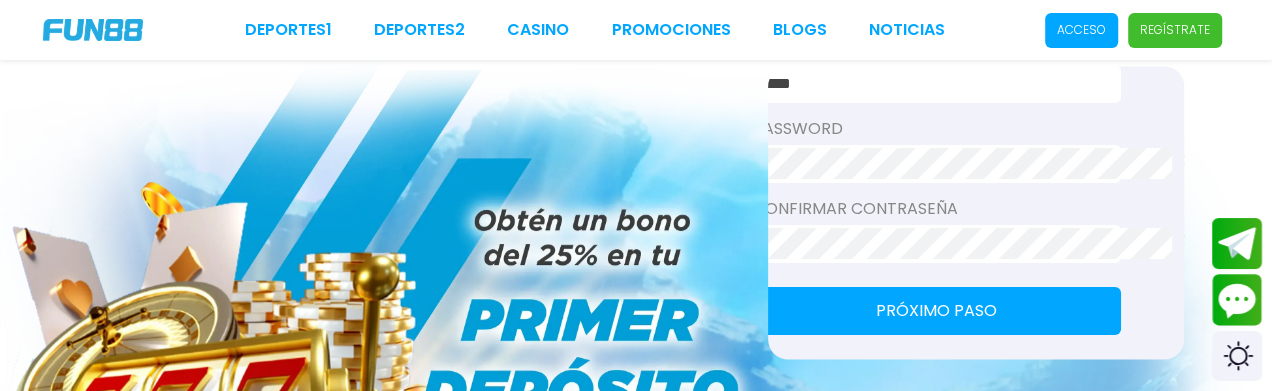 scroll, scrollTop: 199, scrollLeft: 35, axis: both 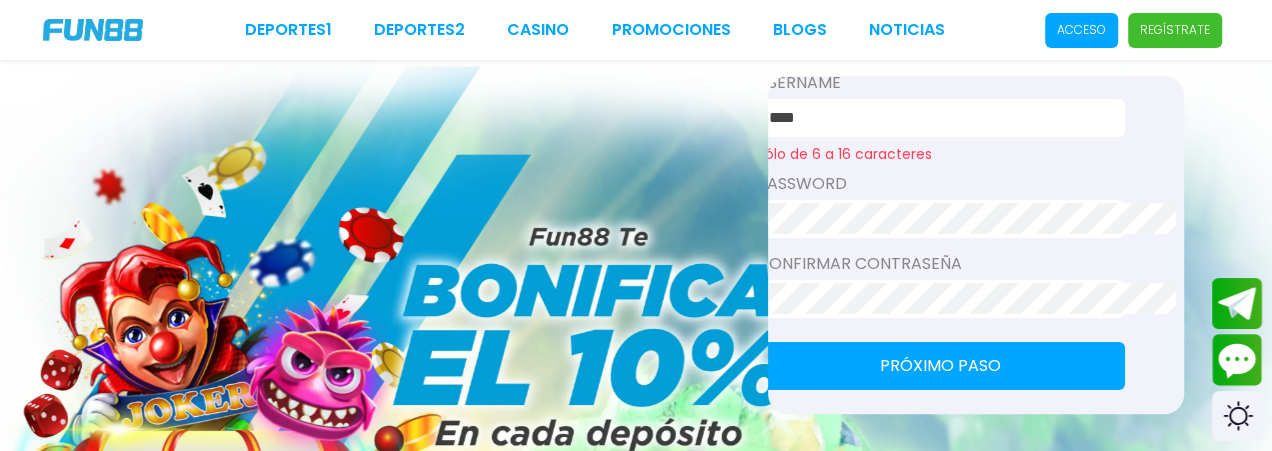 click on "****" at bounding box center (935, 118) 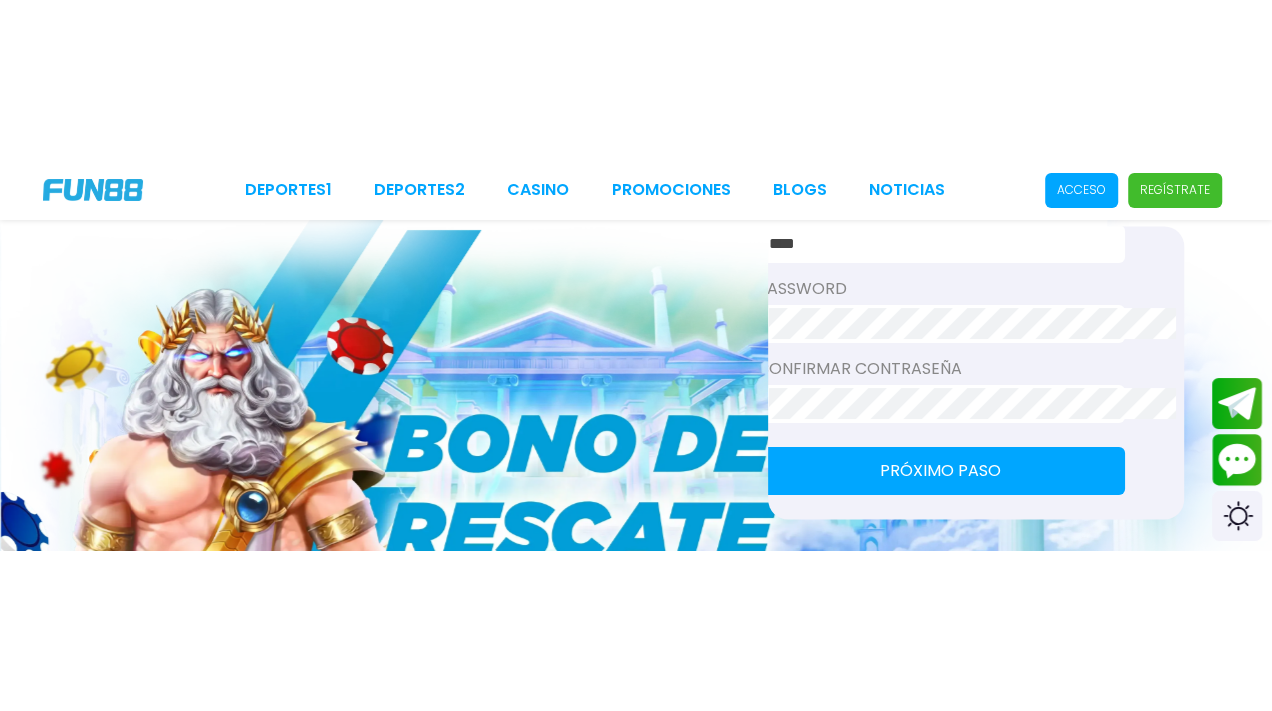 scroll, scrollTop: 262, scrollLeft: 35, axis: both 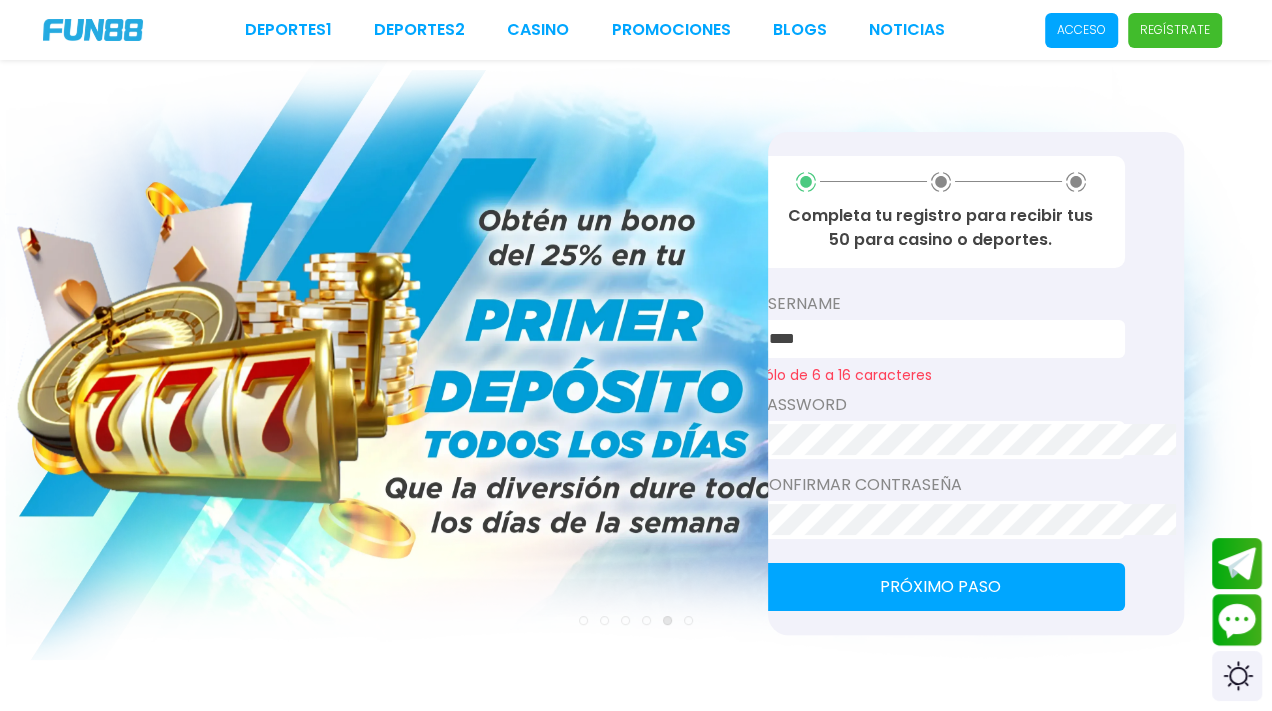 drag, startPoint x: 877, startPoint y: 209, endPoint x: 1246, endPoint y: 217, distance: 369.0867 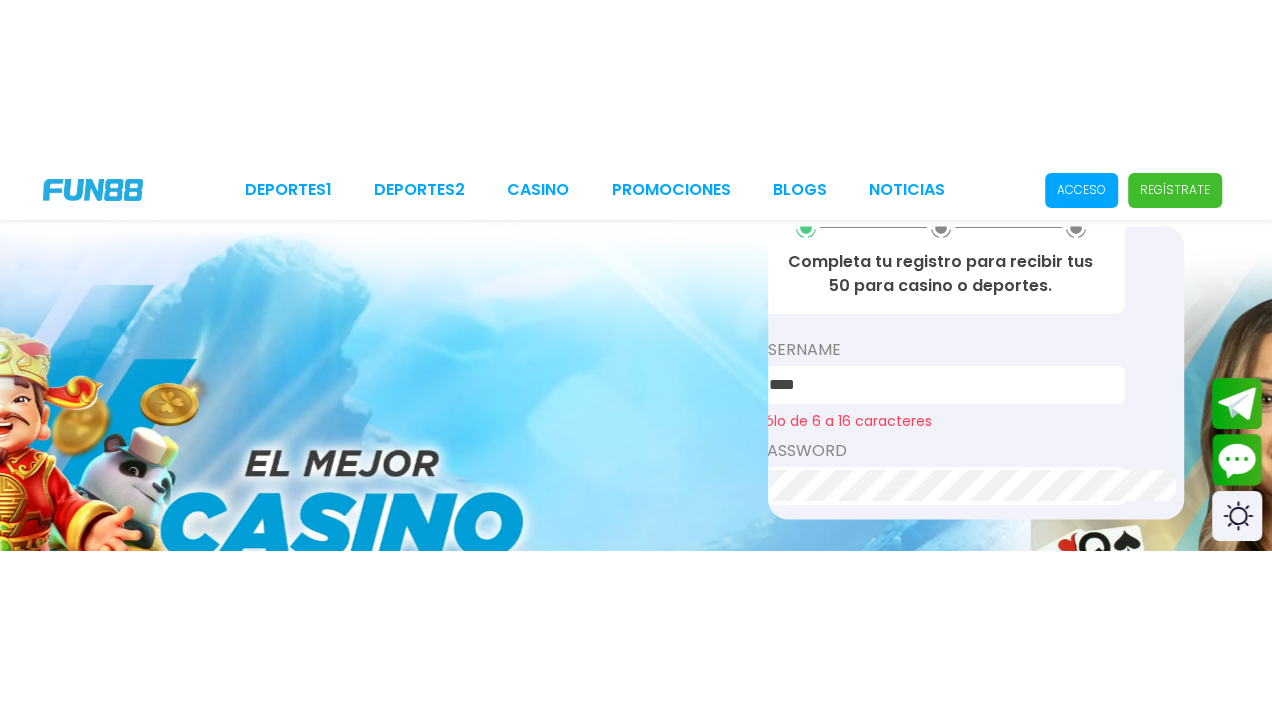 scroll, scrollTop: 226, scrollLeft: 35, axis: both 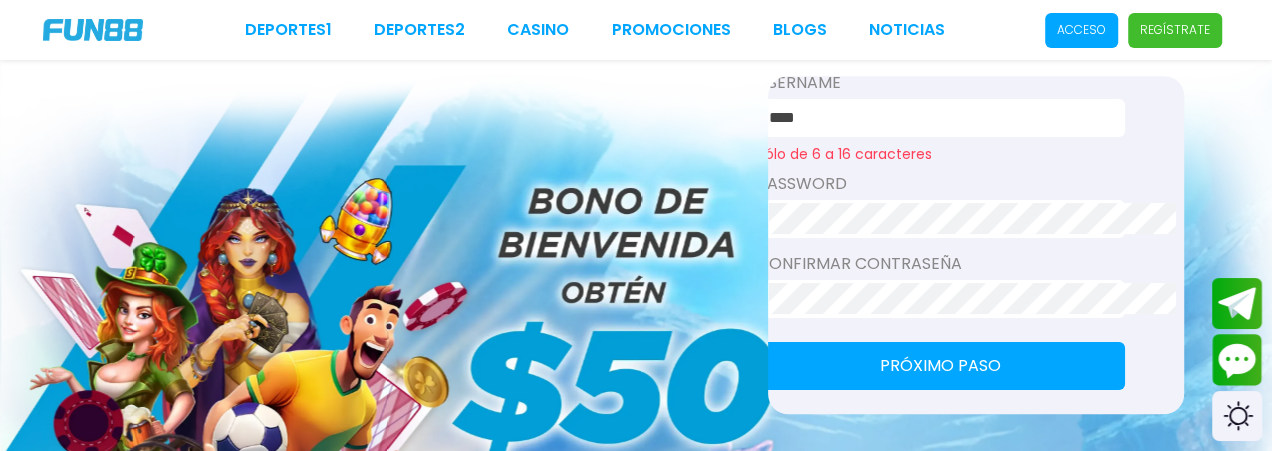 click on "Completa tu registro para recibir tus 50 para casino o deportes. username **** Sólo de 6 a 16 caracteres password Confirmar contraseña Próximo paso" at bounding box center [976, 245] 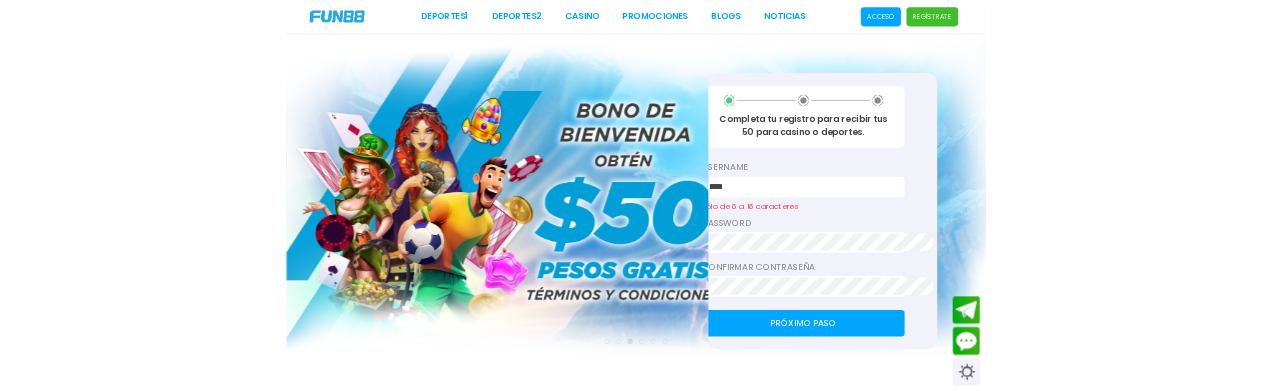 scroll, scrollTop: 48, scrollLeft: 35, axis: both 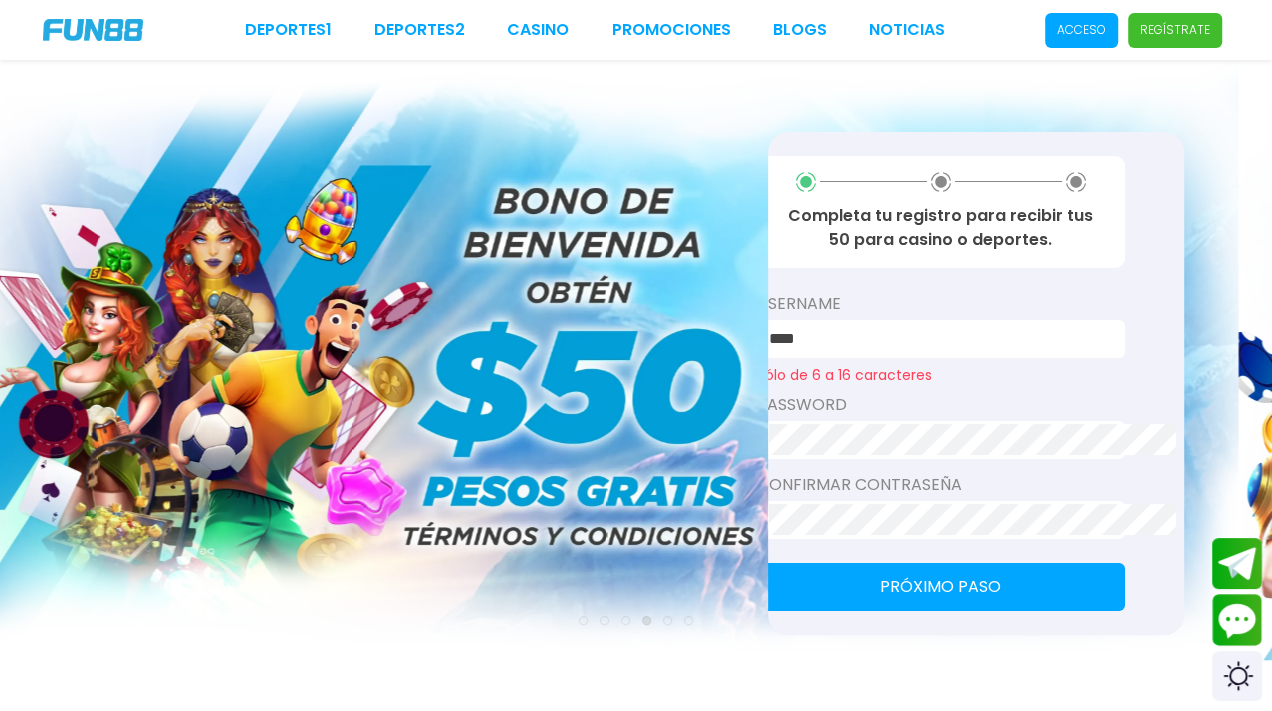 click on "Próximo paso" at bounding box center (941, 587) 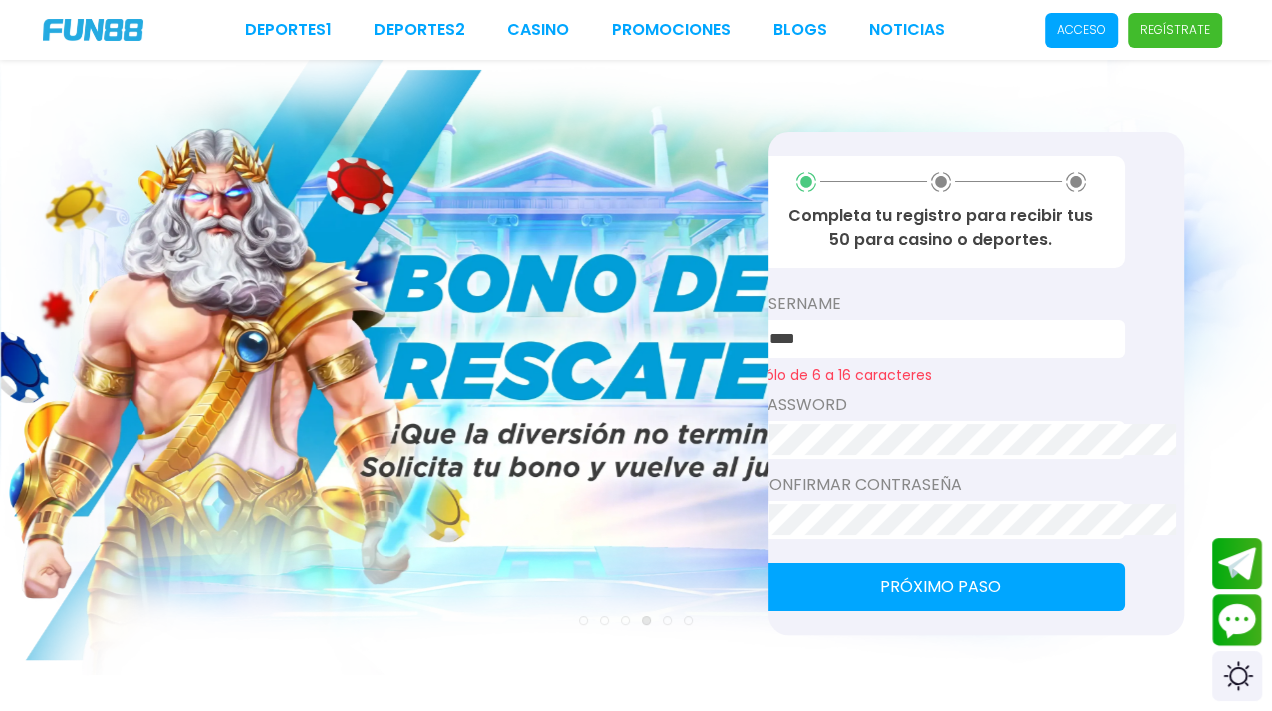 click on "****" at bounding box center [935, 339] 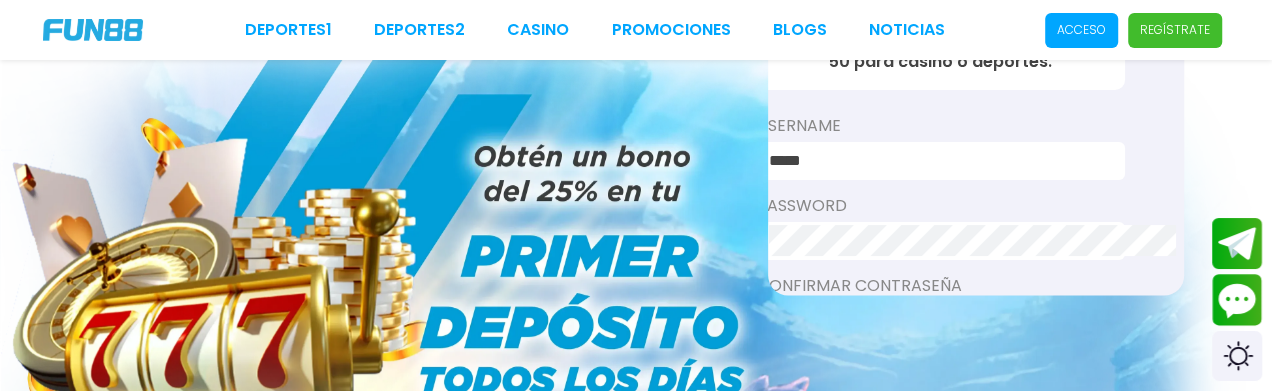 scroll, scrollTop: 0, scrollLeft: 0, axis: both 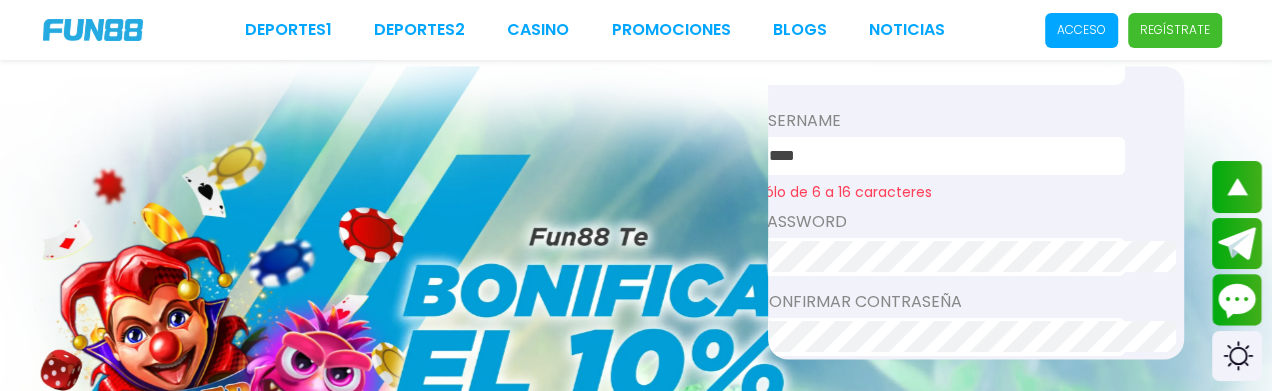 click on "****" at bounding box center [935, 156] 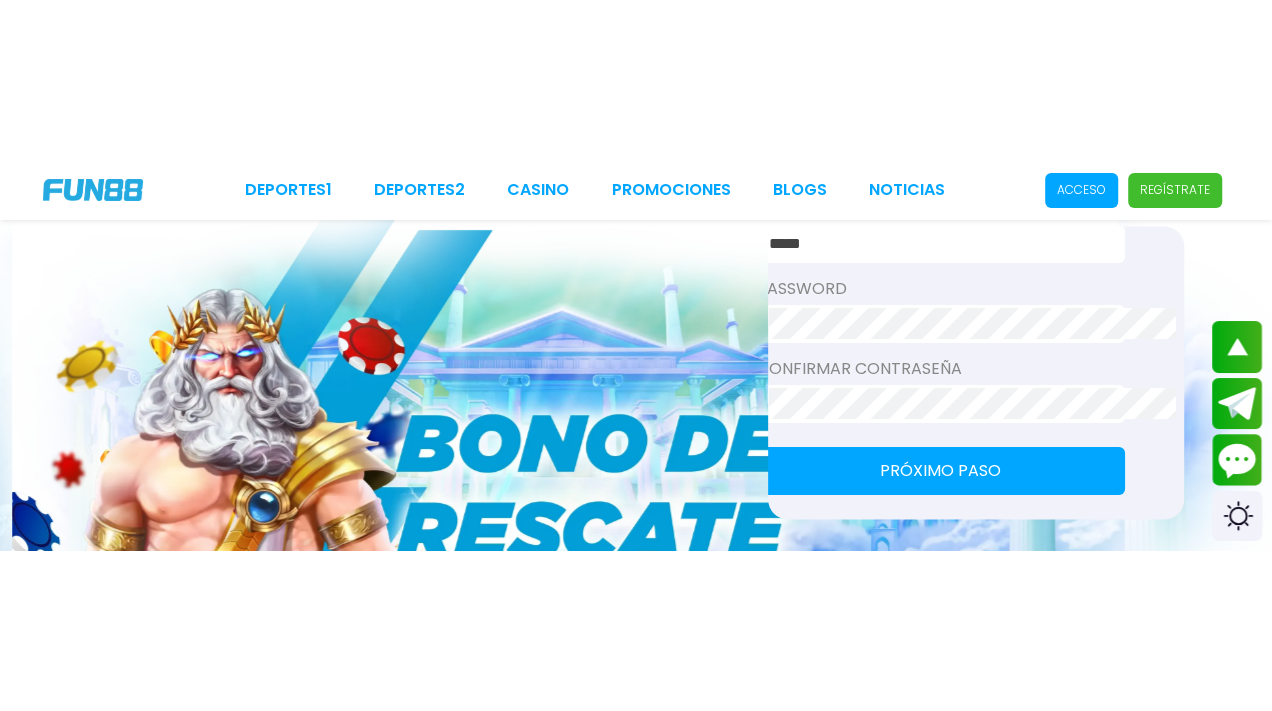 scroll, scrollTop: 262, scrollLeft: 35, axis: both 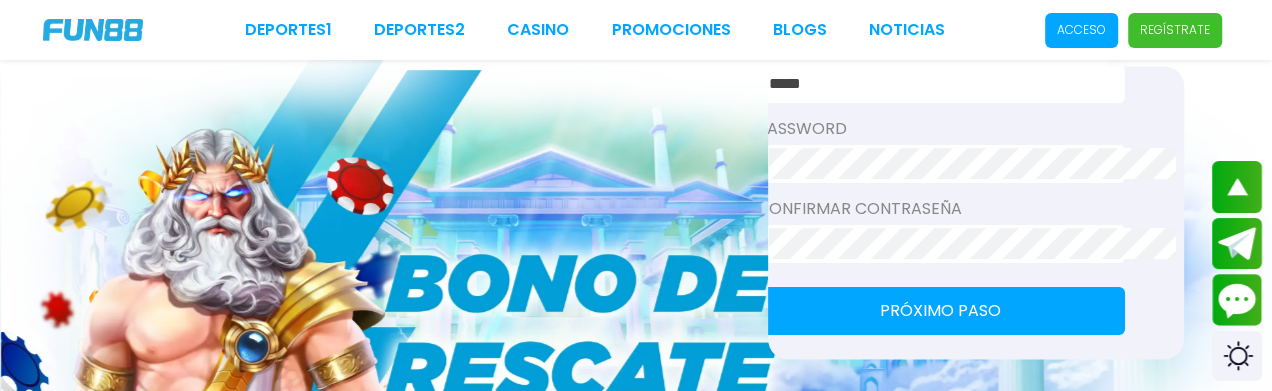 click on "Completa tu registro para recibir tus 50 para casino o deportes. username ***** password Confirmar contraseña Próximo paso" at bounding box center [976, 212] 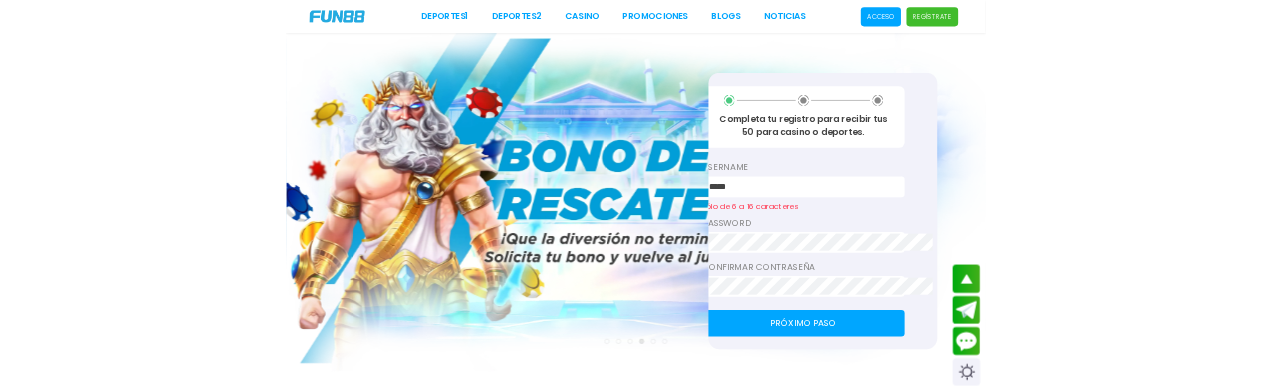 scroll, scrollTop: 48, scrollLeft: 35, axis: both 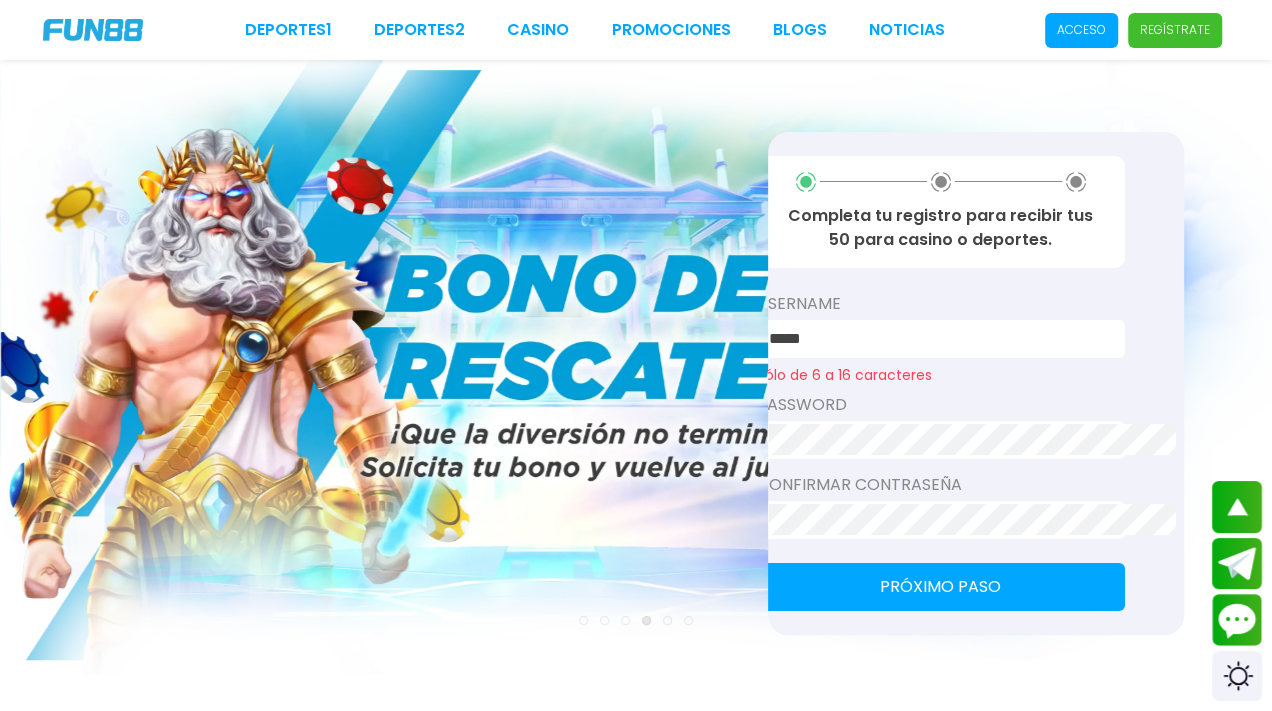 click on "*****" at bounding box center [935, 339] 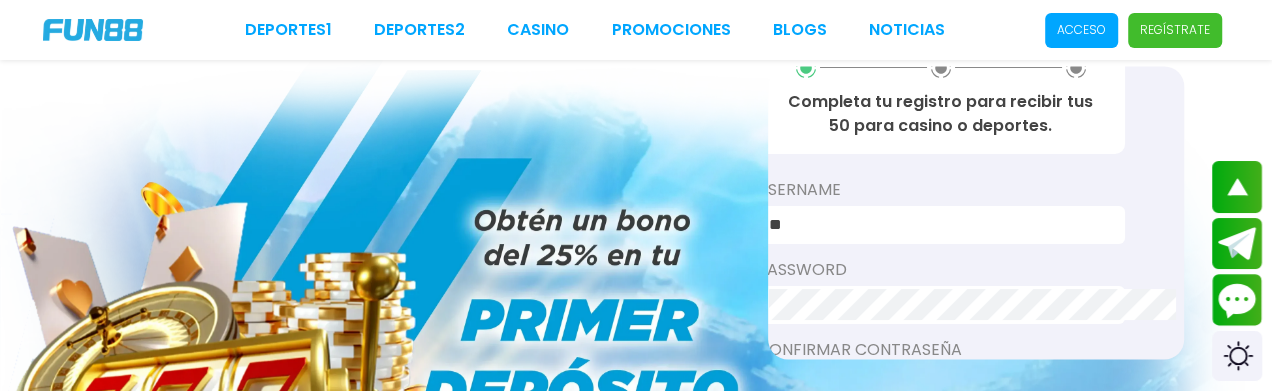 type on "*" 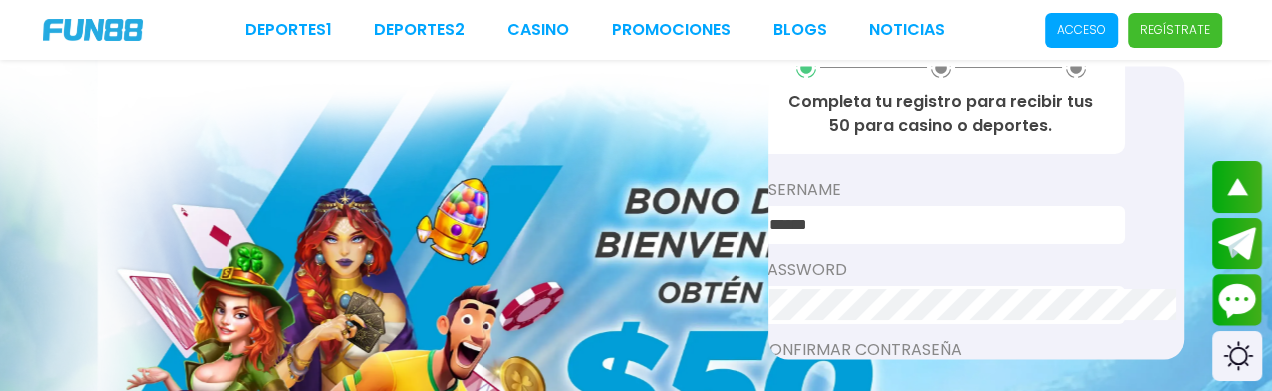 type on "******" 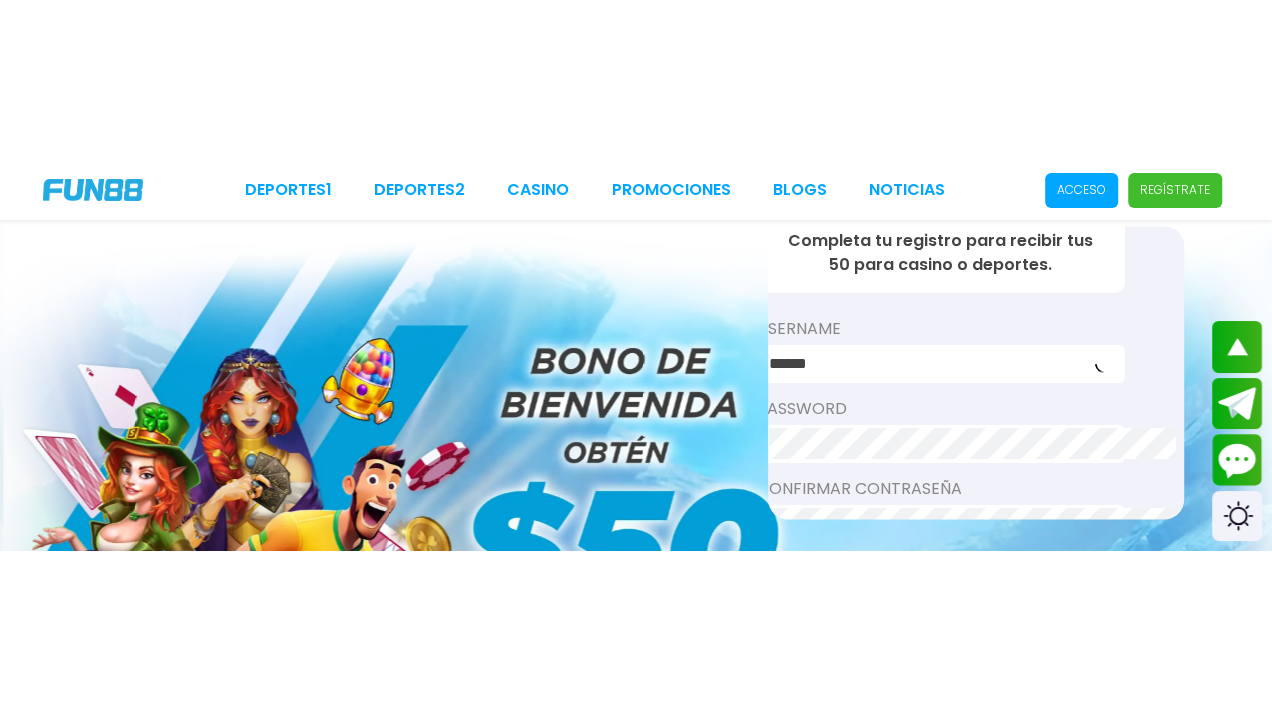 scroll, scrollTop: 262, scrollLeft: 35, axis: both 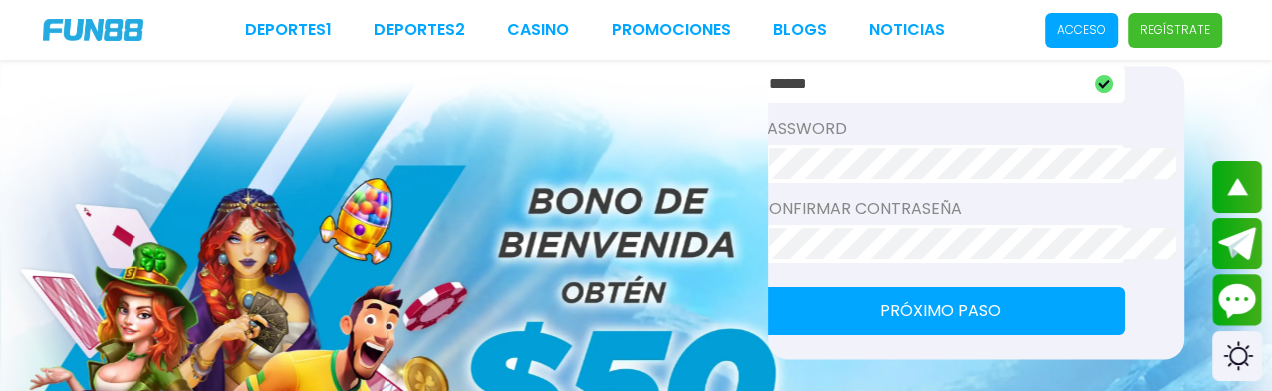 click on "Completa tu registro para recibir tus 50 para casino o deportes. username ****** password Confirmar contraseña Próximo paso" at bounding box center [976, 212] 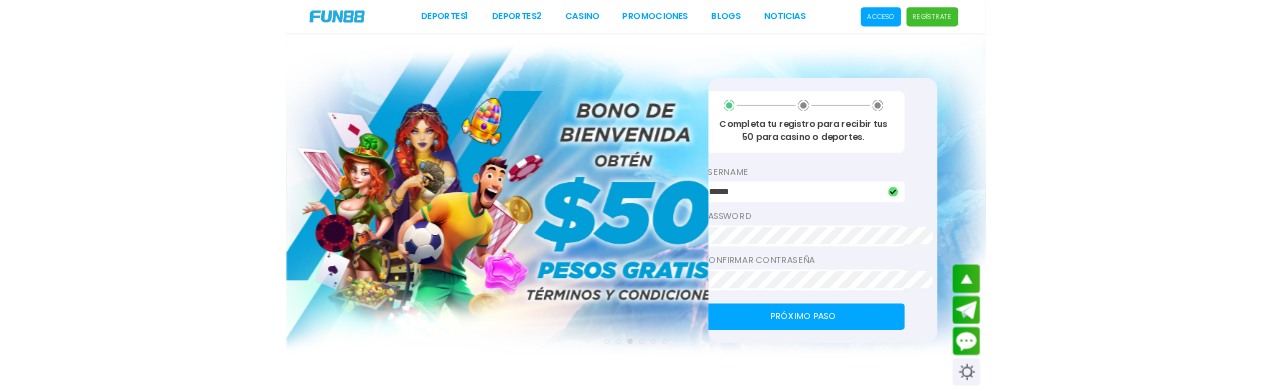 scroll, scrollTop: 23, scrollLeft: 35, axis: both 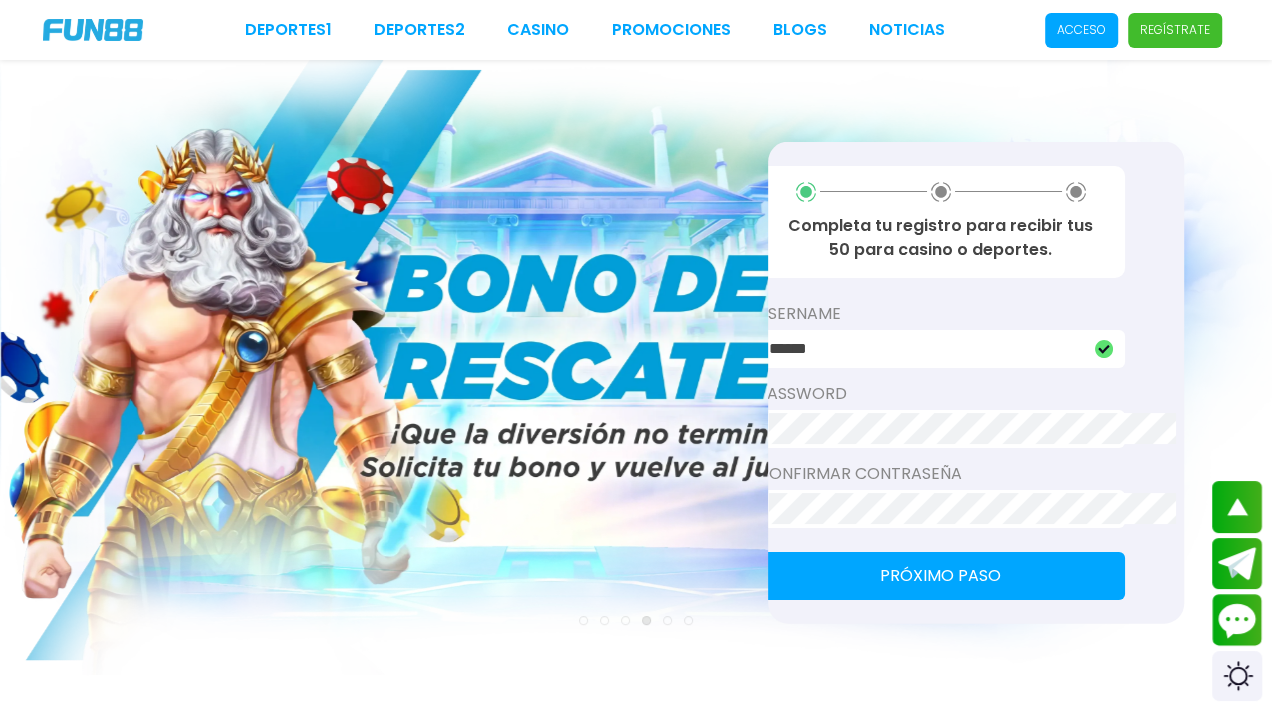 click on "Próximo paso" at bounding box center (941, 575) 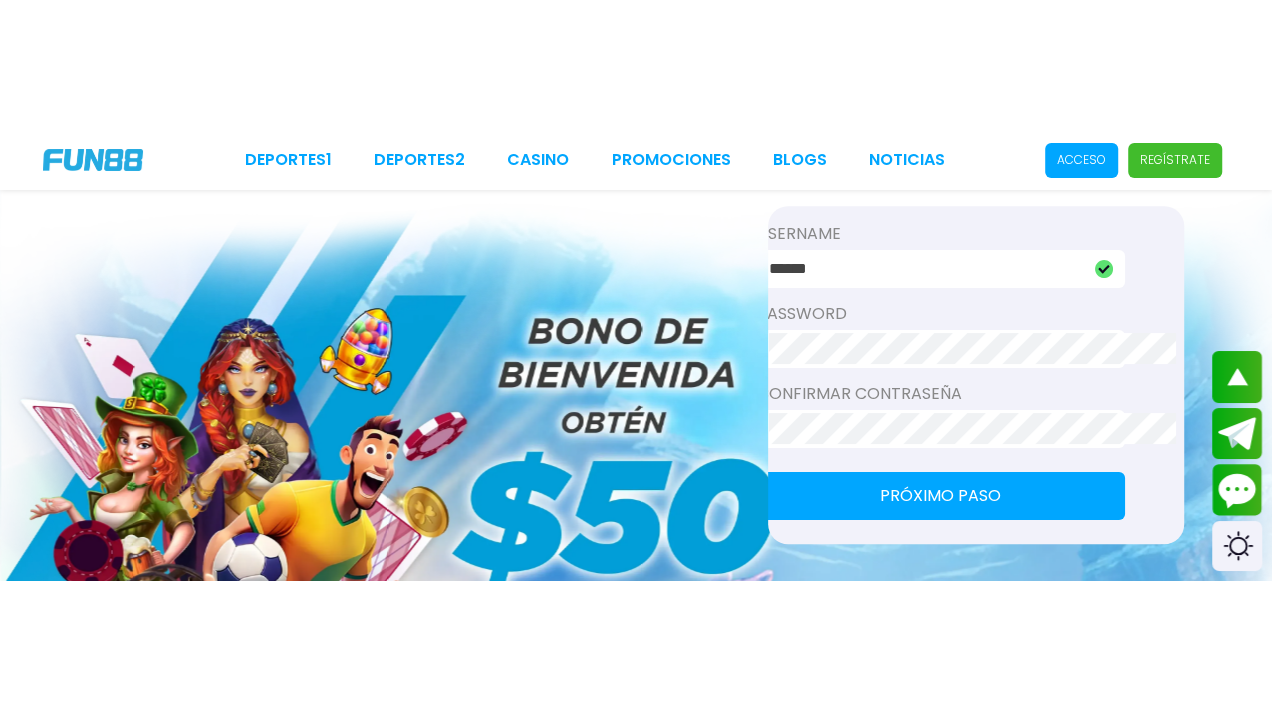 scroll, scrollTop: 218, scrollLeft: 35, axis: both 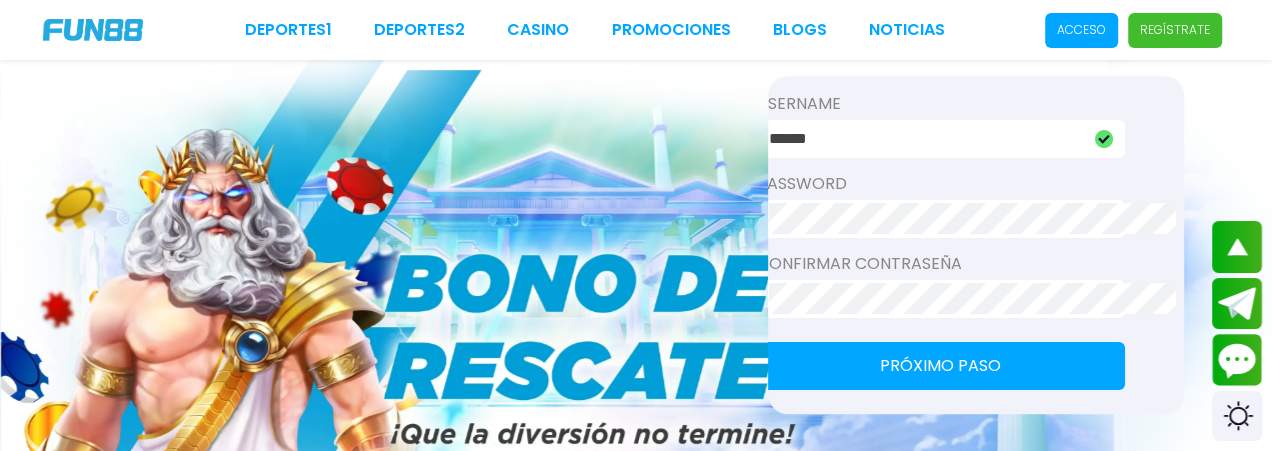 click on "Completa tu registro para recibir tus 50 para casino o deportes. username ****** password Confirmar contraseña Próximo paso" at bounding box center (976, 245) 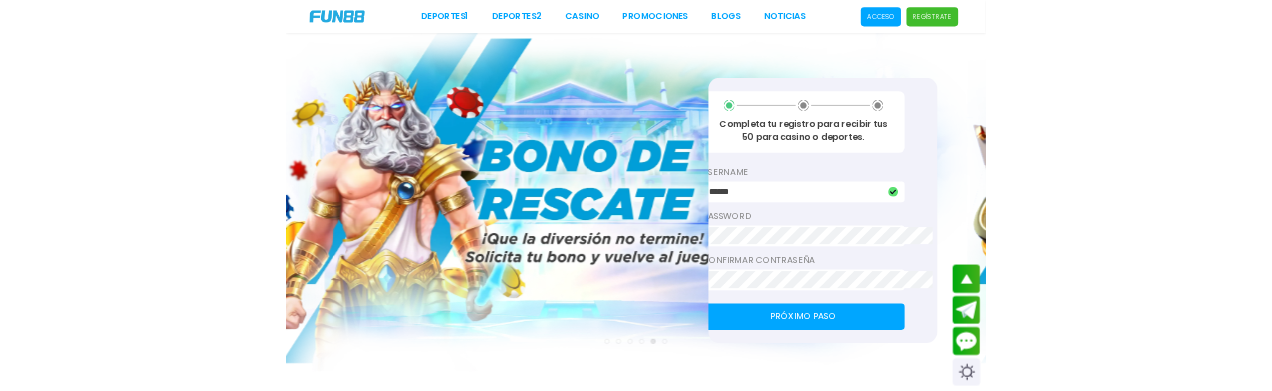 scroll, scrollTop: 23, scrollLeft: 35, axis: both 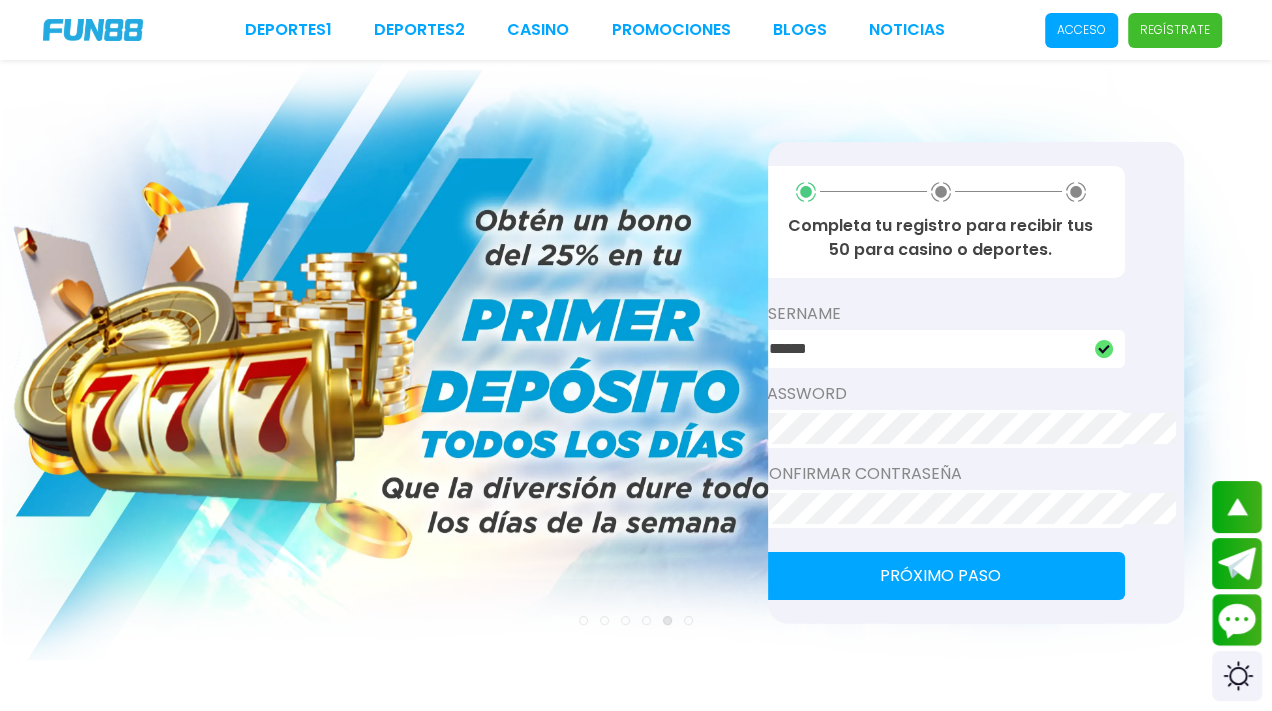 click on "Próximo paso" at bounding box center [941, 575] 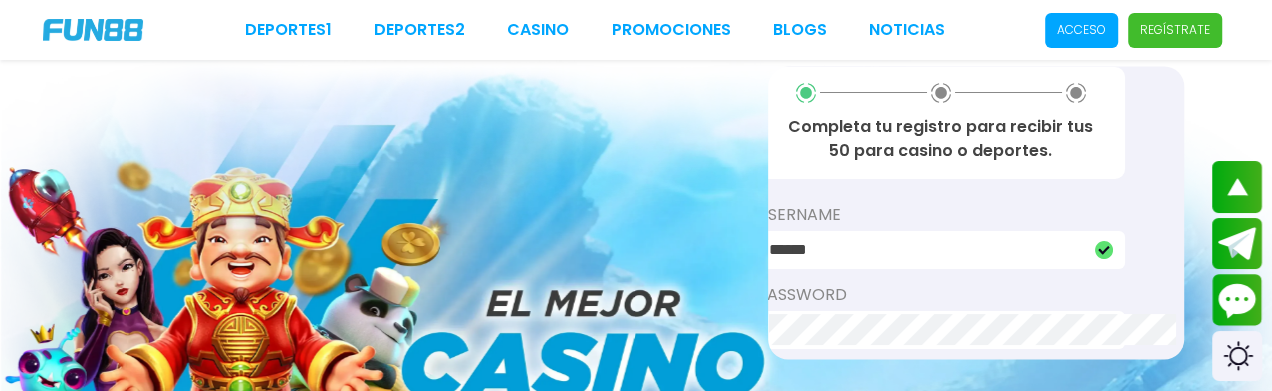 scroll, scrollTop: 199, scrollLeft: 35, axis: both 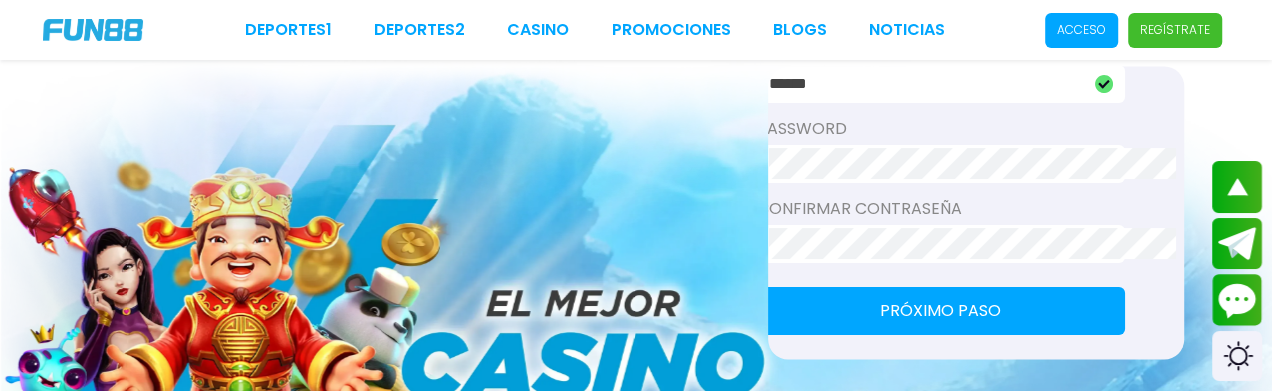 click on "Completa tu registro para recibir tus 50 para casino o deportes. username ****** password Confirmar contraseña Próximo paso" at bounding box center (976, 212) 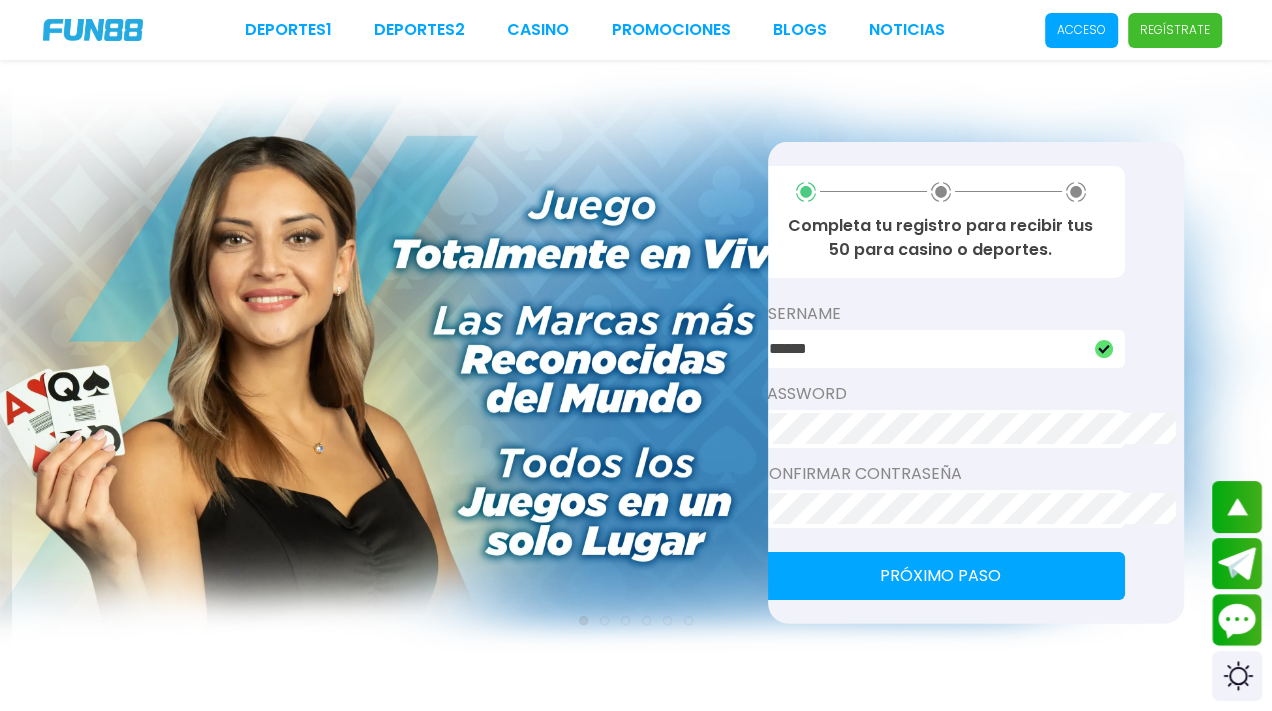 click on "Próximo paso" at bounding box center [941, 575] 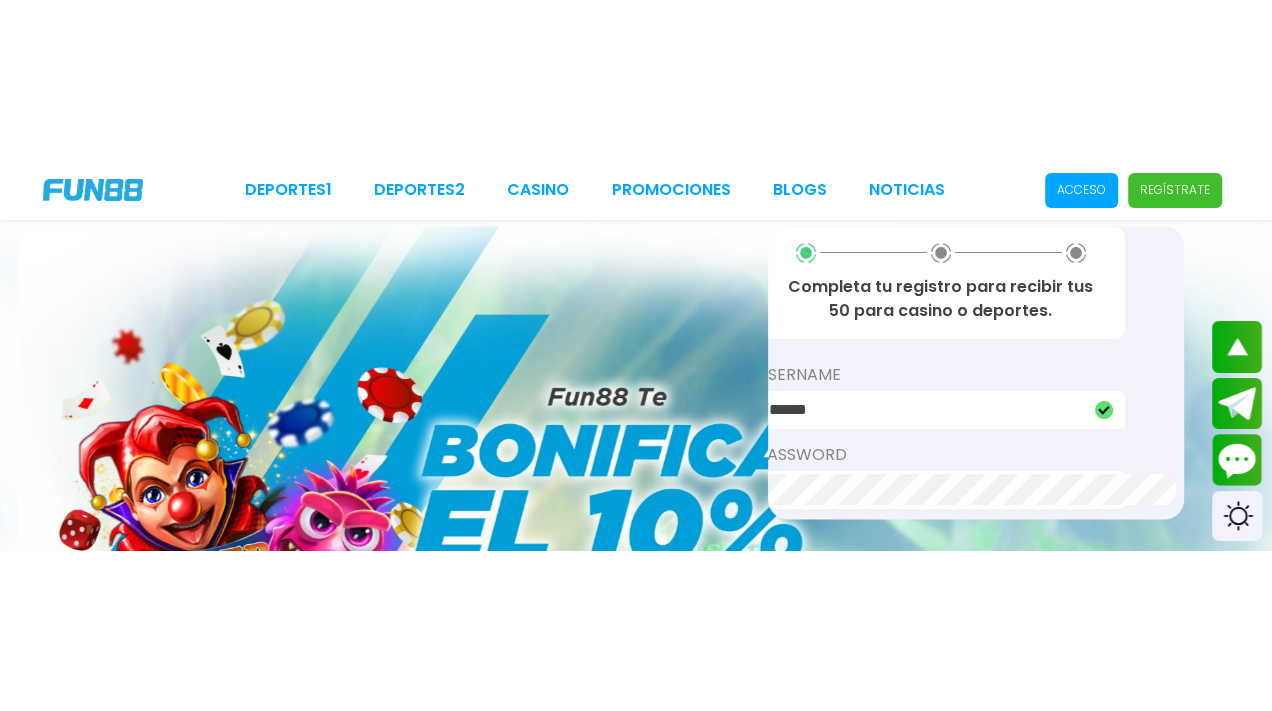 scroll, scrollTop: 199, scrollLeft: 35, axis: both 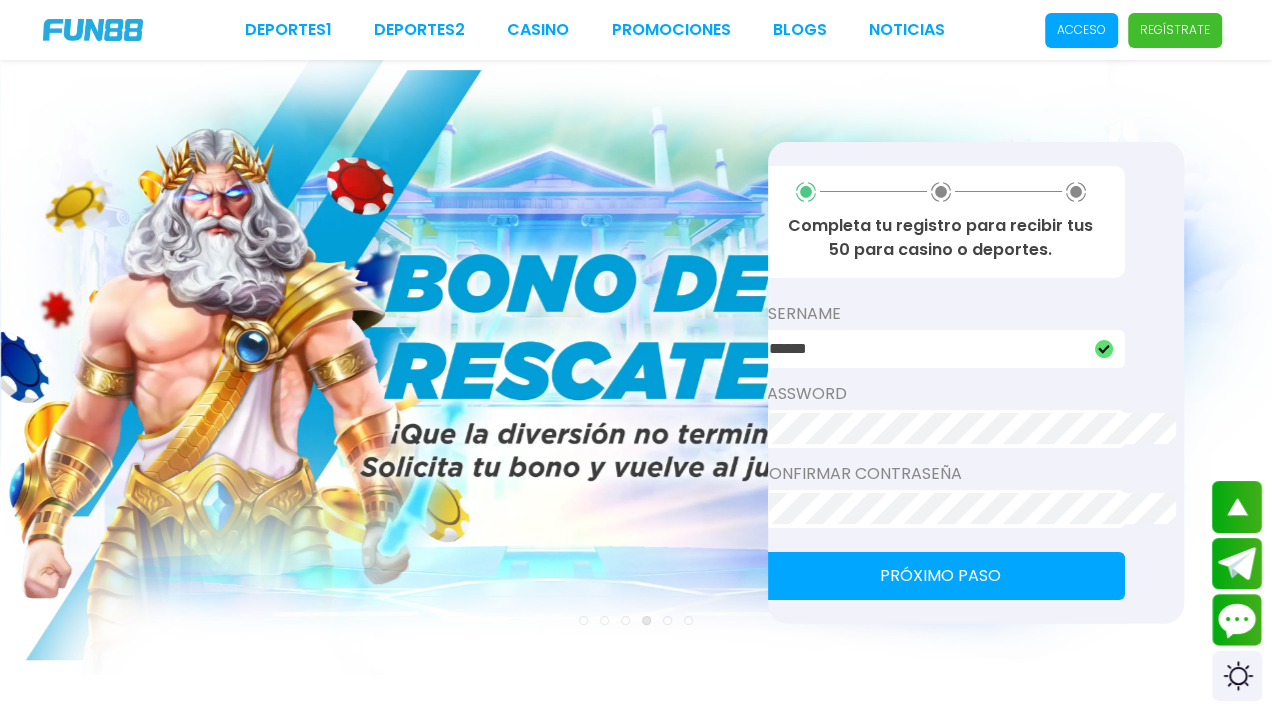 click on "Completa tu registro para recibir tus 50 para casino o deportes. username ****** password Confirmar contraseña Próximo paso" at bounding box center (976, 382) 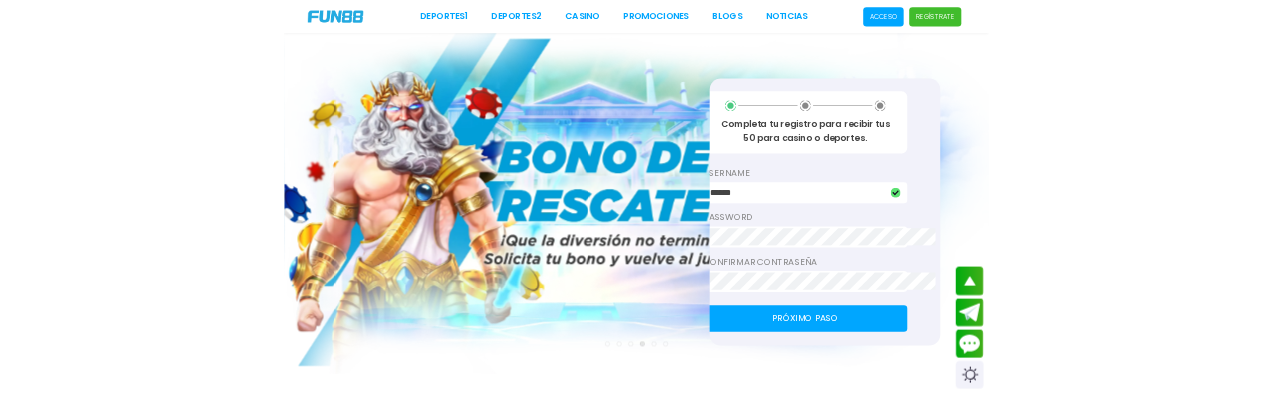 scroll, scrollTop: 23, scrollLeft: 35, axis: both 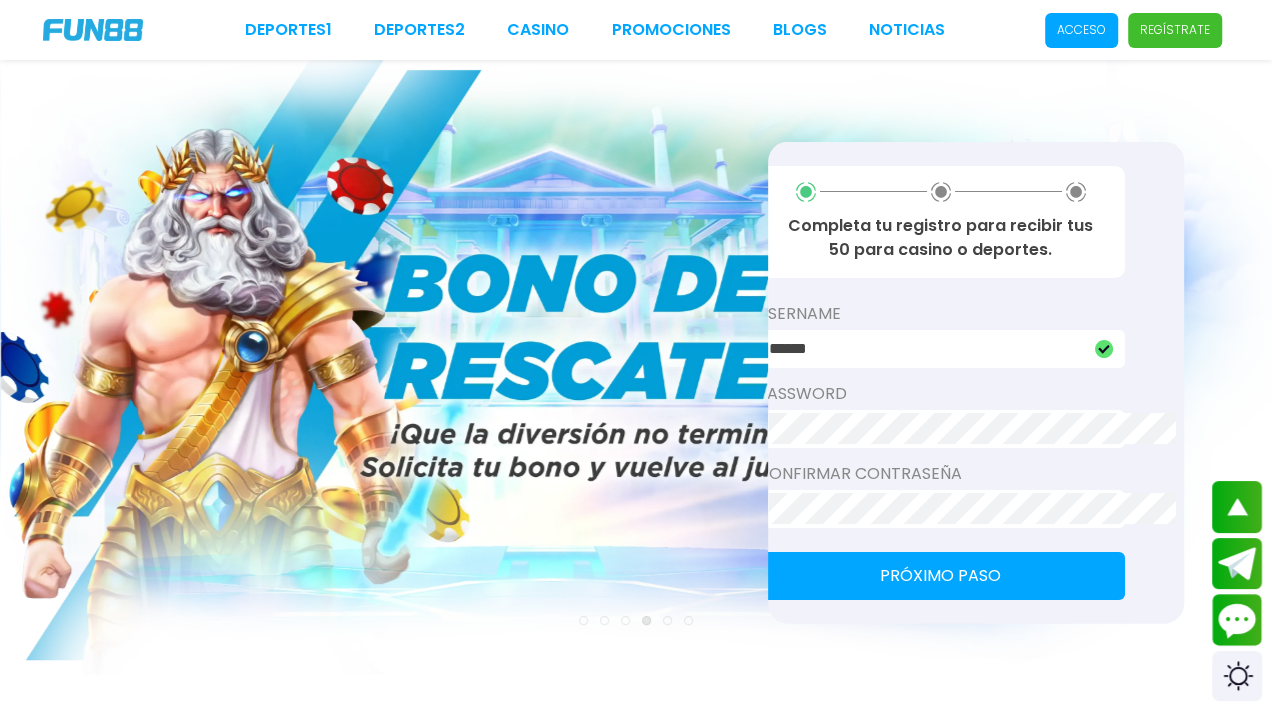 click on "Próximo paso" at bounding box center (941, 575) 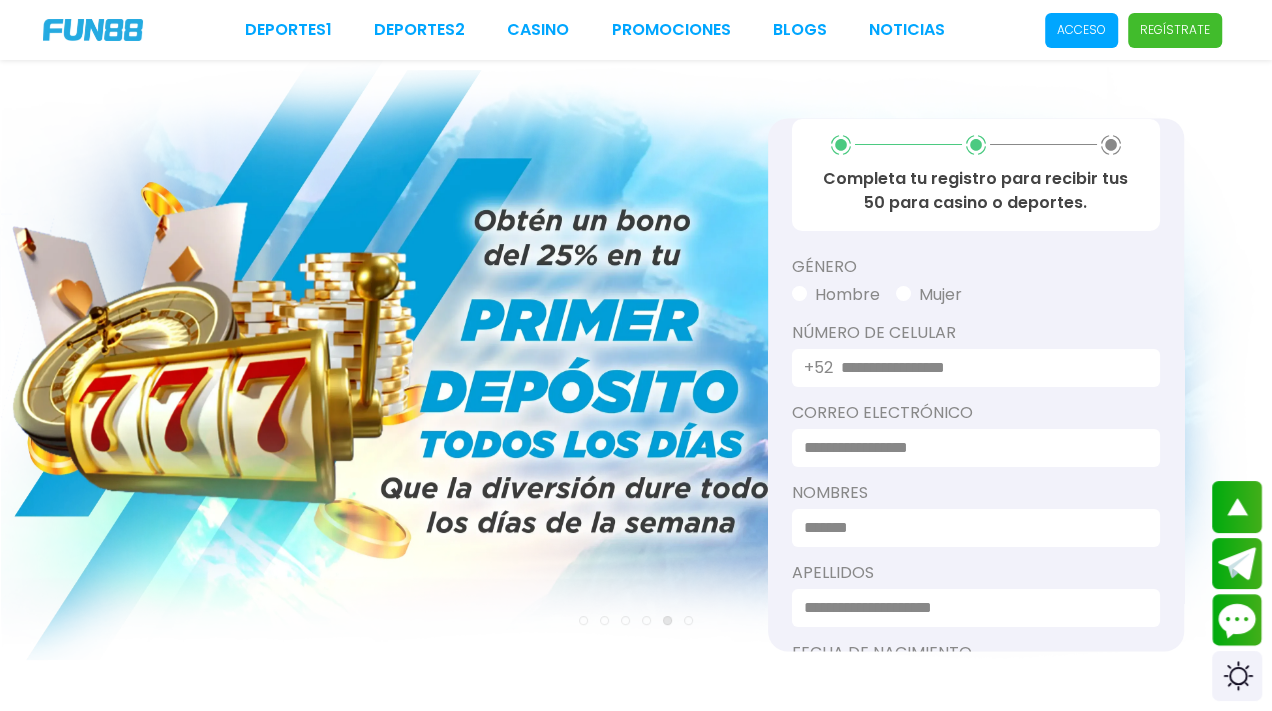 click at bounding box center (988, 368) 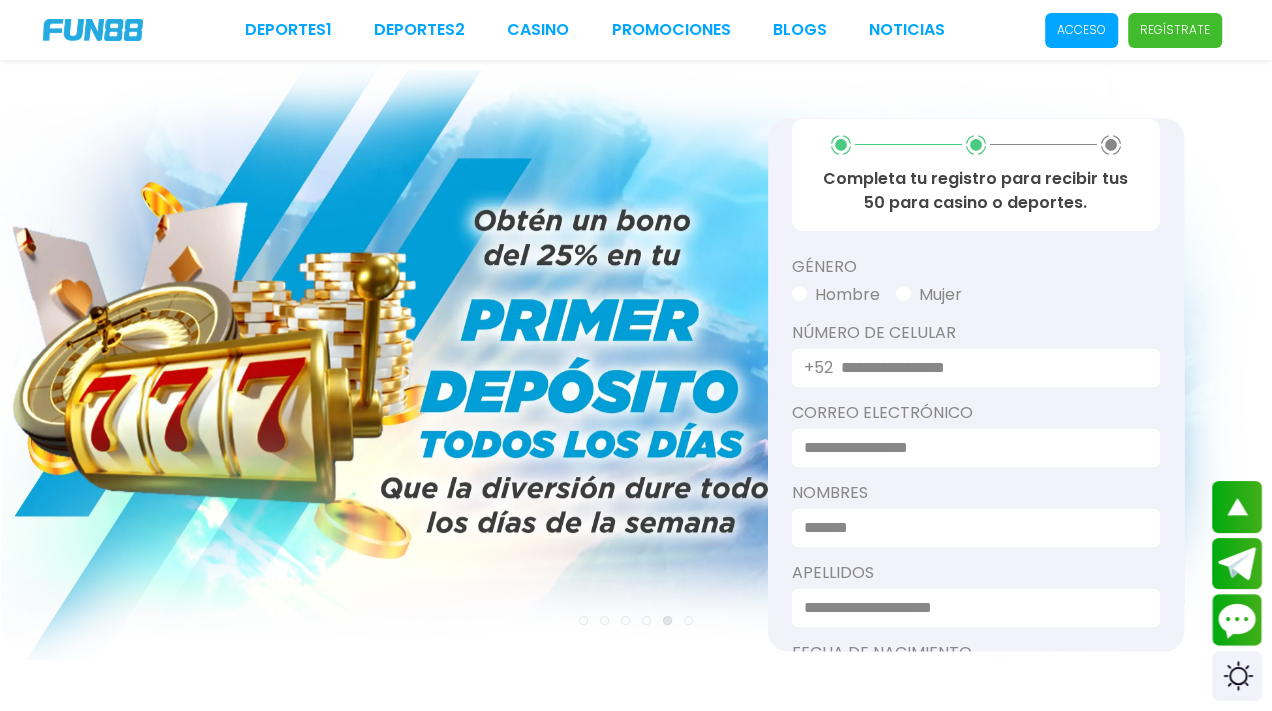click on "Hombre" at bounding box center [836, 295] 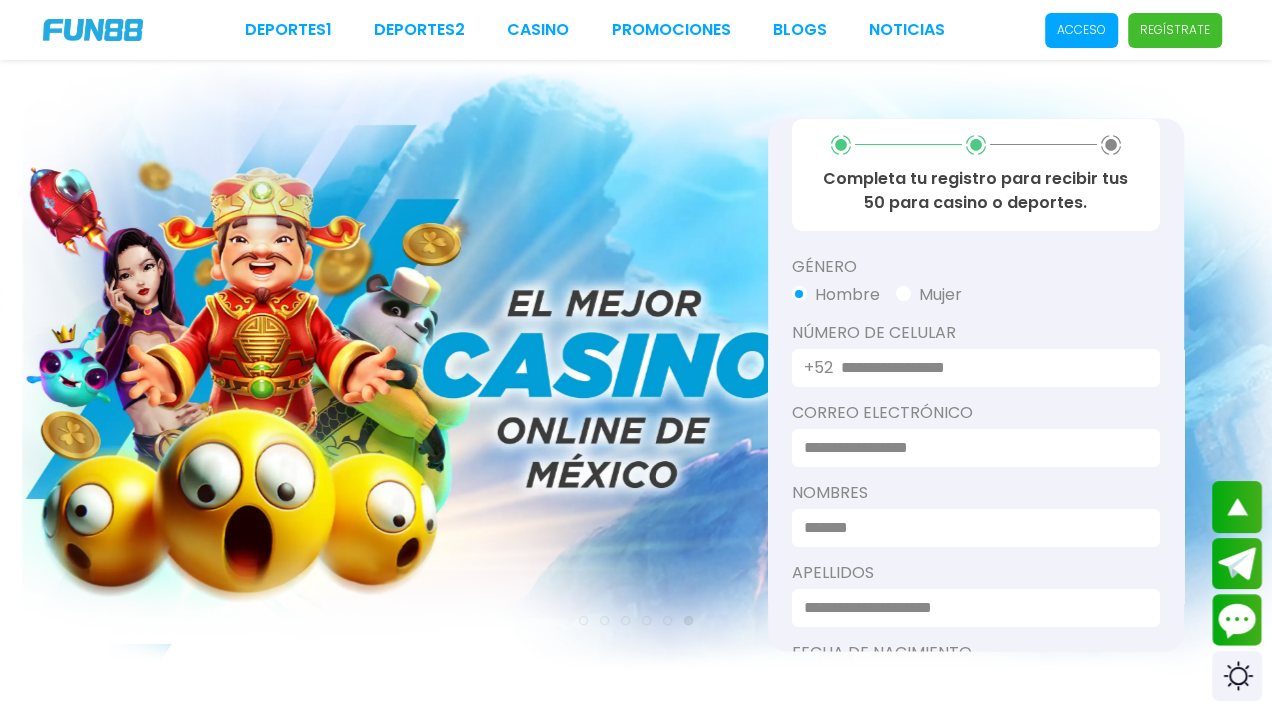 click on "+52" at bounding box center [976, 368] 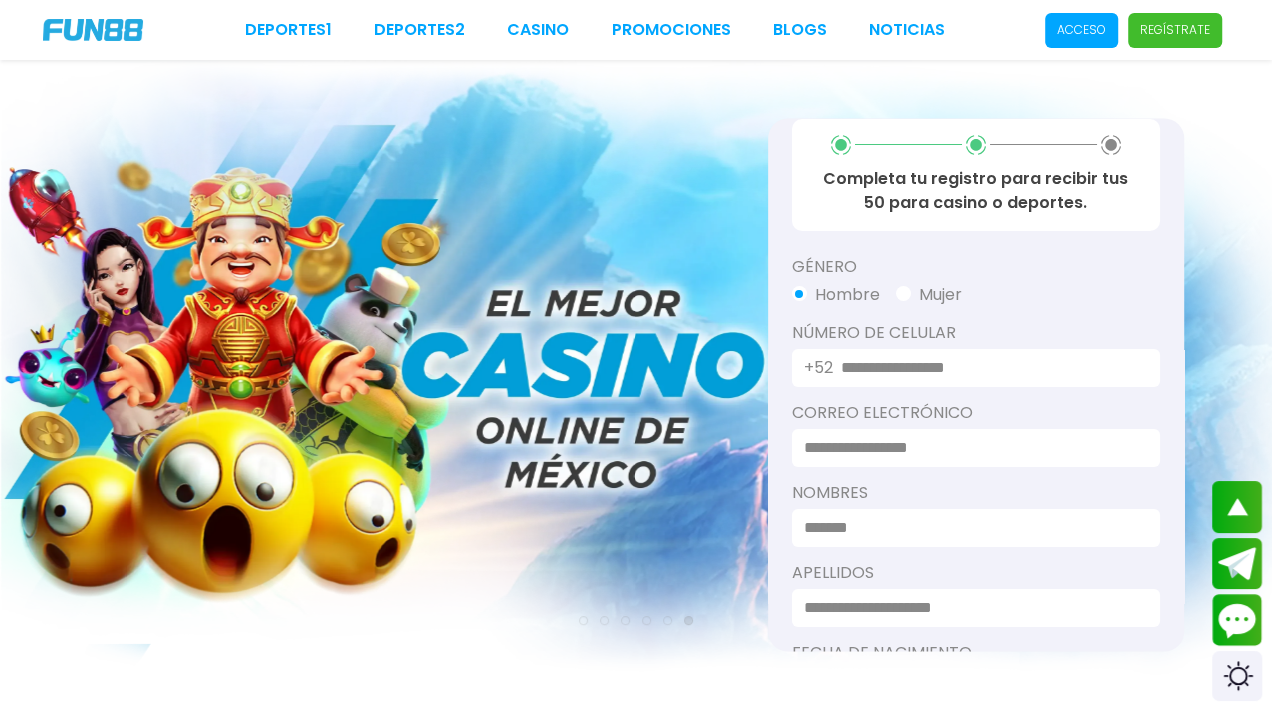 click at bounding box center [988, 368] 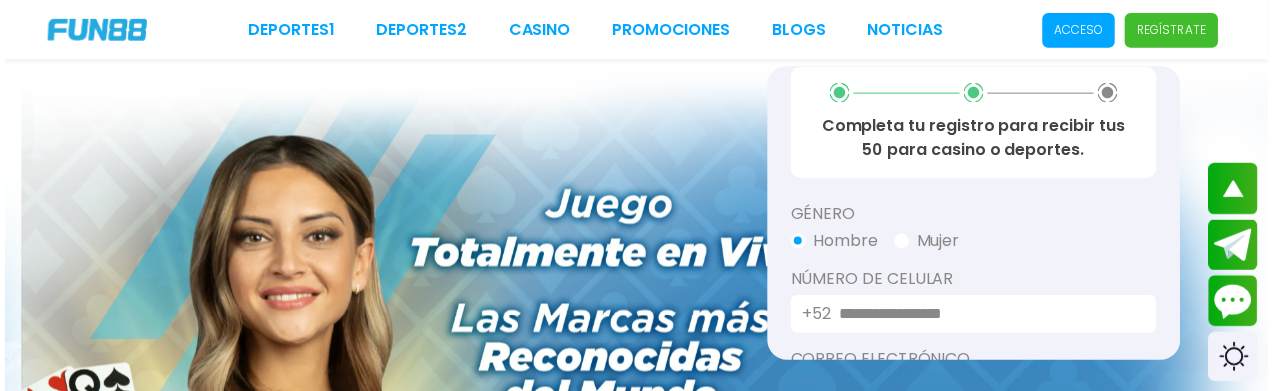 scroll, scrollTop: 192, scrollLeft: 35, axis: both 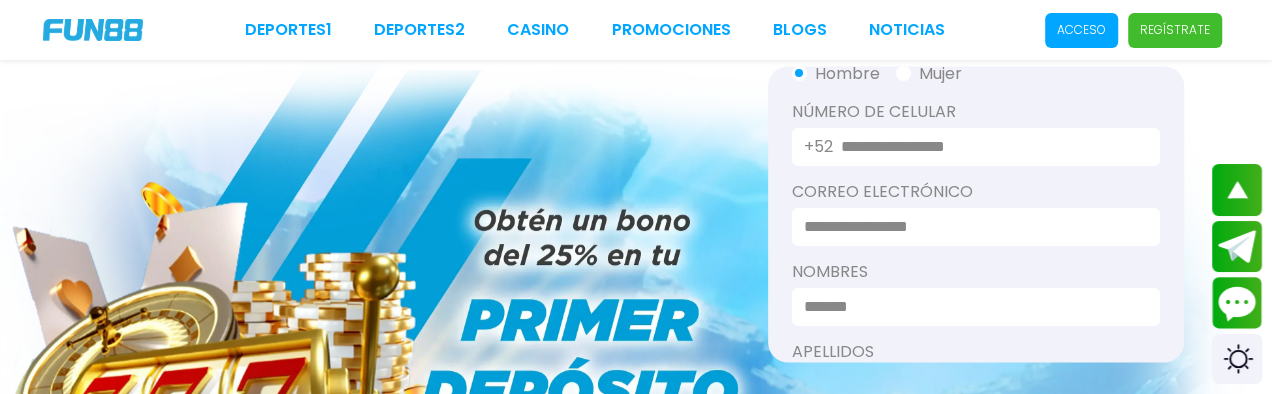 type on "**********" 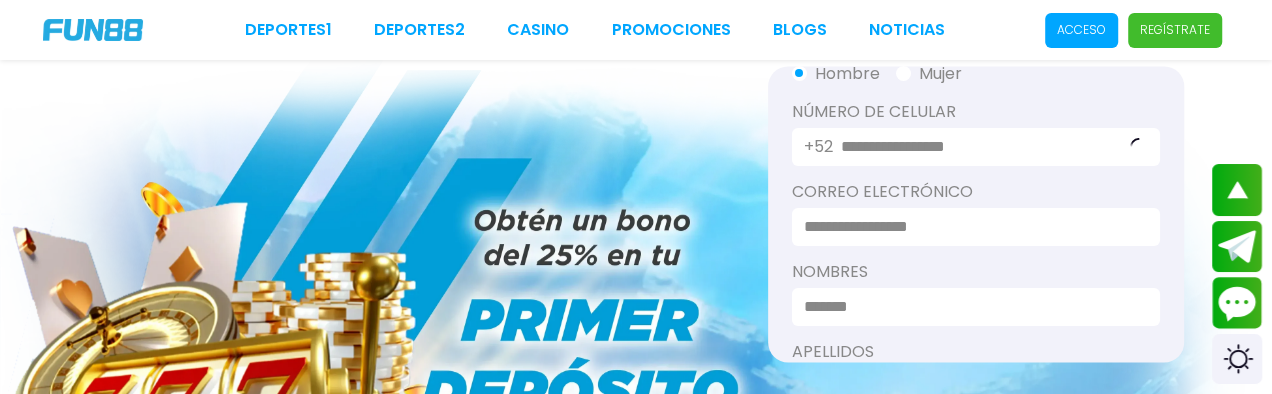 click at bounding box center [970, 227] 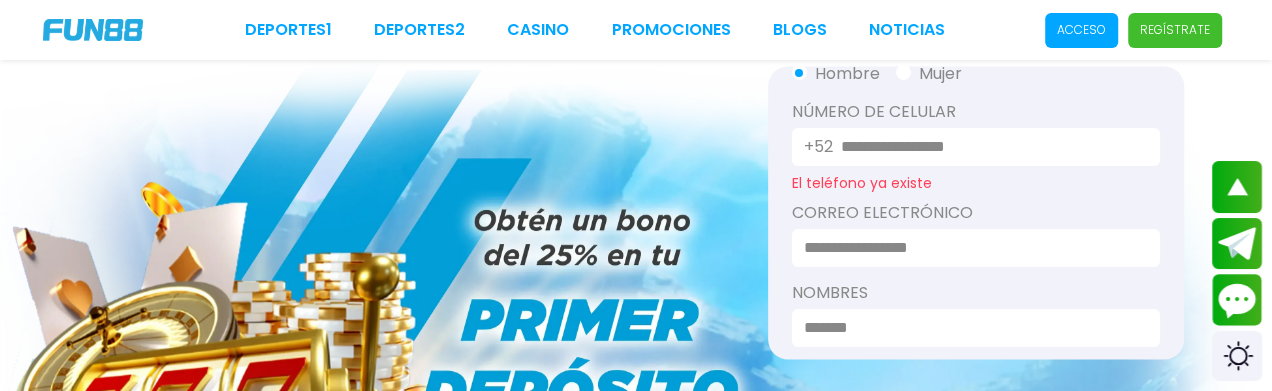type on "*" 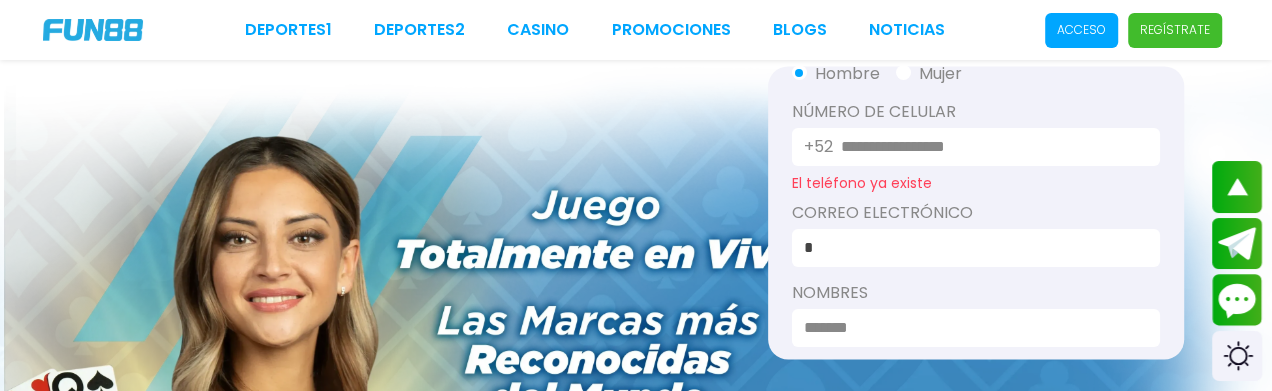 click on "*" at bounding box center [970, 248] 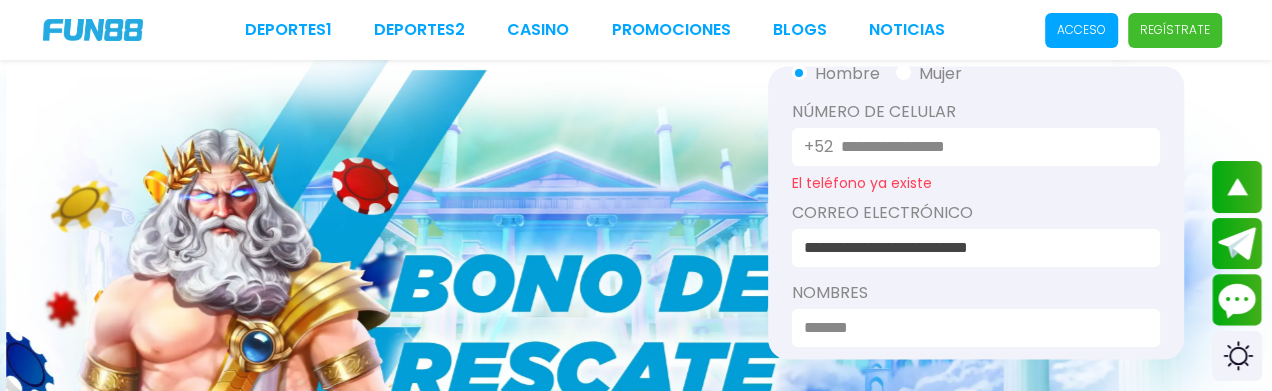 click on "**********" at bounding box center [970, 248] 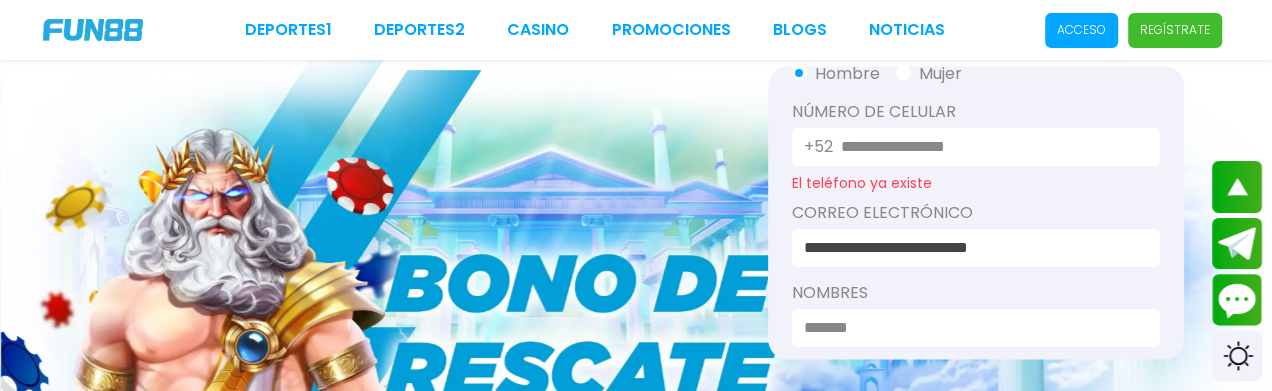 click on "**********" at bounding box center [970, 248] 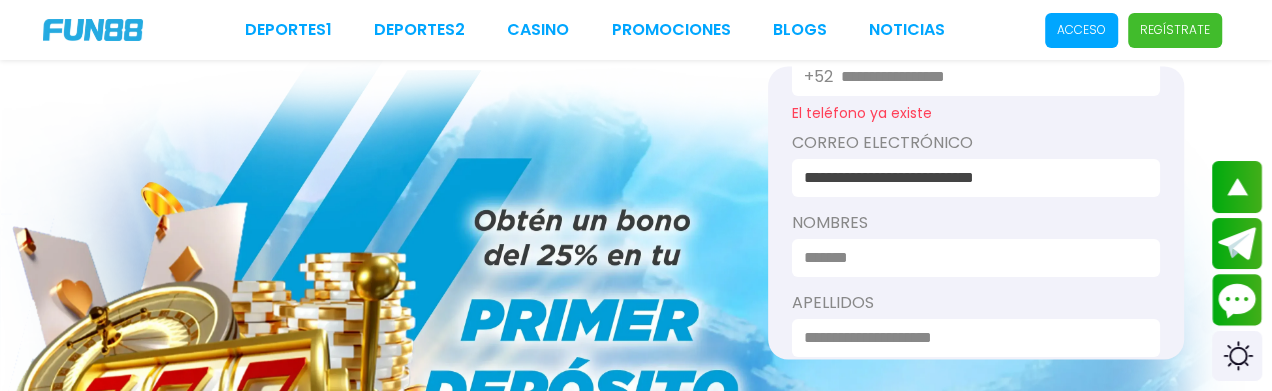 scroll, scrollTop: 277, scrollLeft: 35, axis: both 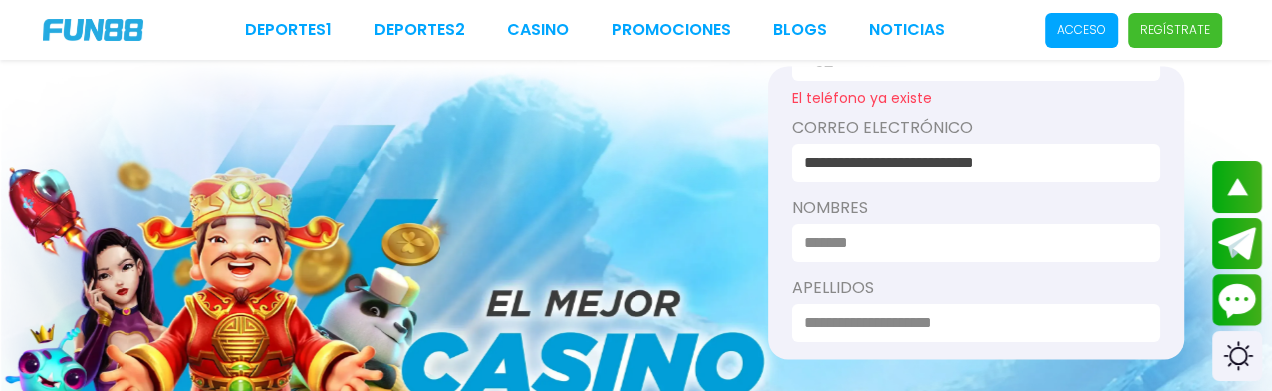 type on "**********" 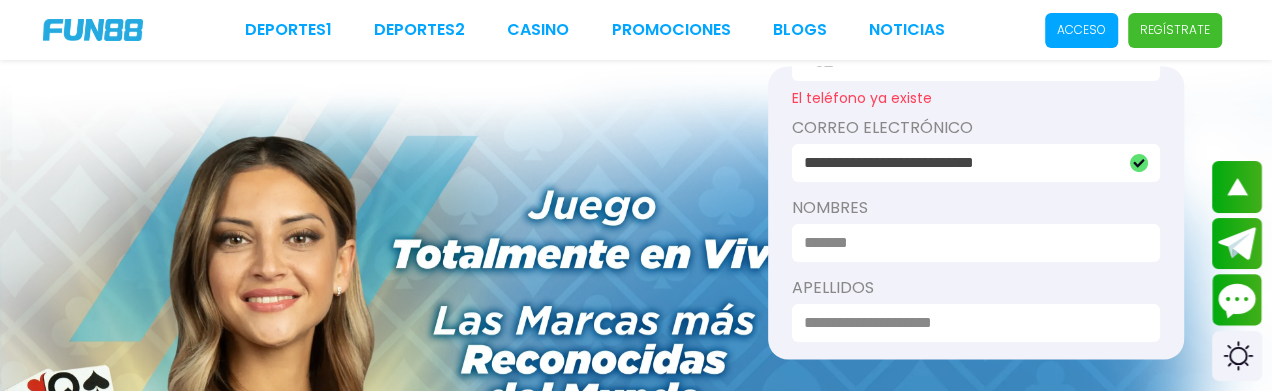 scroll, scrollTop: 362, scrollLeft: 35, axis: both 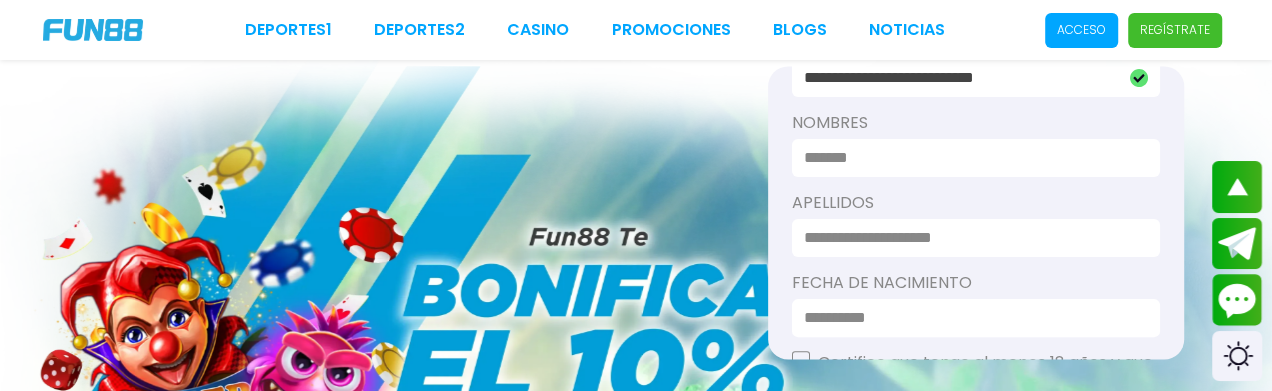click at bounding box center (970, 158) 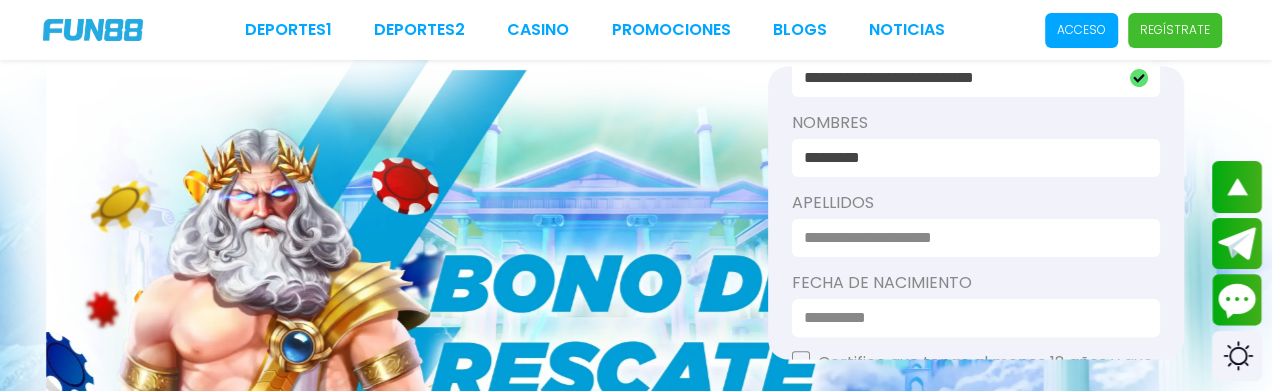 type on "********" 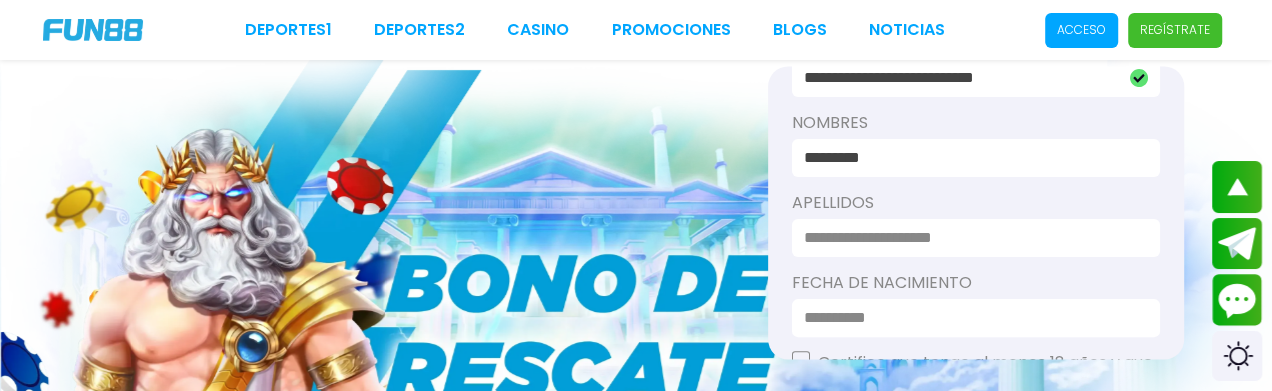 click on "********" at bounding box center (970, 158) 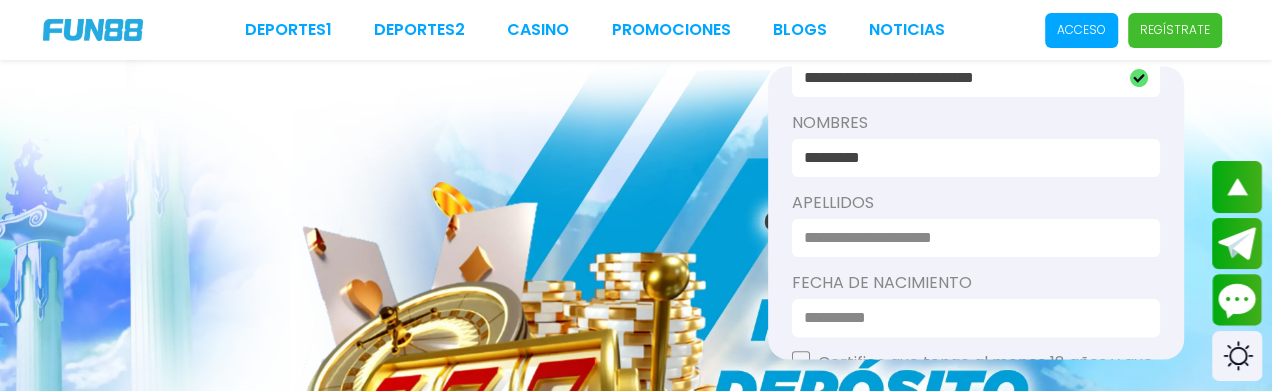 click at bounding box center [970, 238] 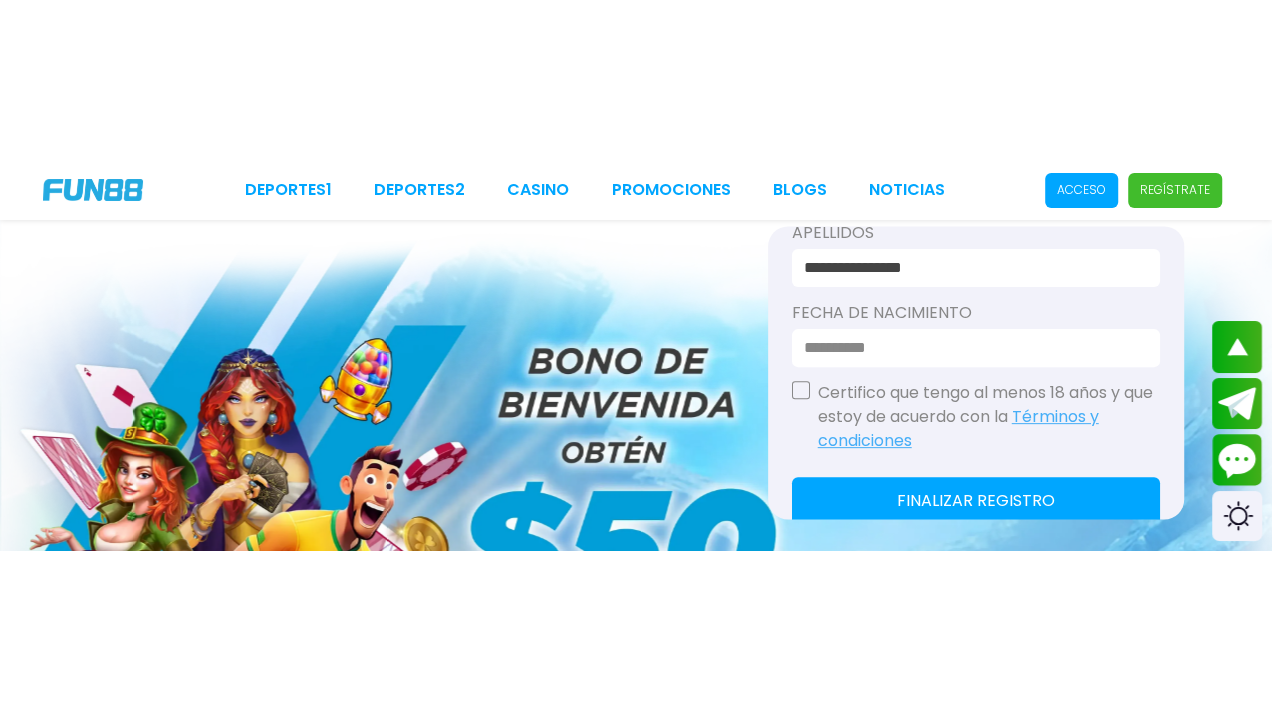 scroll, scrollTop: 533, scrollLeft: 35, axis: both 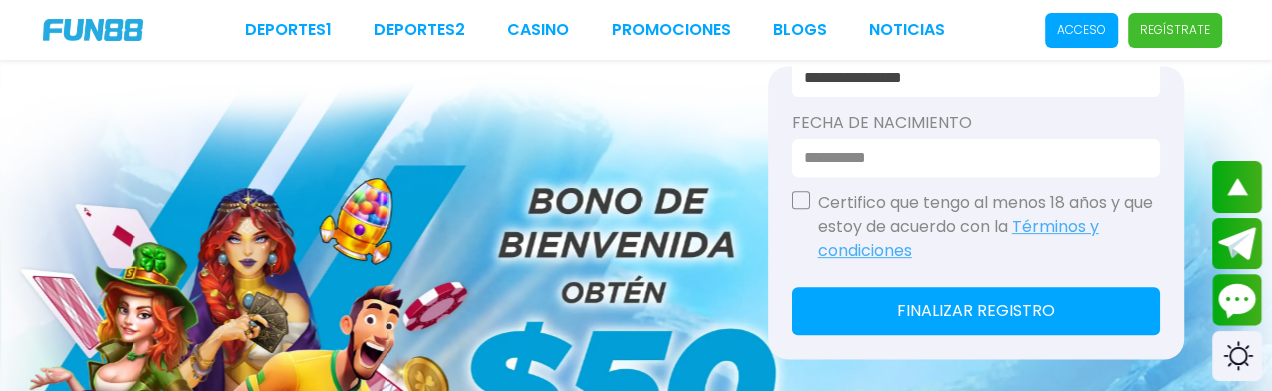 type on "**********" 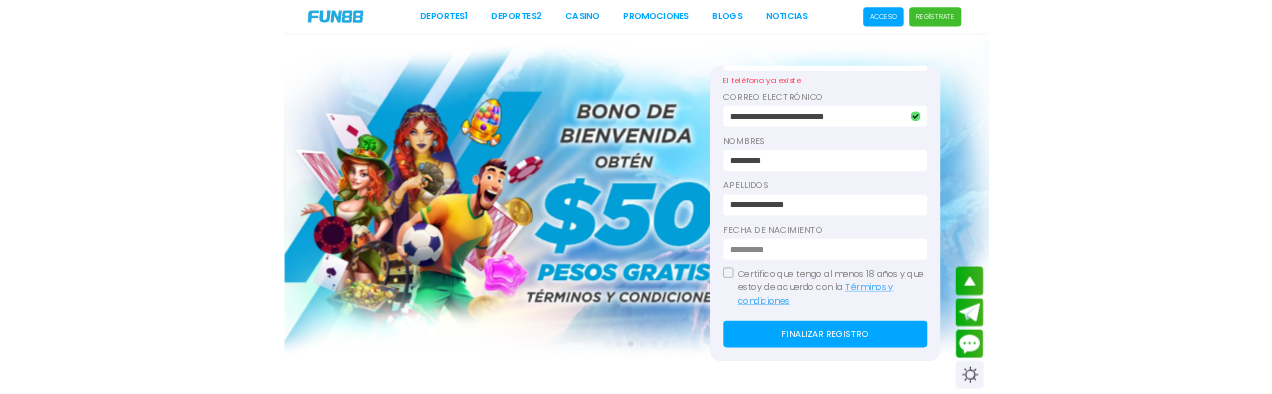 scroll, scrollTop: 410, scrollLeft: 35, axis: both 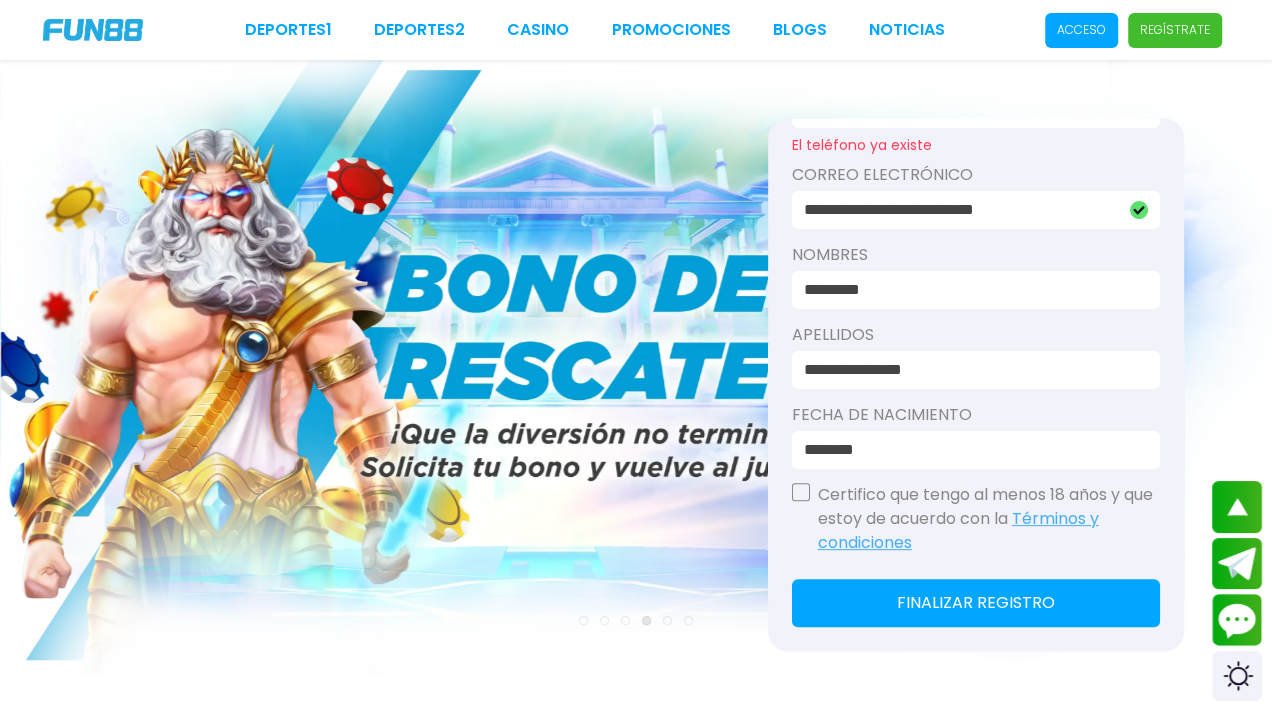 click on "********" at bounding box center [970, 450] 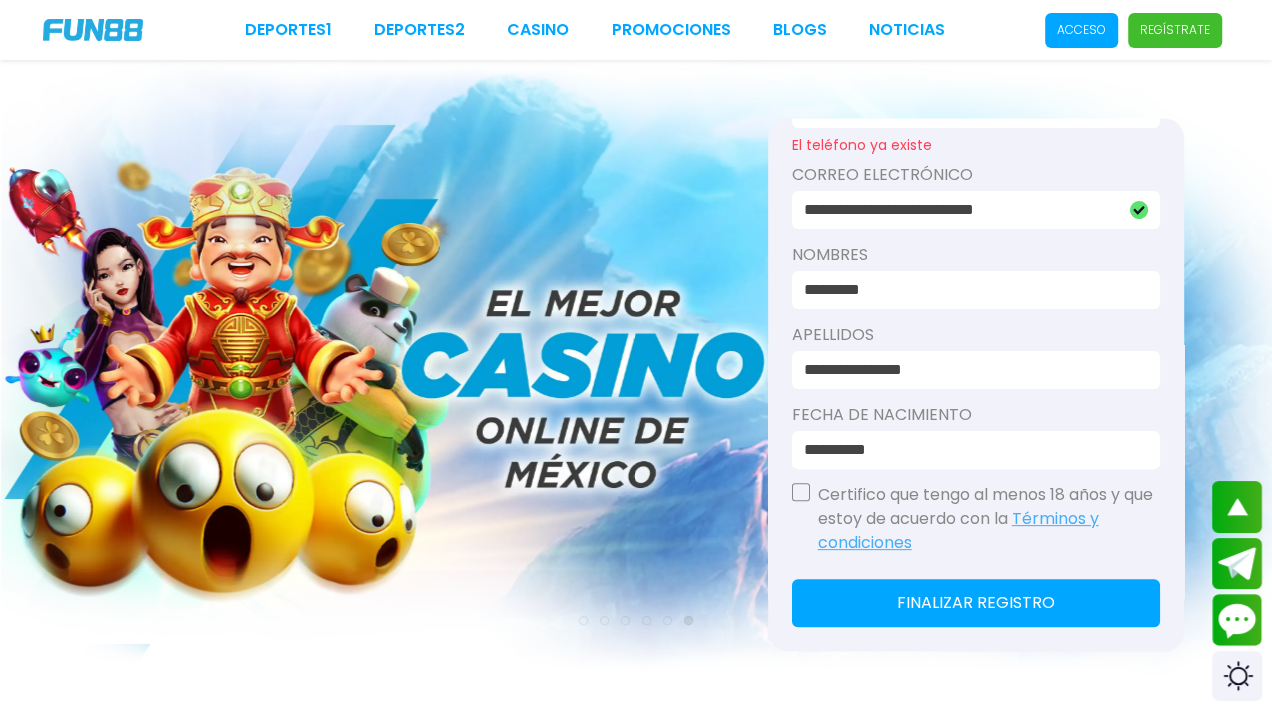 scroll, scrollTop: 410, scrollLeft: 35, axis: both 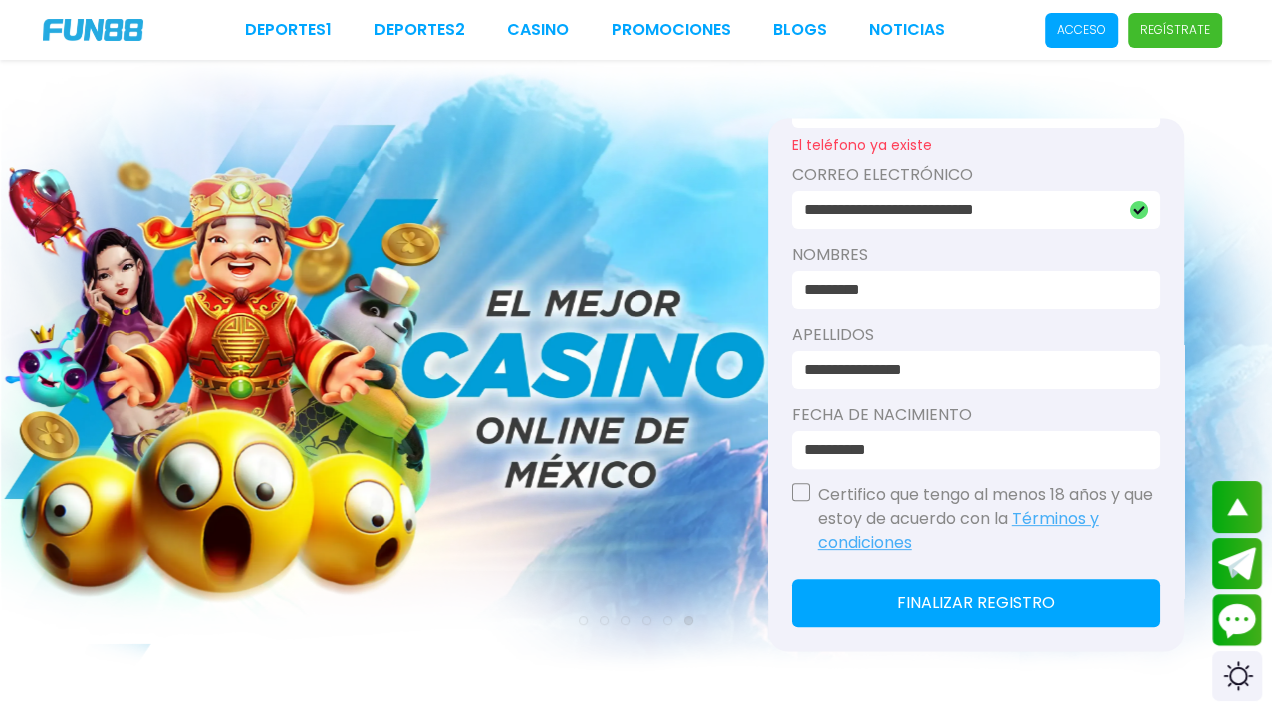 type on "**********" 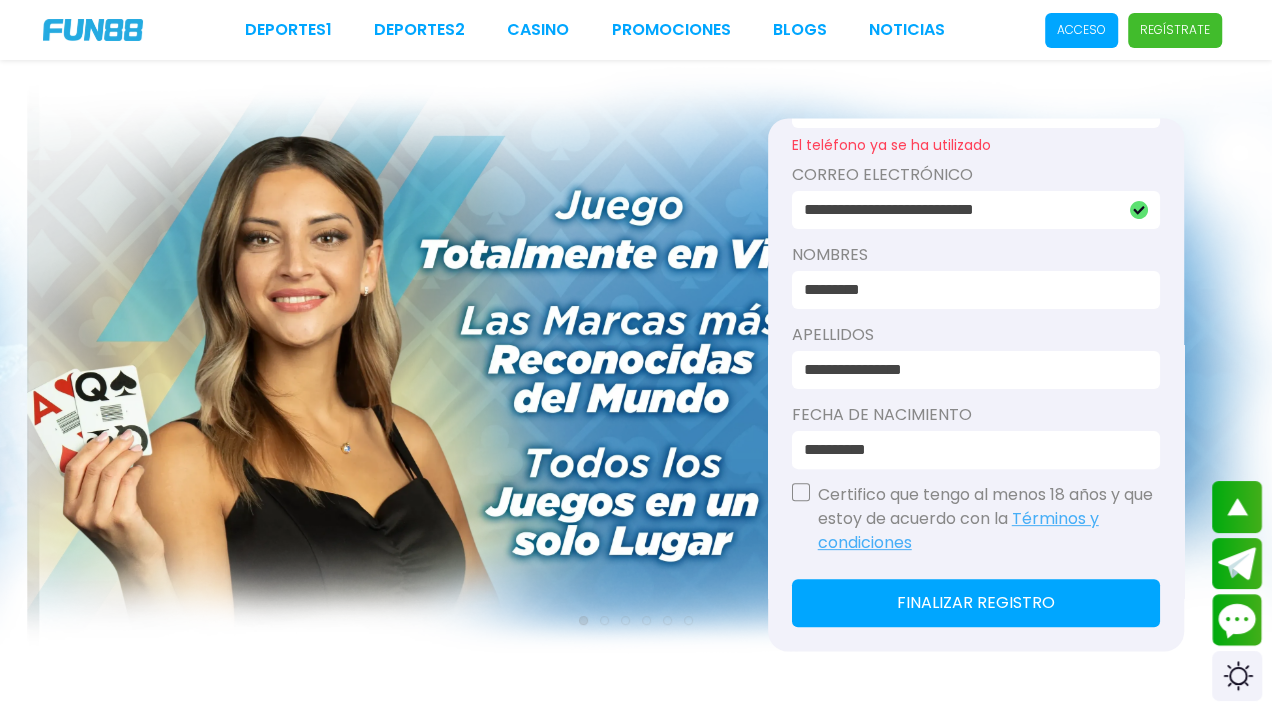 click on "Finalizar registro" 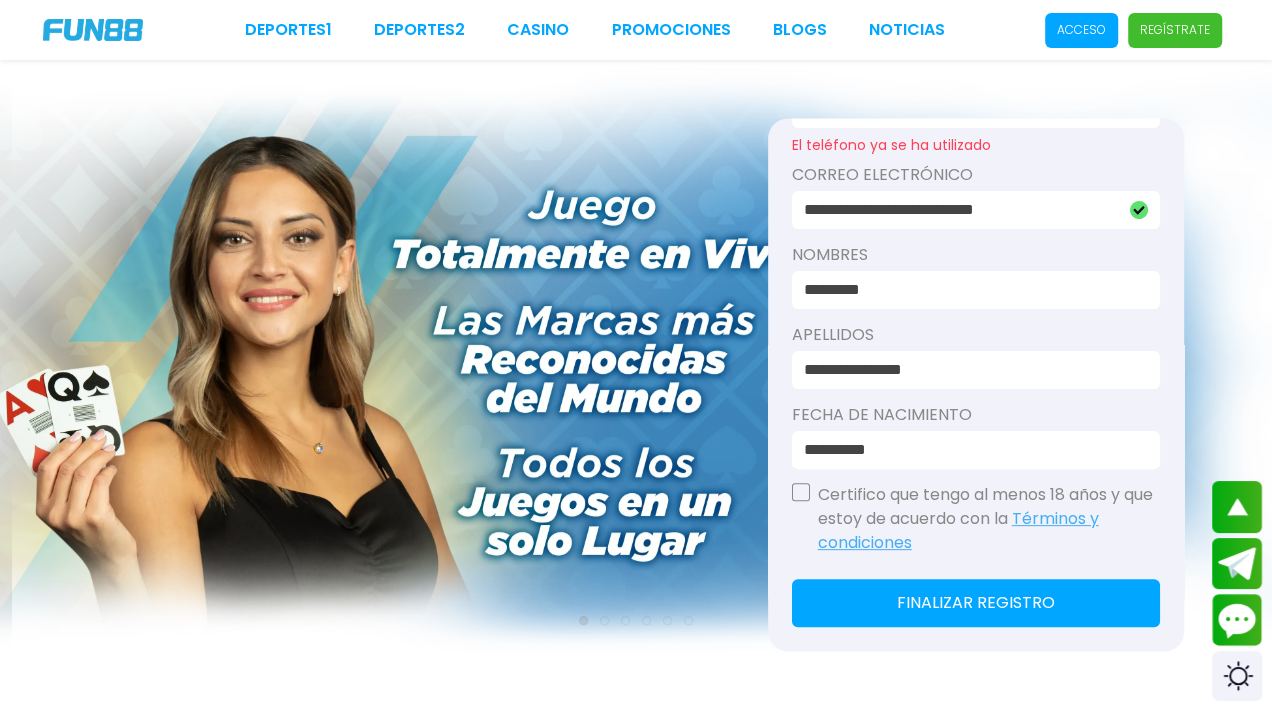 click at bounding box center (801, 492) 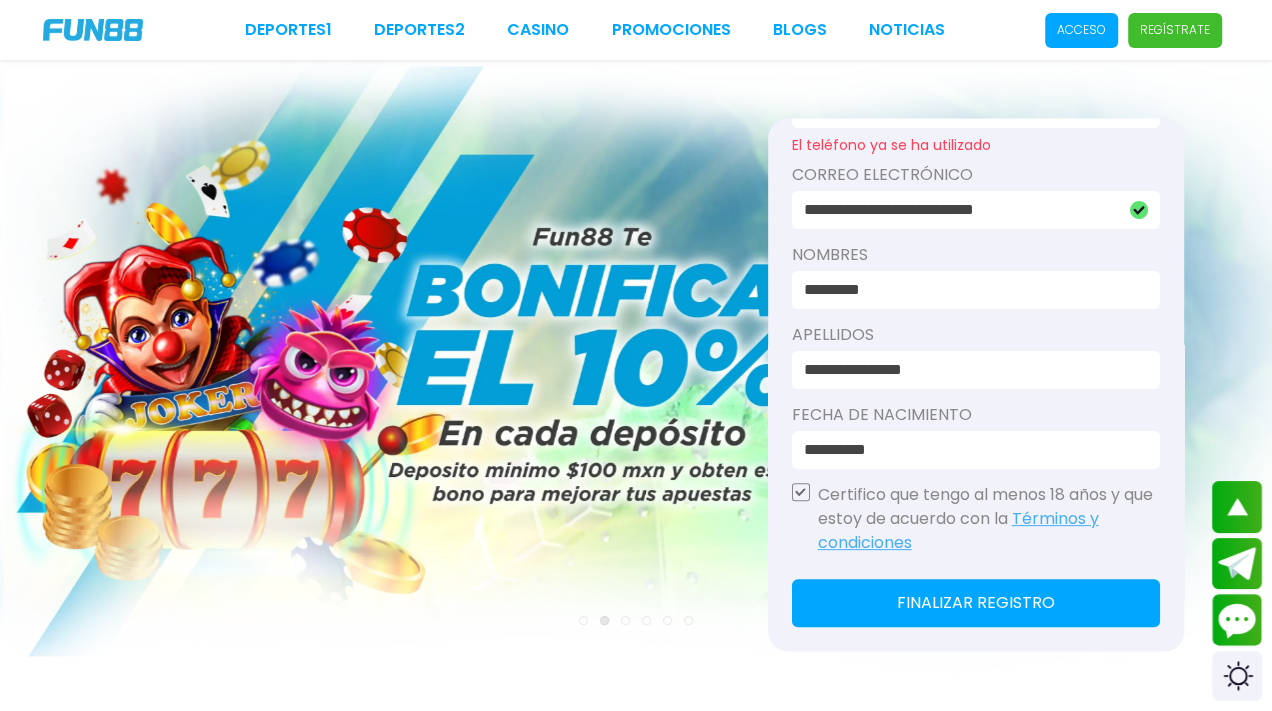 click on "Finalizar registro" 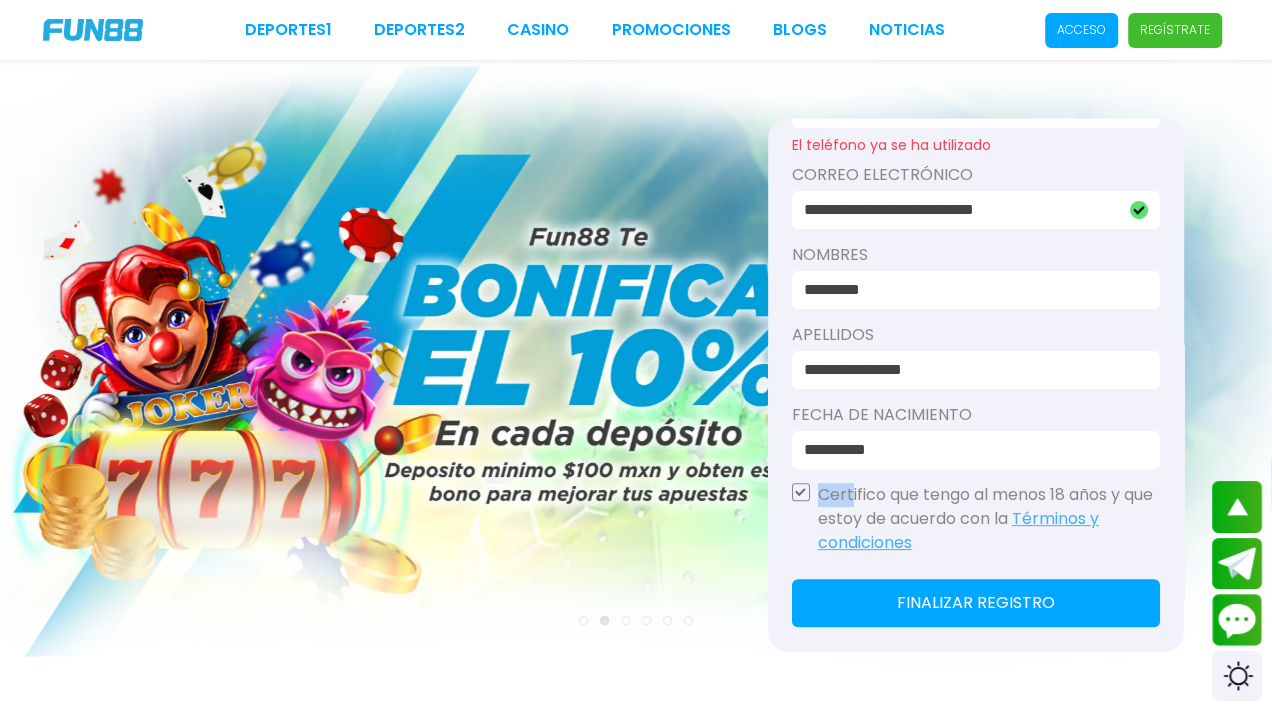 drag, startPoint x: 766, startPoint y: 477, endPoint x: 827, endPoint y: 479, distance: 61.03278 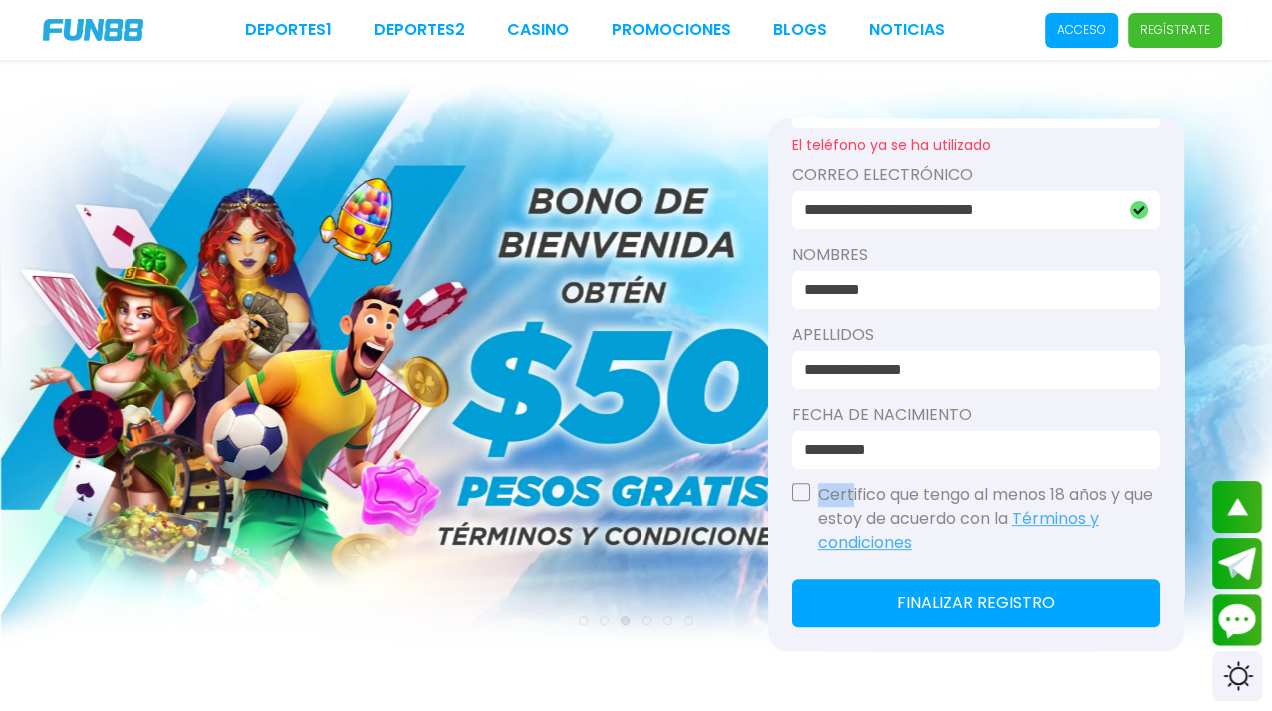 click on "Finalizar registro" 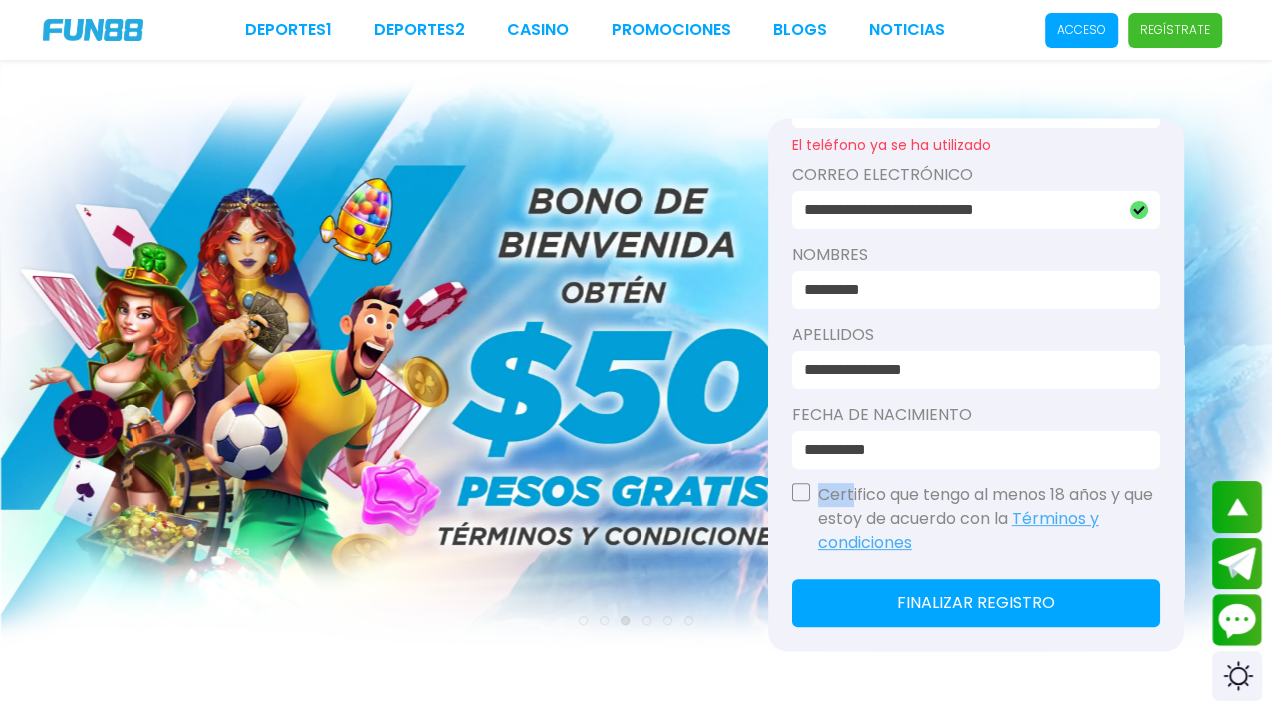 drag, startPoint x: 841, startPoint y: 585, endPoint x: 841, endPoint y: 561, distance: 24 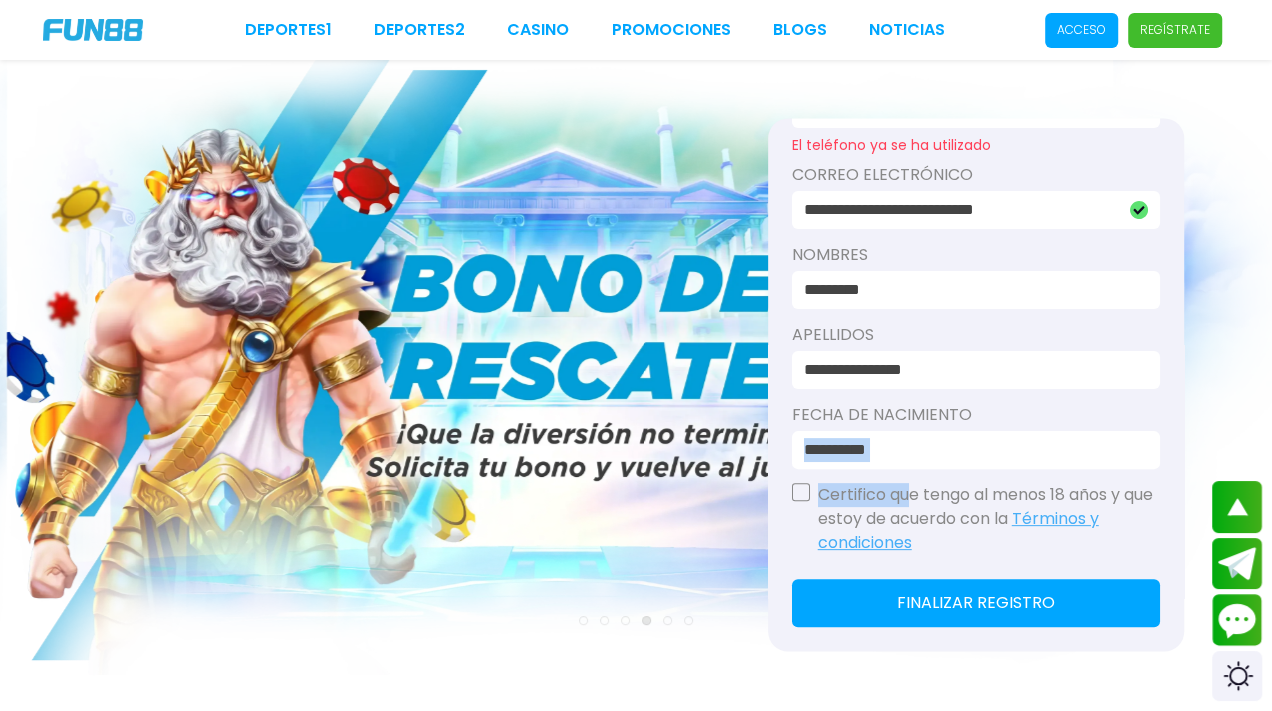 drag, startPoint x: 901, startPoint y: 441, endPoint x: 954, endPoint y: 365, distance: 92.65527 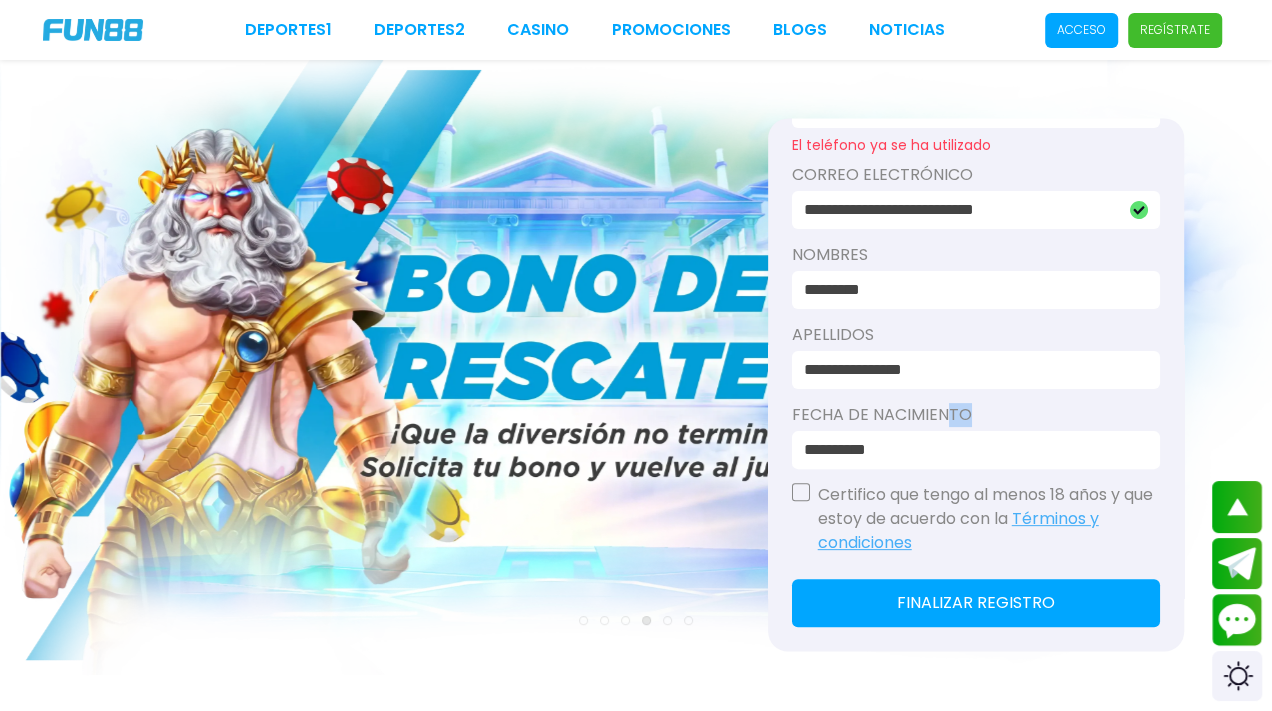 drag, startPoint x: 954, startPoint y: 365, endPoint x: 954, endPoint y: 412, distance: 47 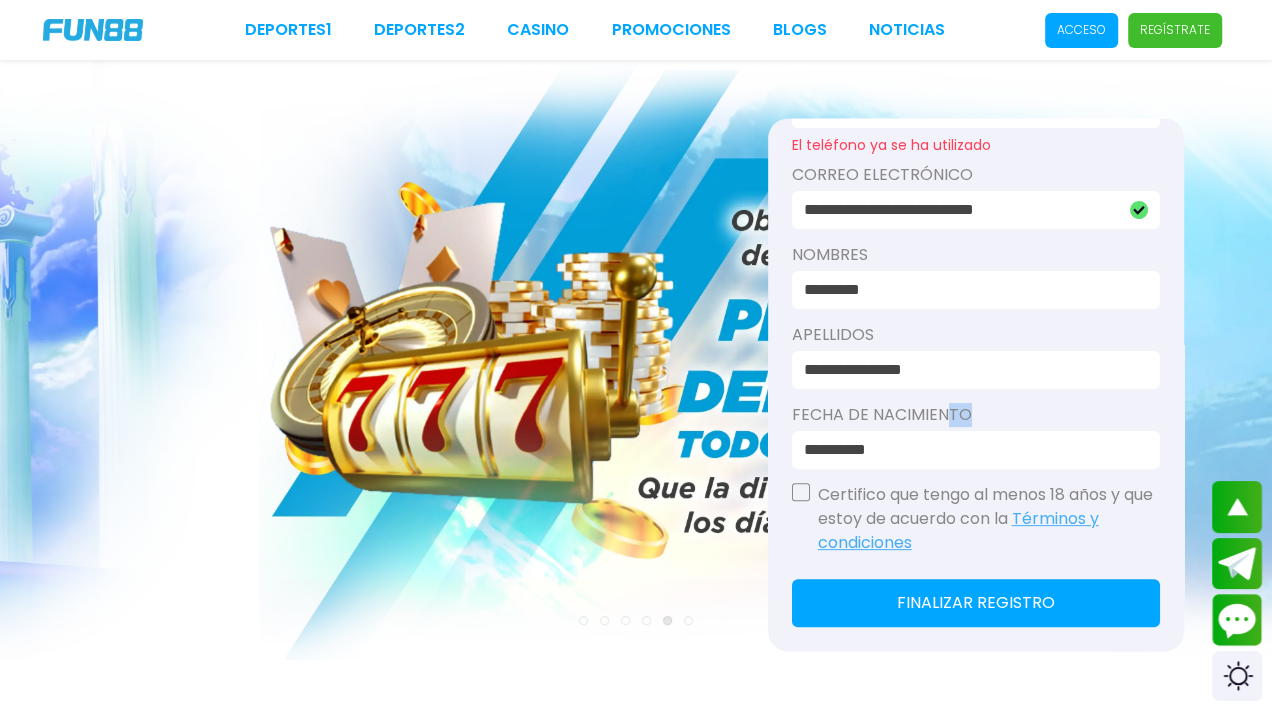 scroll, scrollTop: 240, scrollLeft: 35, axis: both 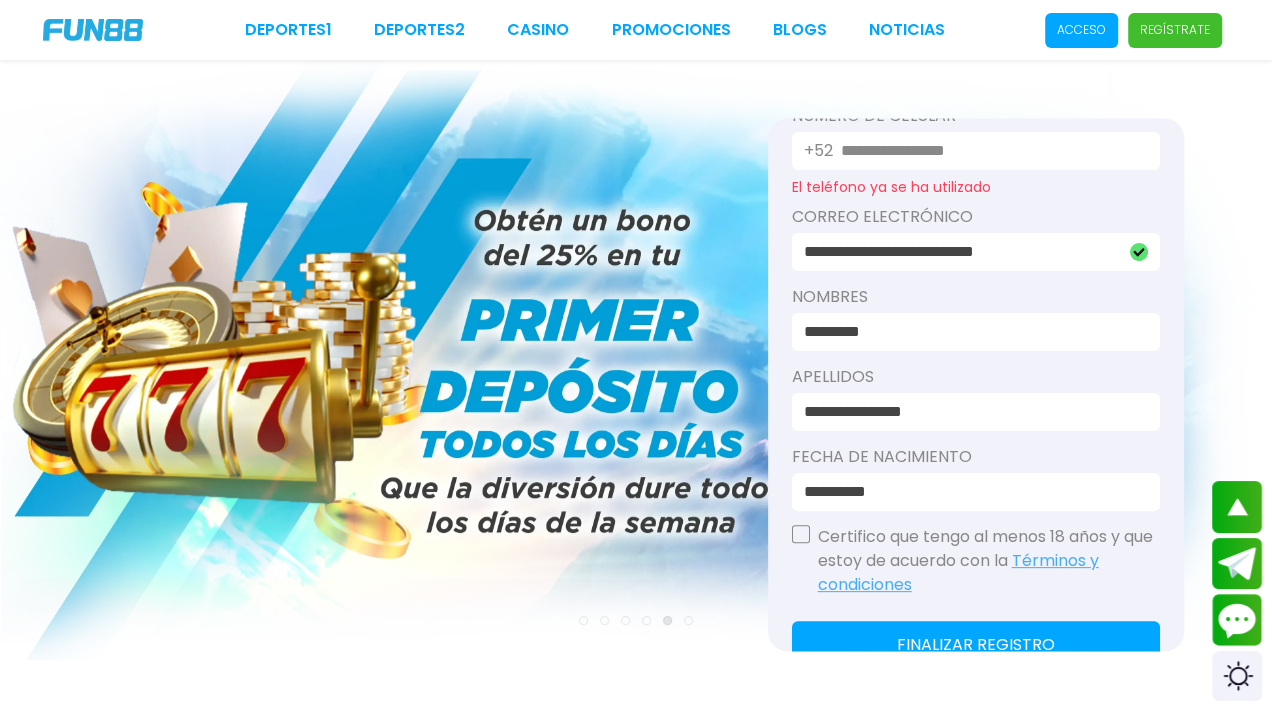 click on "**********" at bounding box center (988, 151) 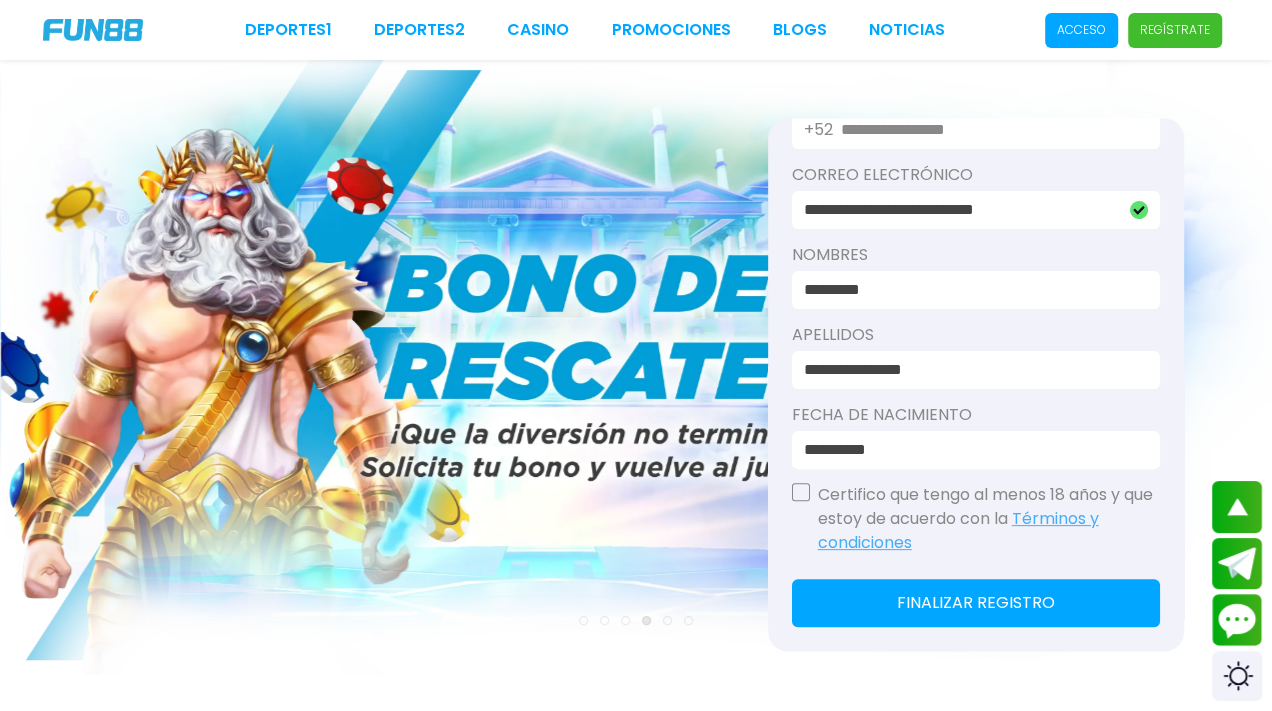 scroll, scrollTop: 384, scrollLeft: 35, axis: both 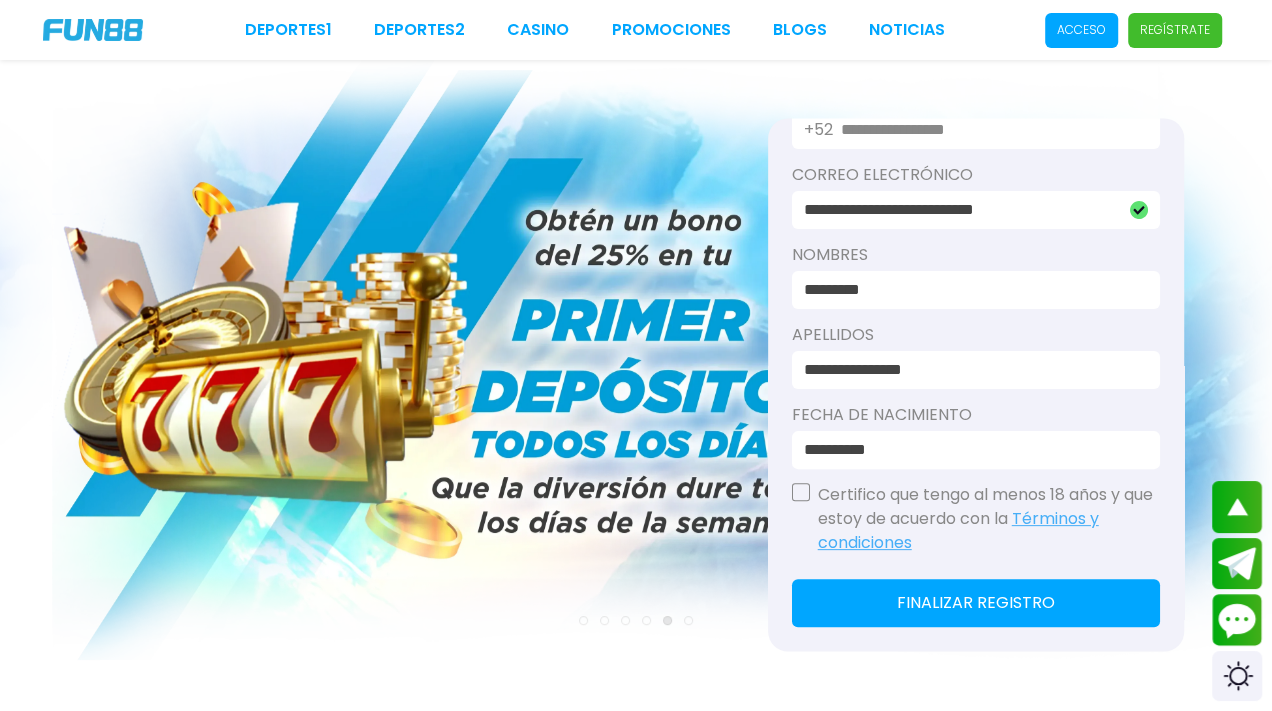 type on "**********" 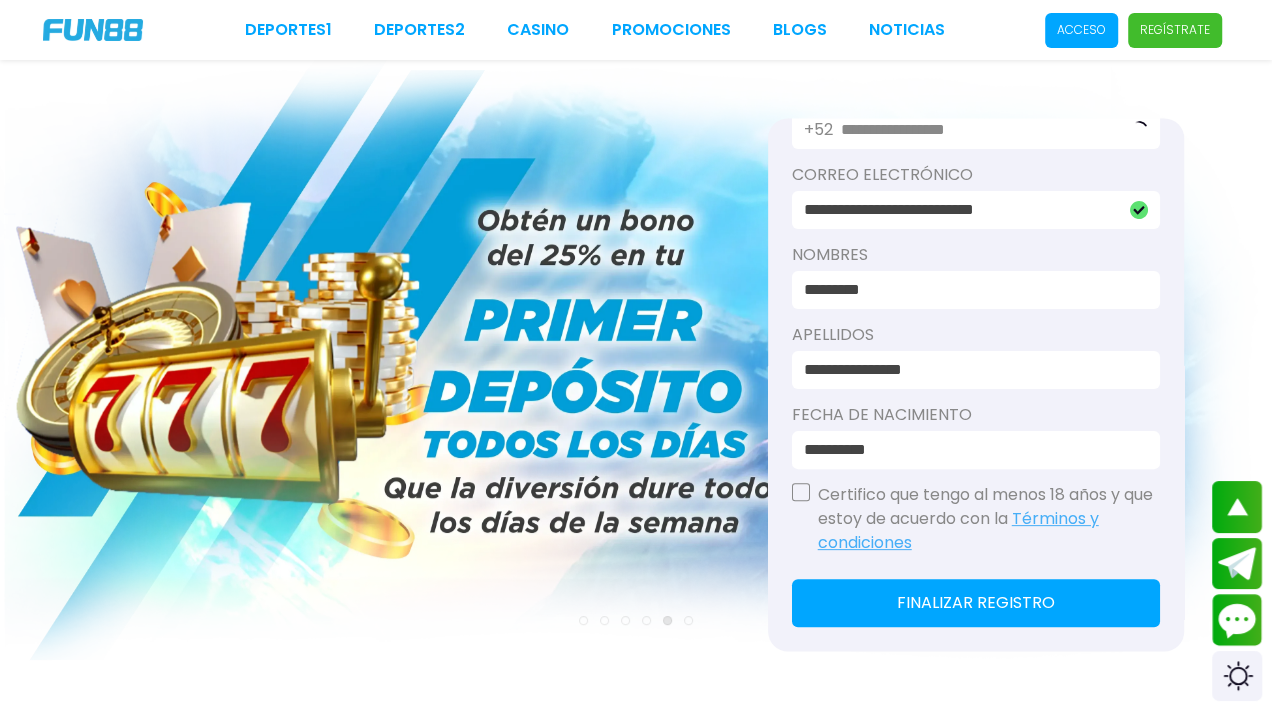 click on "Finalizar registro" 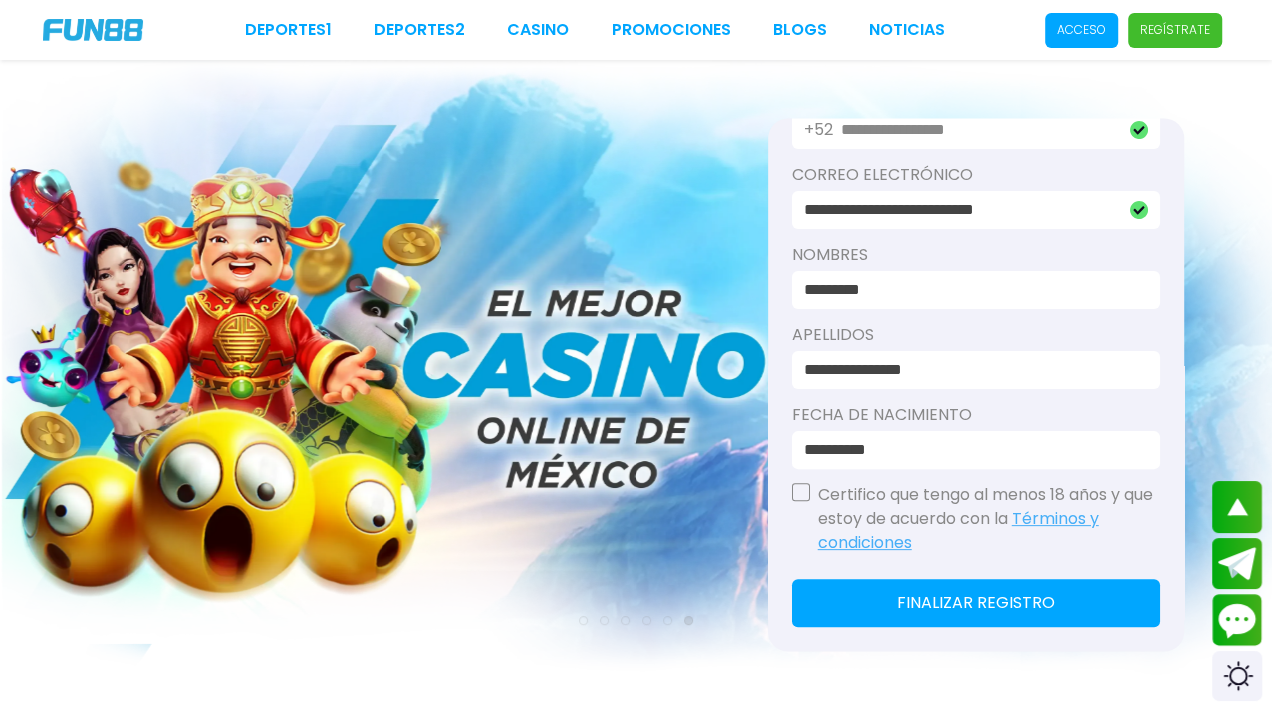 click at bounding box center [801, 492] 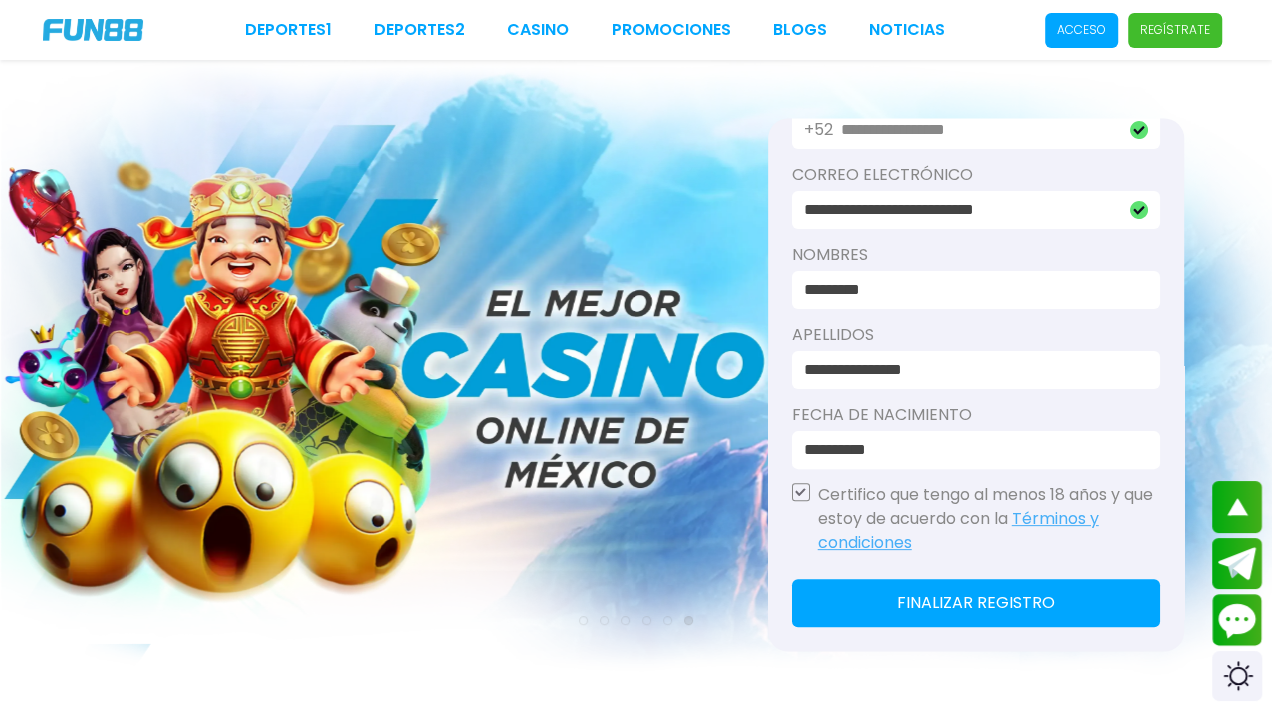 click on "Finalizar registro" 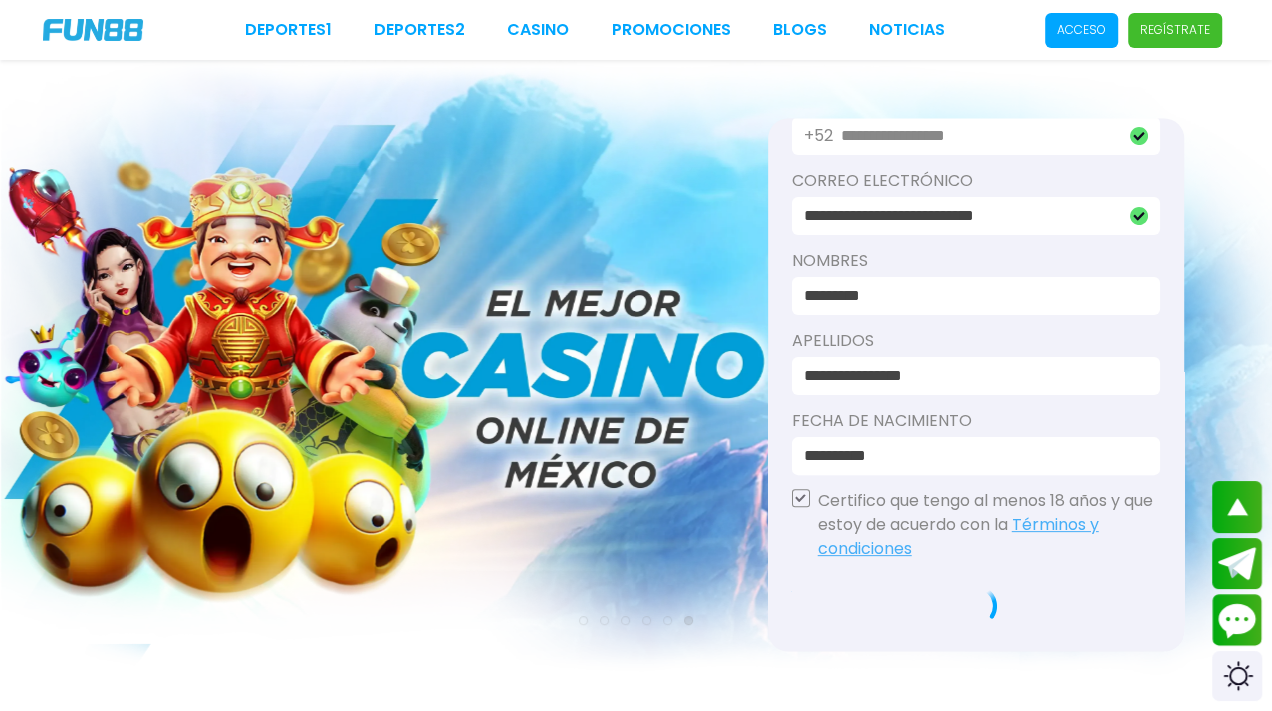 scroll, scrollTop: 371, scrollLeft: 35, axis: both 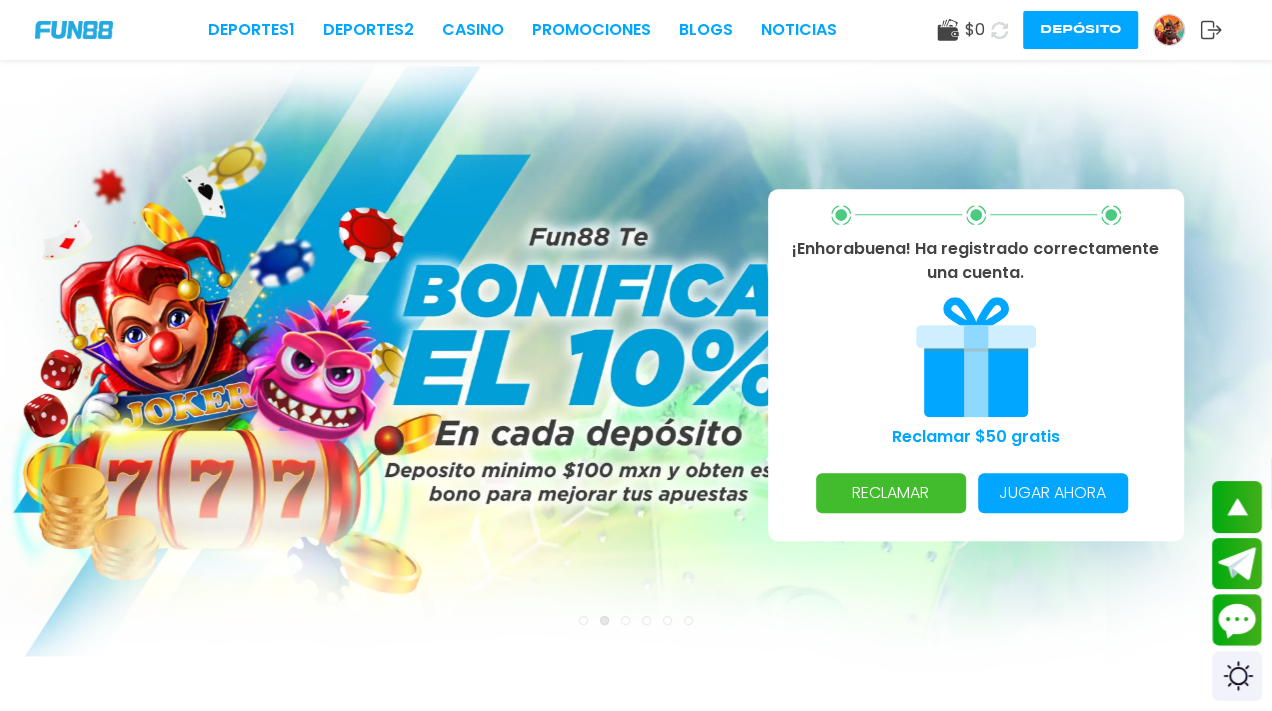 click on "RECLAMAR" at bounding box center (891, 493) 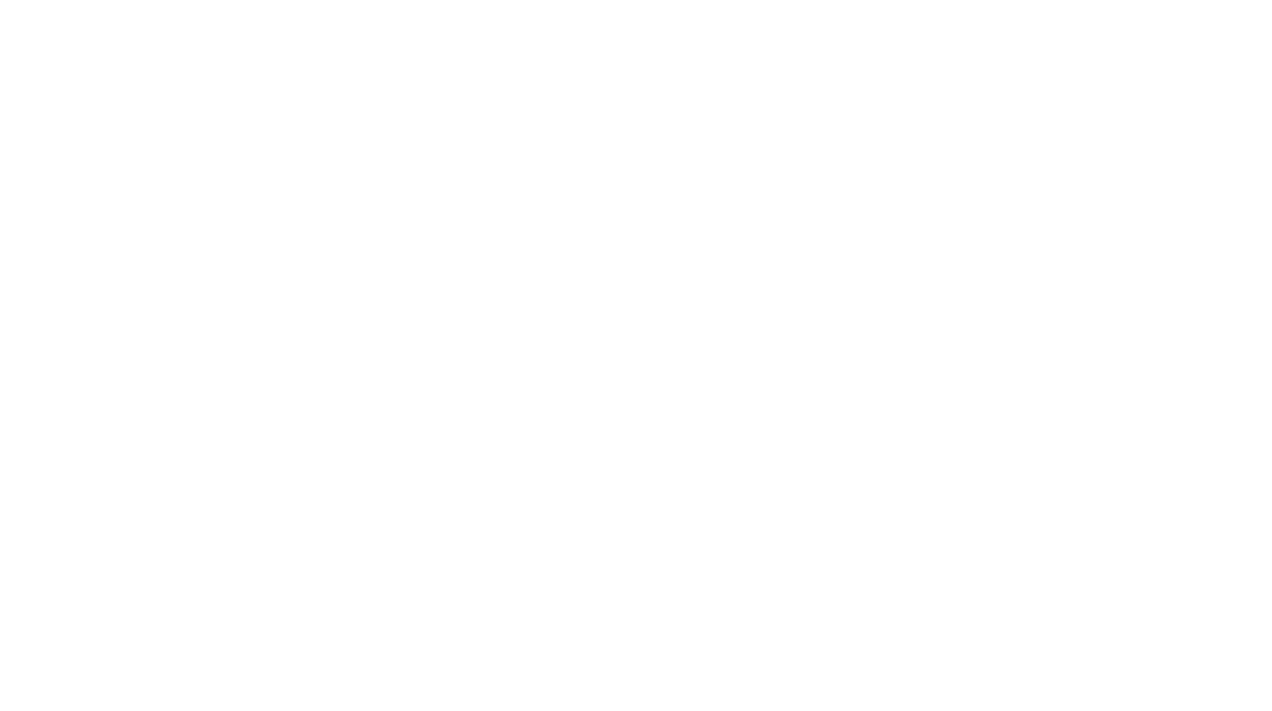 click at bounding box center [636, 355] 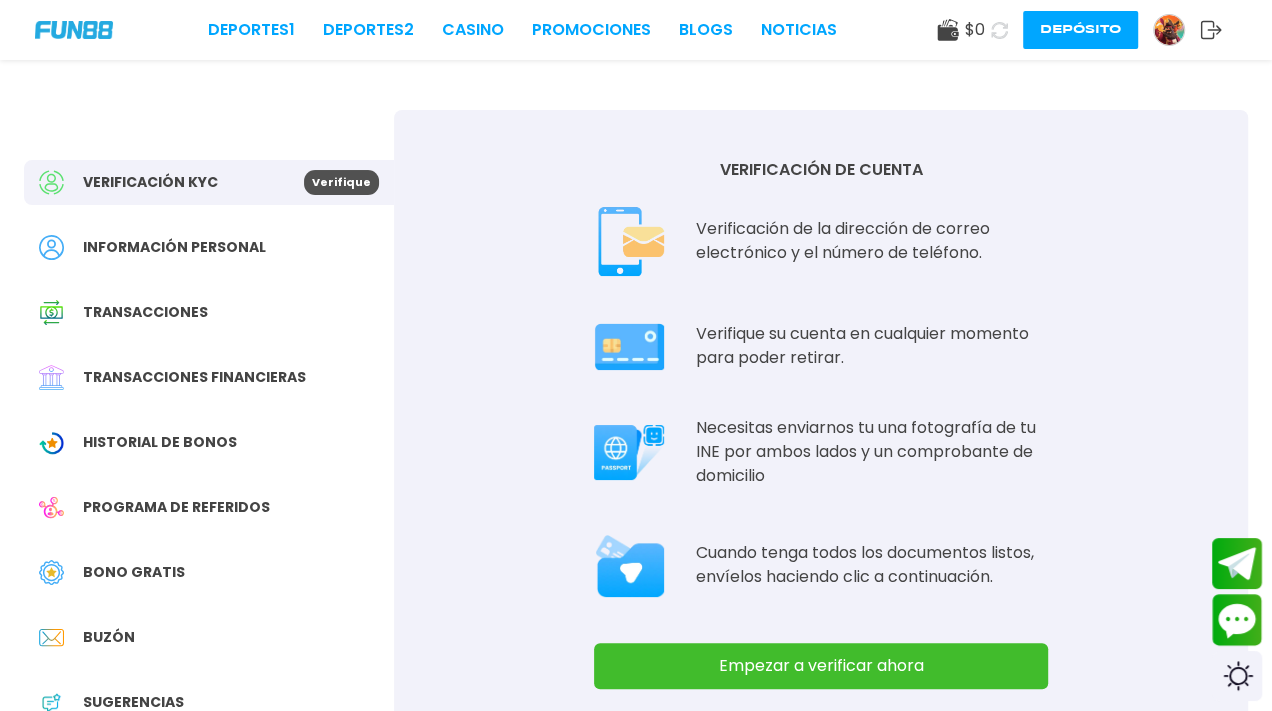 click on "Verifique" at bounding box center [341, 182] 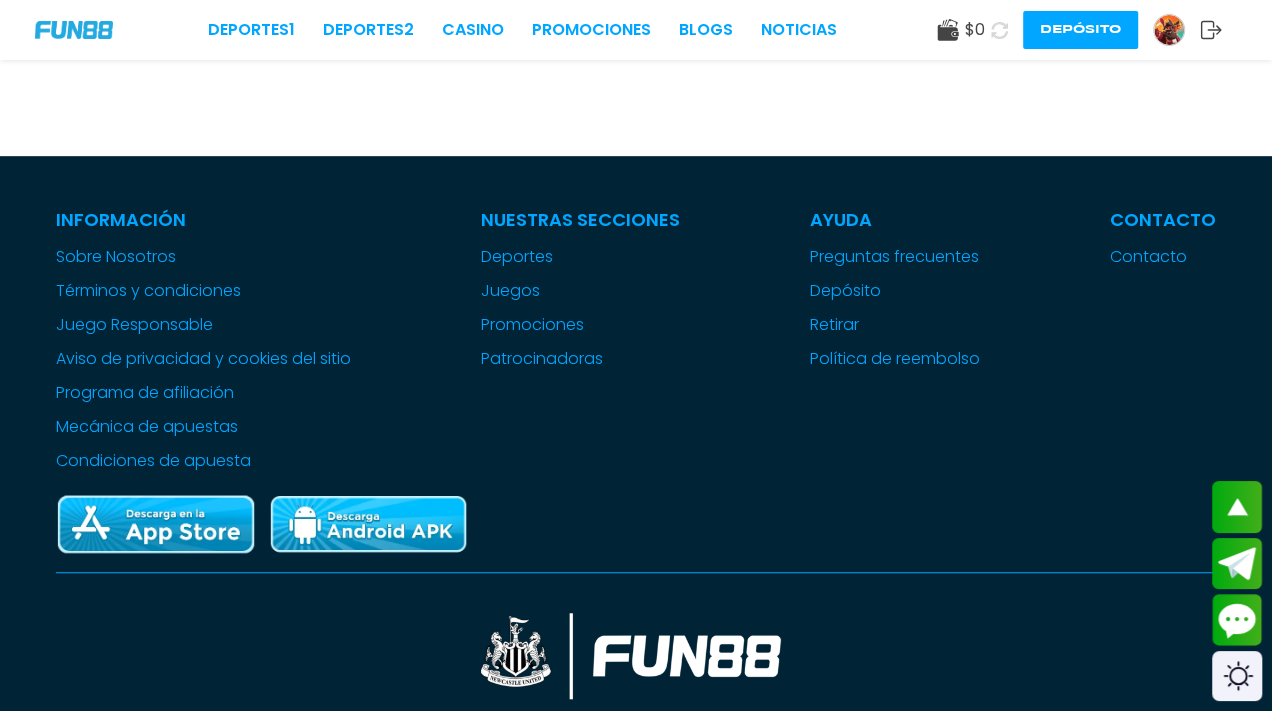 scroll, scrollTop: 596, scrollLeft: 0, axis: vertical 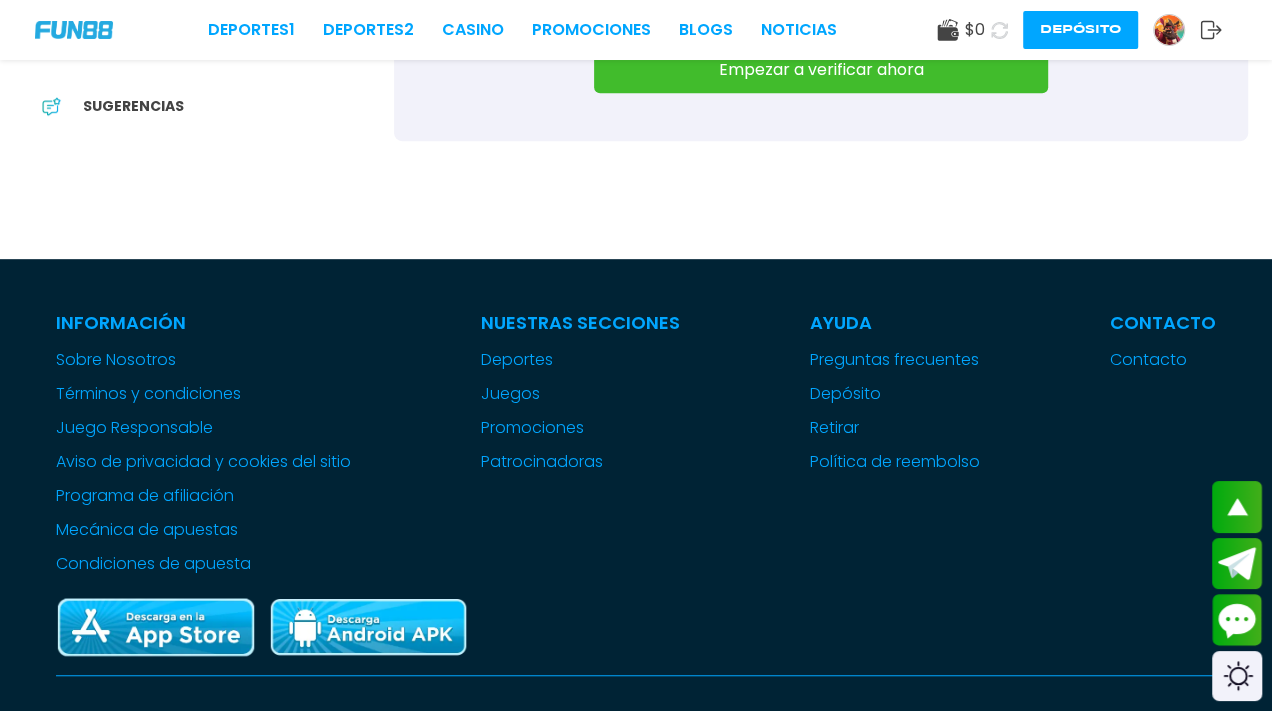 click on "Empezar a verificar ahora" at bounding box center (821, 70) 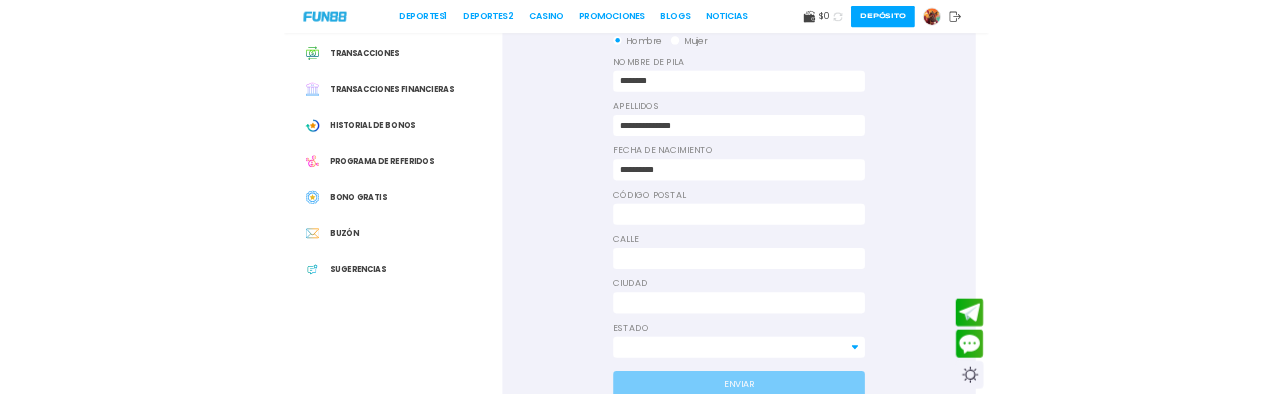 scroll, scrollTop: 341, scrollLeft: 0, axis: vertical 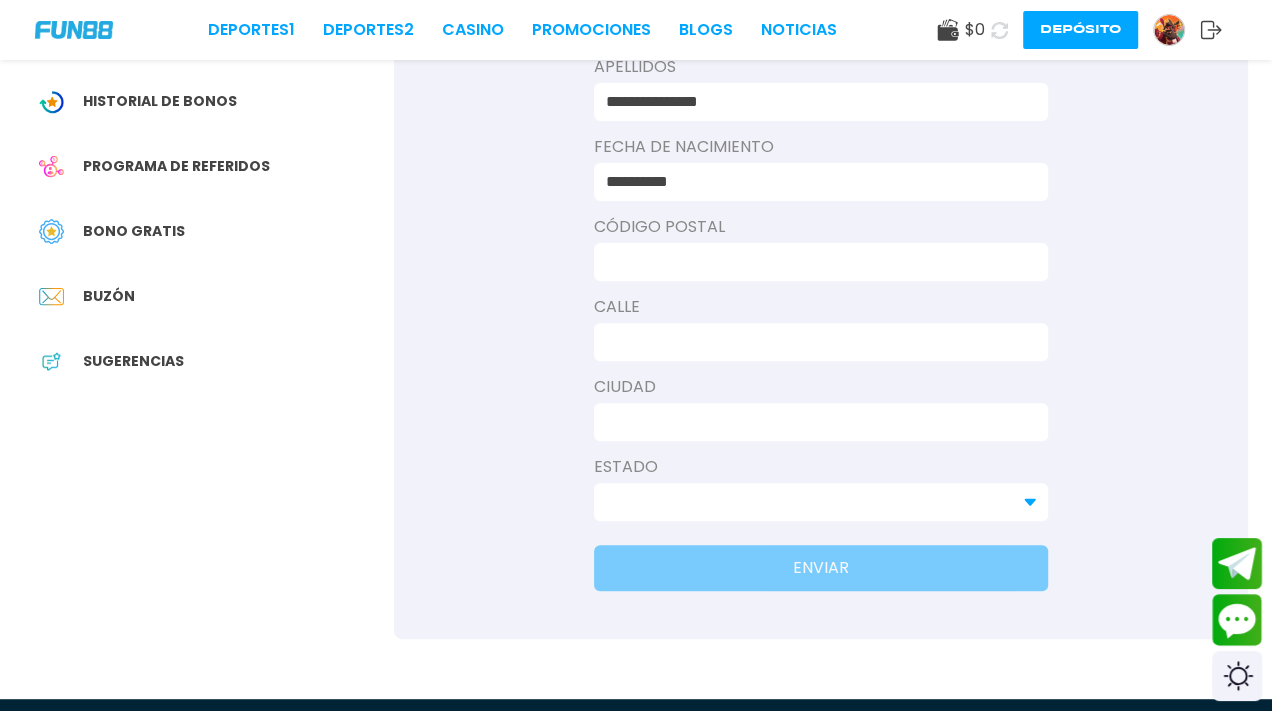 click on "Calle" at bounding box center [821, 307] 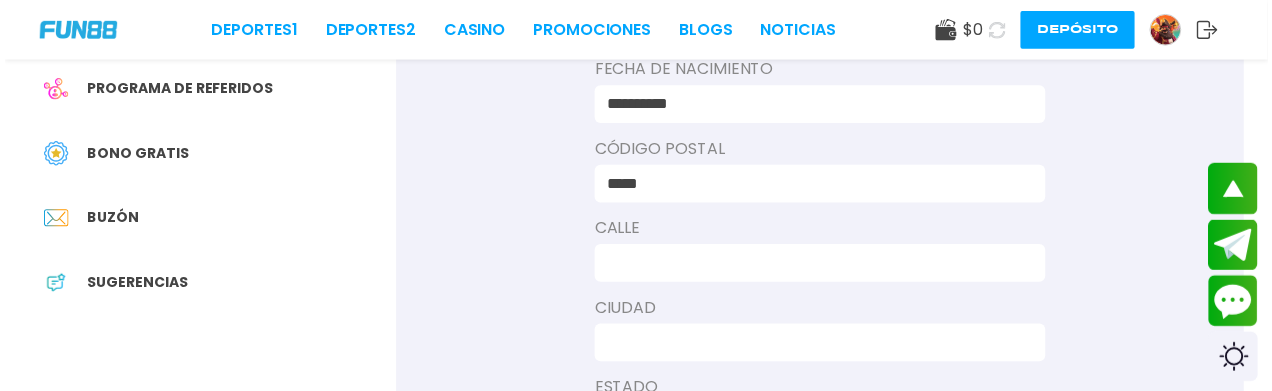 scroll, scrollTop: 510, scrollLeft: 0, axis: vertical 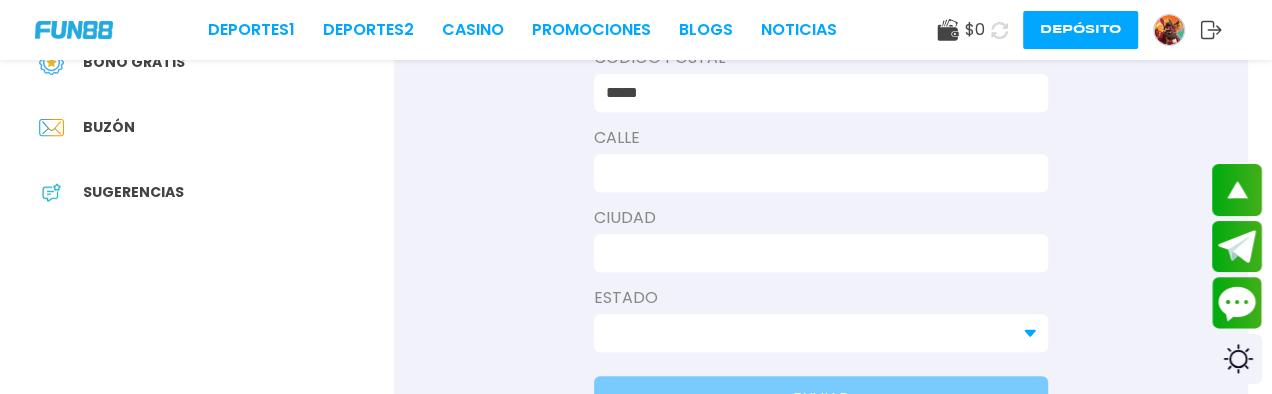 type on "*****" 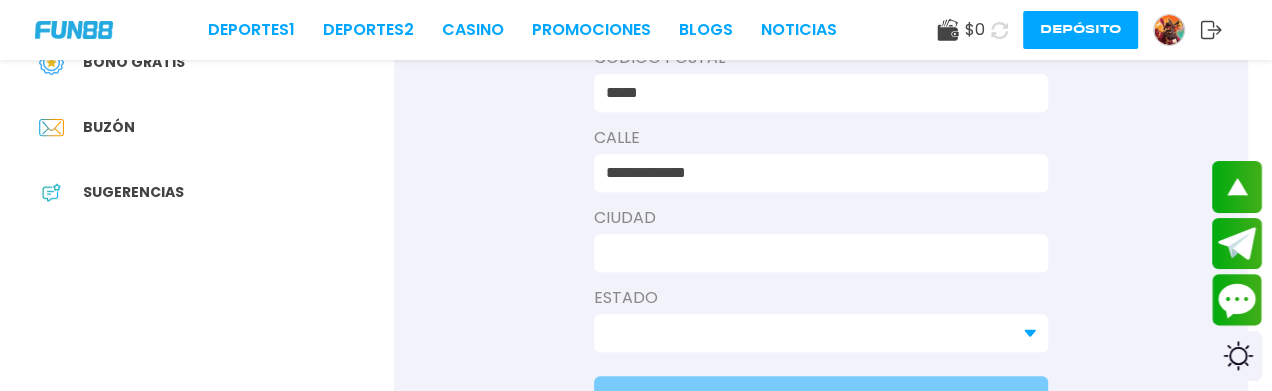 type on "**********" 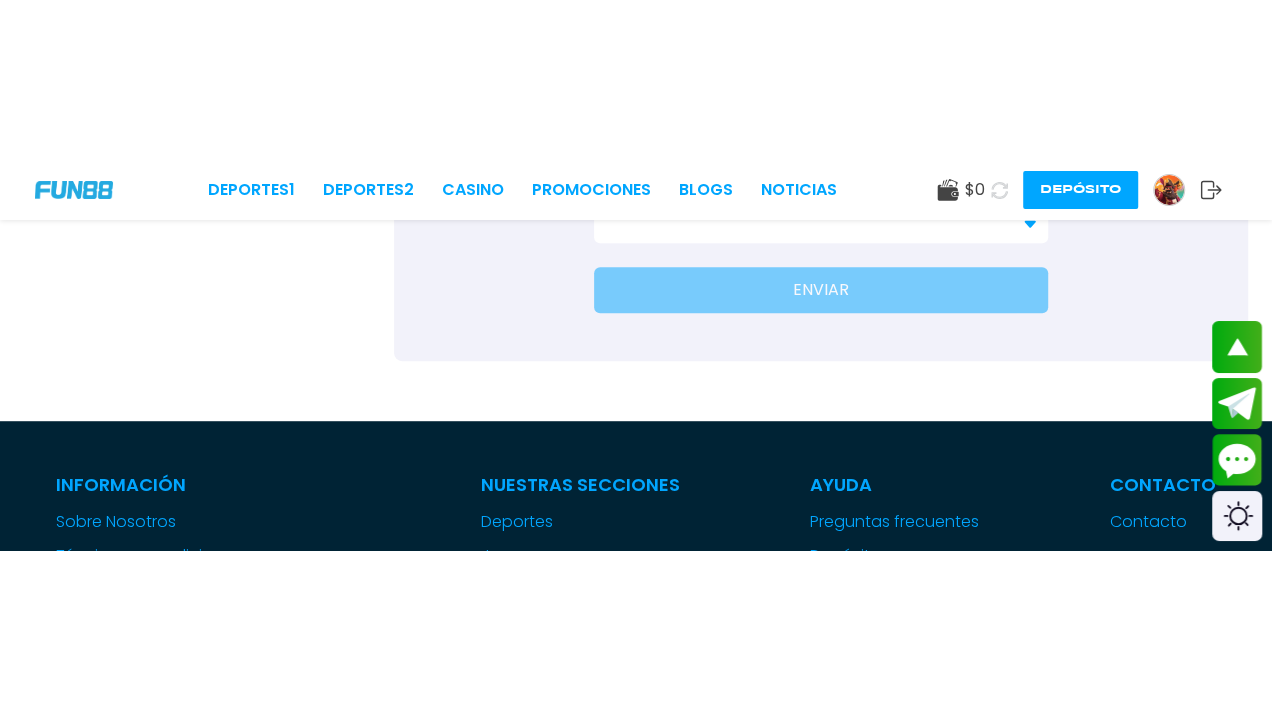 scroll, scrollTop: 799, scrollLeft: 0, axis: vertical 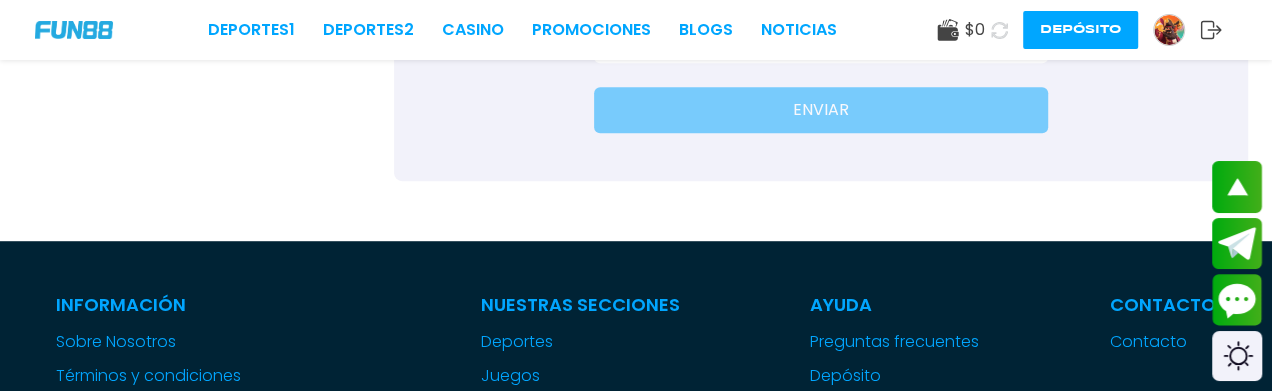 type on "*******" 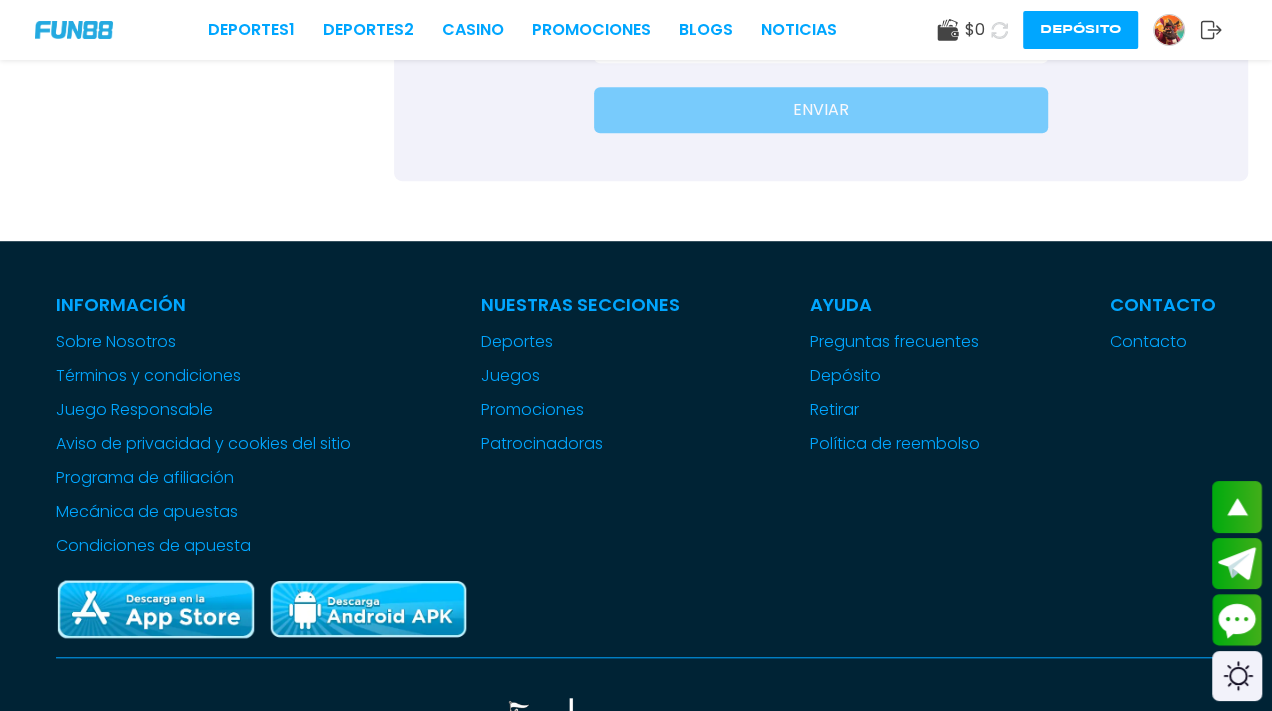 click at bounding box center (809, 44) 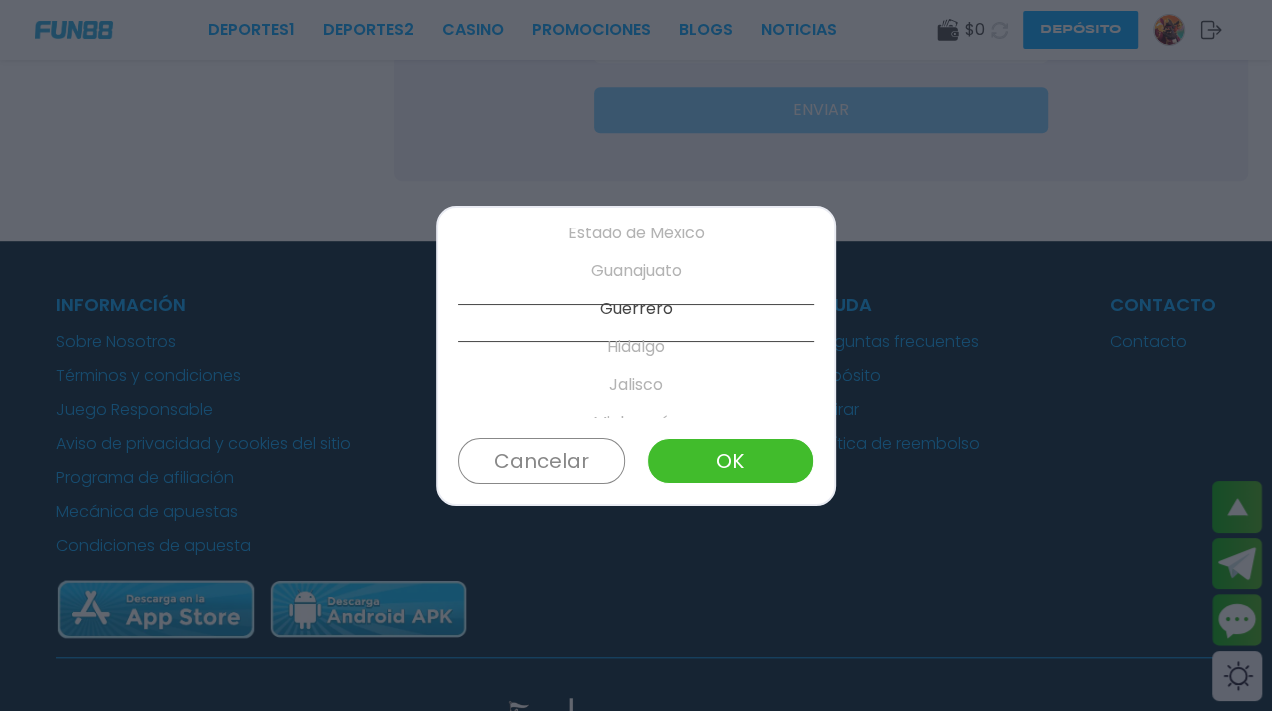 click on "Durango" at bounding box center [636, 195] 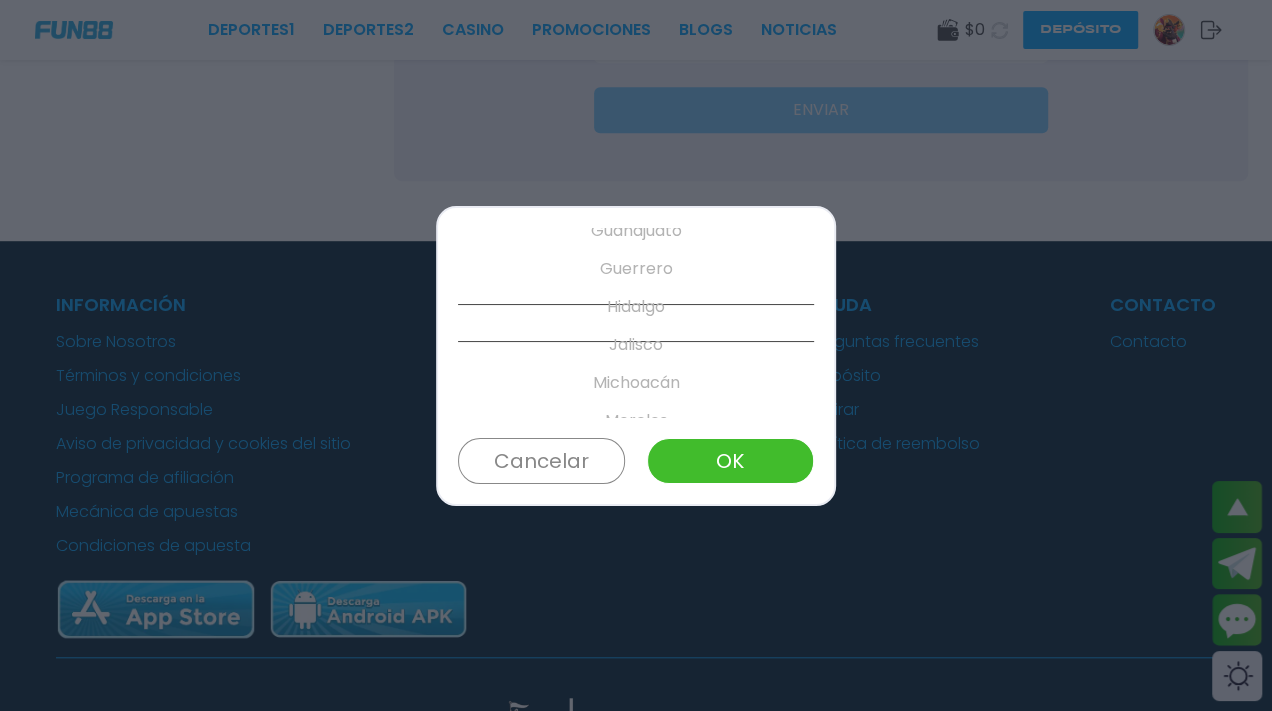 scroll, scrollTop: 520, scrollLeft: 0, axis: vertical 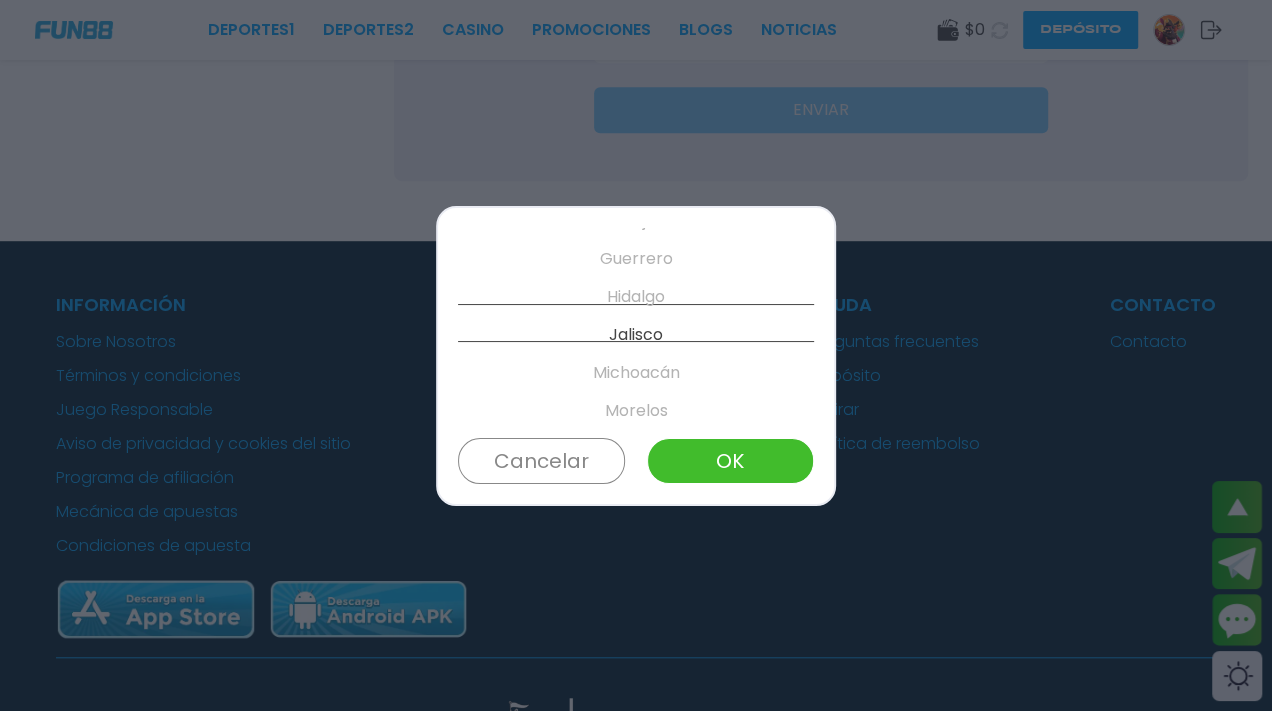 click on "Durango" at bounding box center (636, 145) 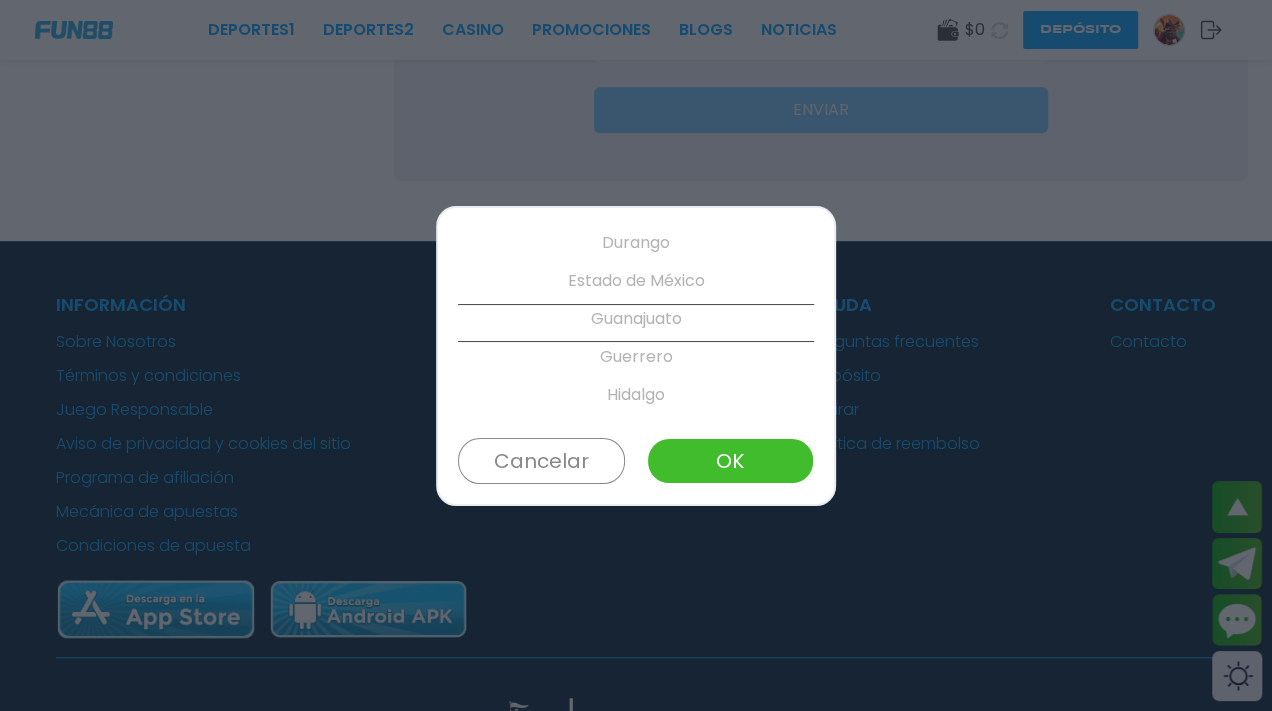 scroll, scrollTop: 422, scrollLeft: 0, axis: vertical 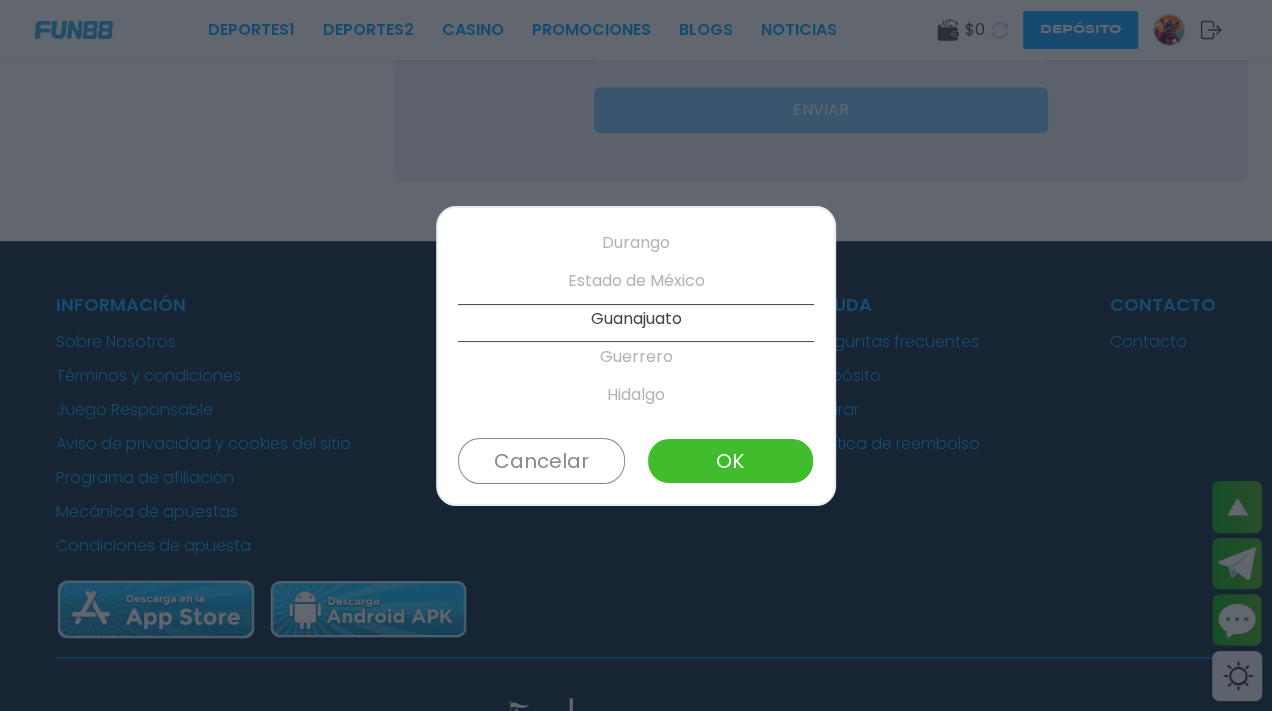 click on "Colima" at bounding box center (636, 205) 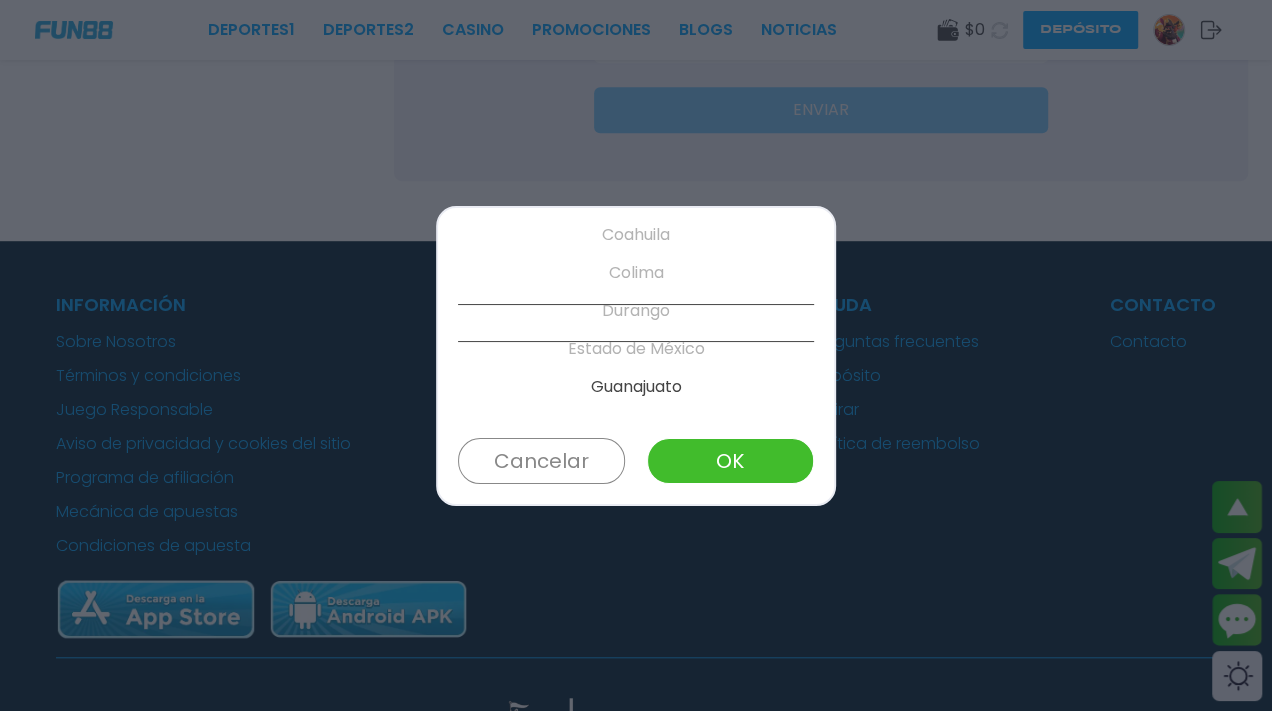 scroll, scrollTop: 323, scrollLeft: 0, axis: vertical 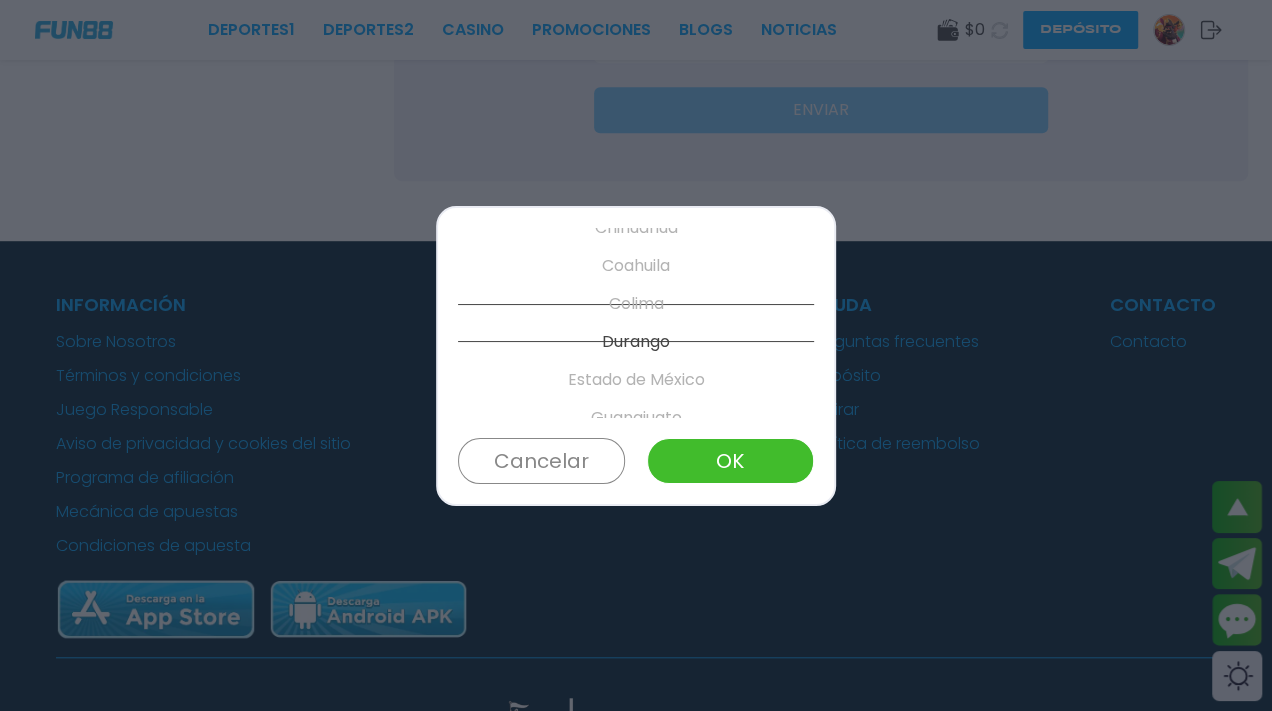 click on "Coahuila" at bounding box center [636, 266] 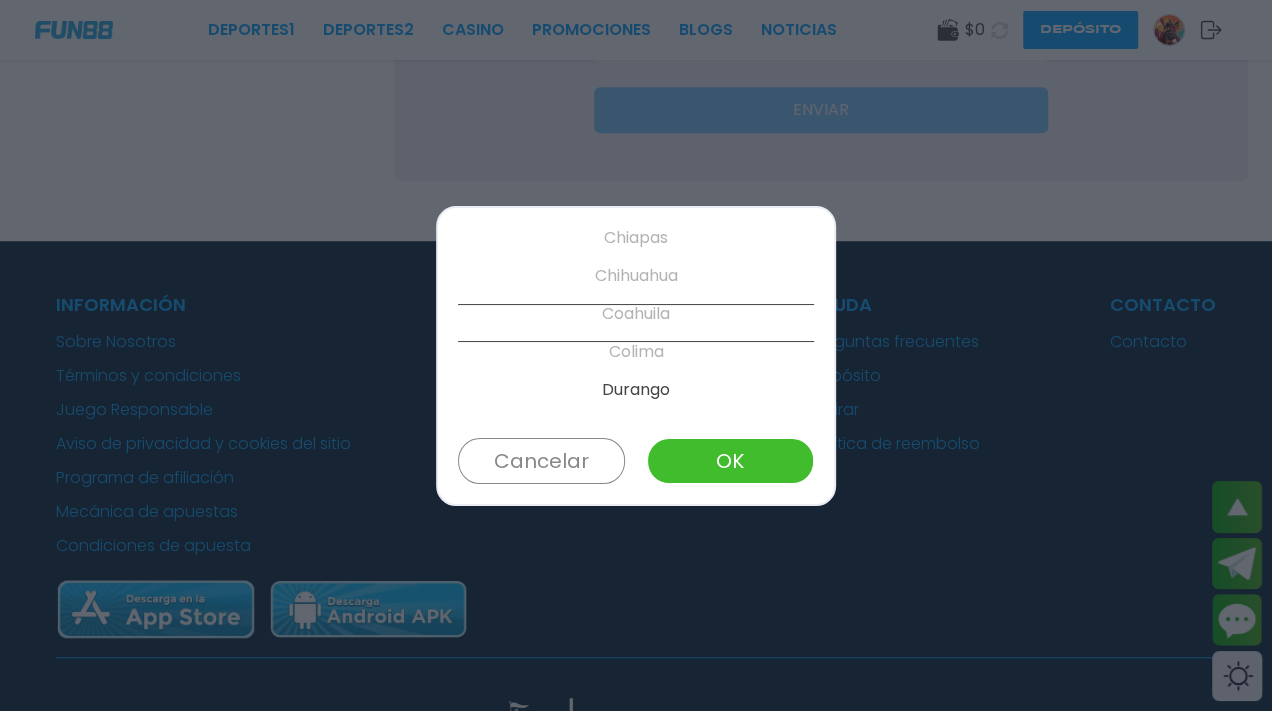 scroll, scrollTop: 273, scrollLeft: 0, axis: vertical 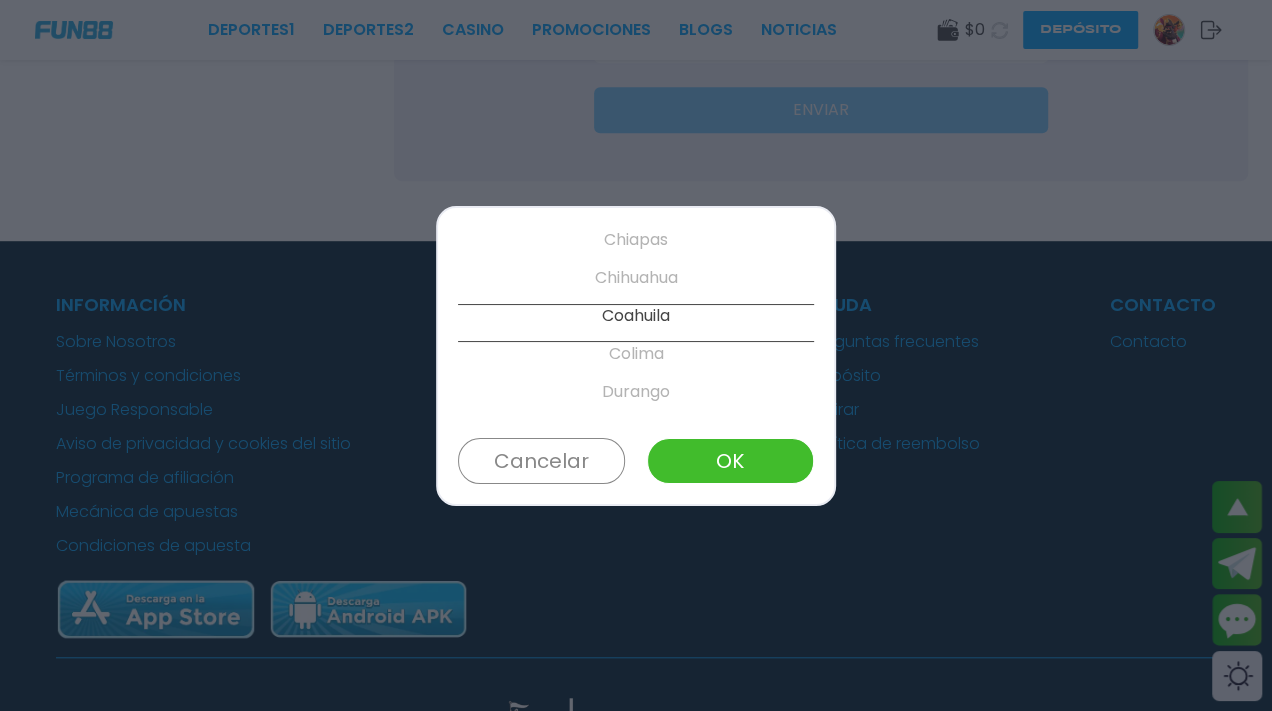 click on "Chihuahua" at bounding box center [636, 278] 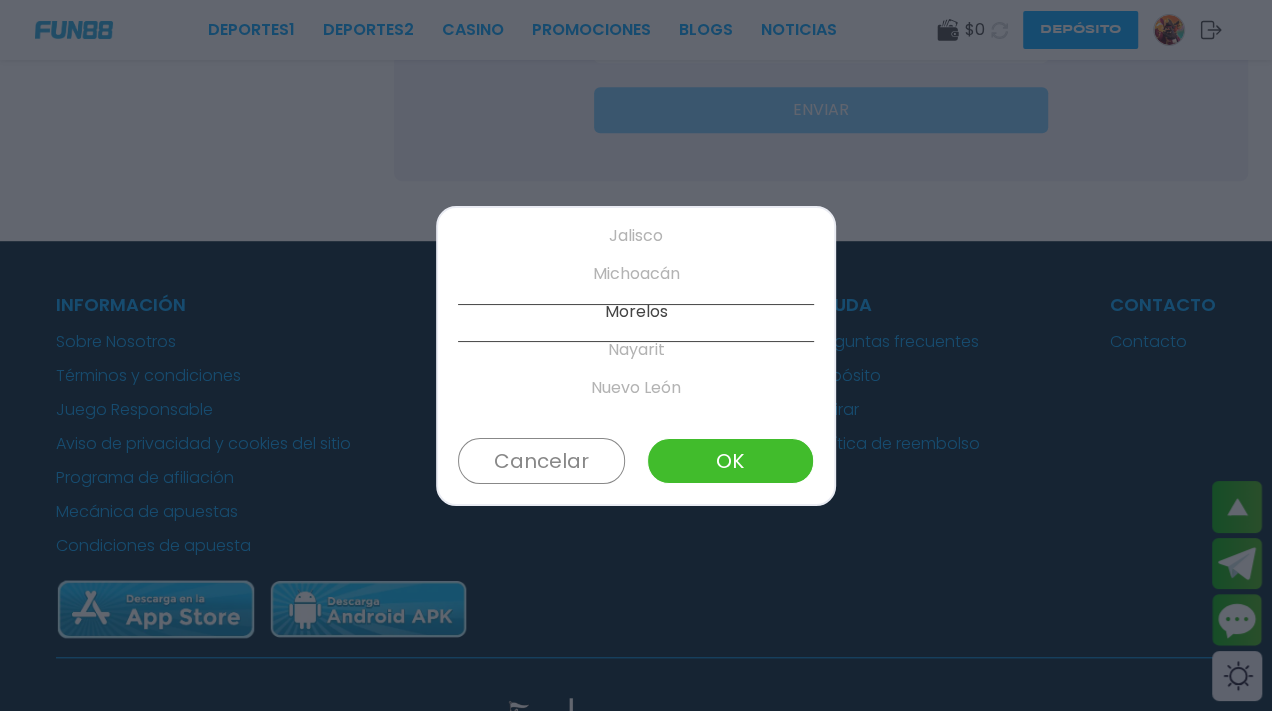 click on "Hidalgo" at bounding box center [636, 198] 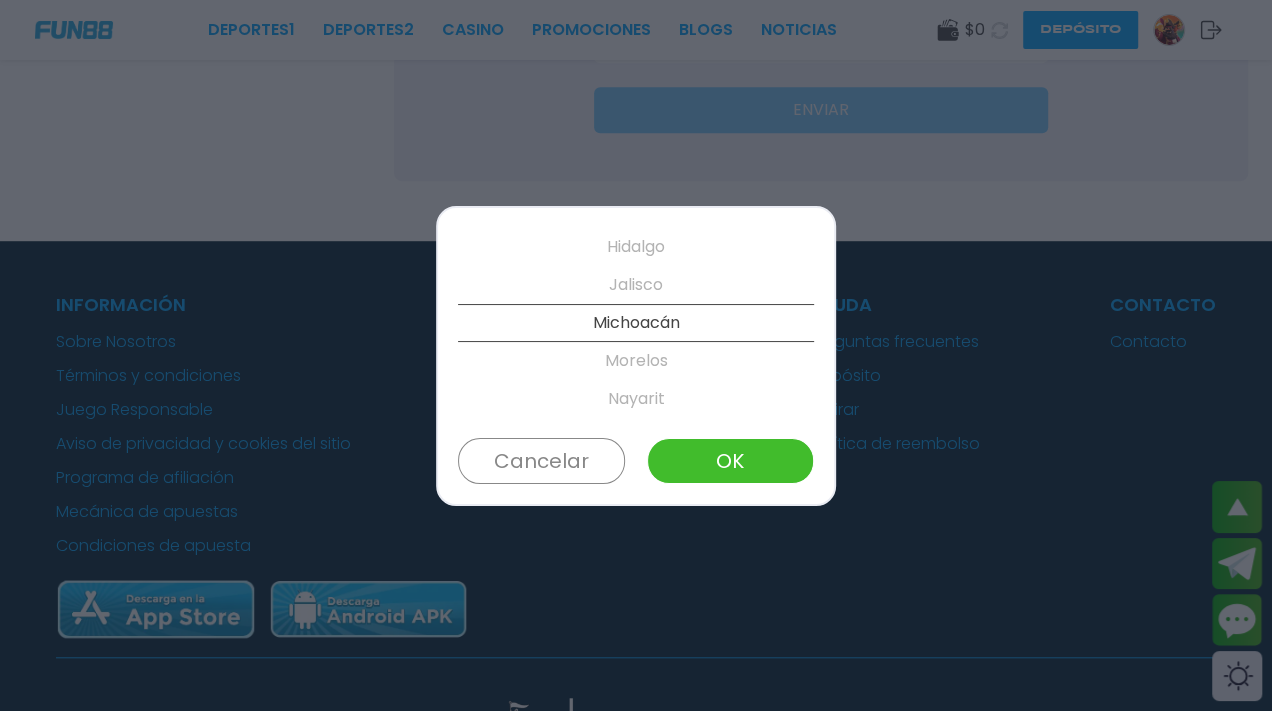 click on "Guerrero" at bounding box center (636, 209) 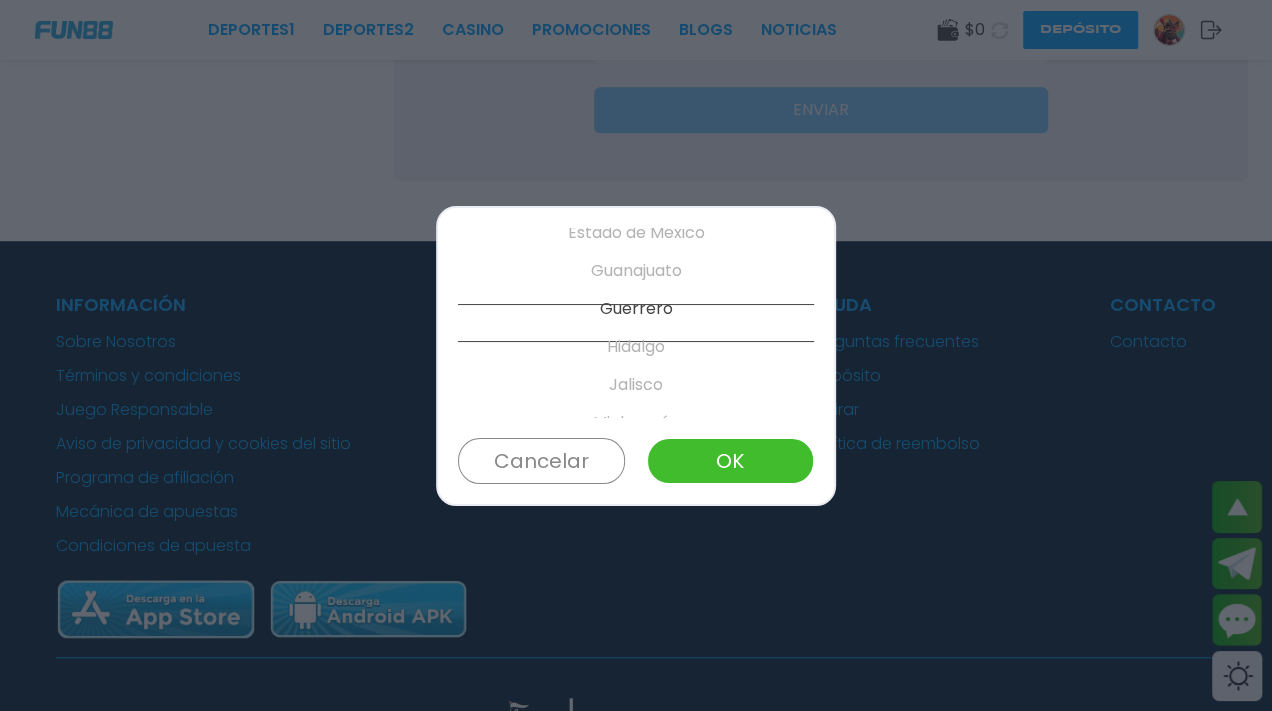 click on "Estado de México" at bounding box center (636, 233) 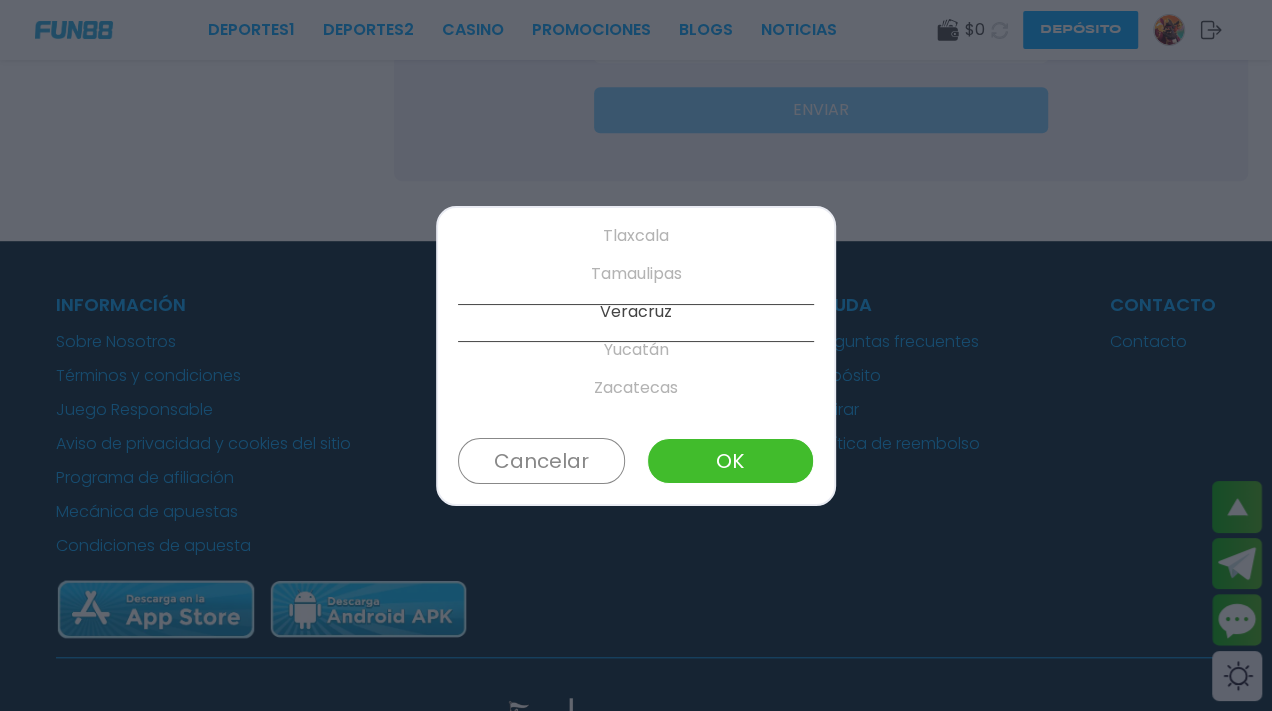 click on "San Luis Potosí" at bounding box center (636, 84) 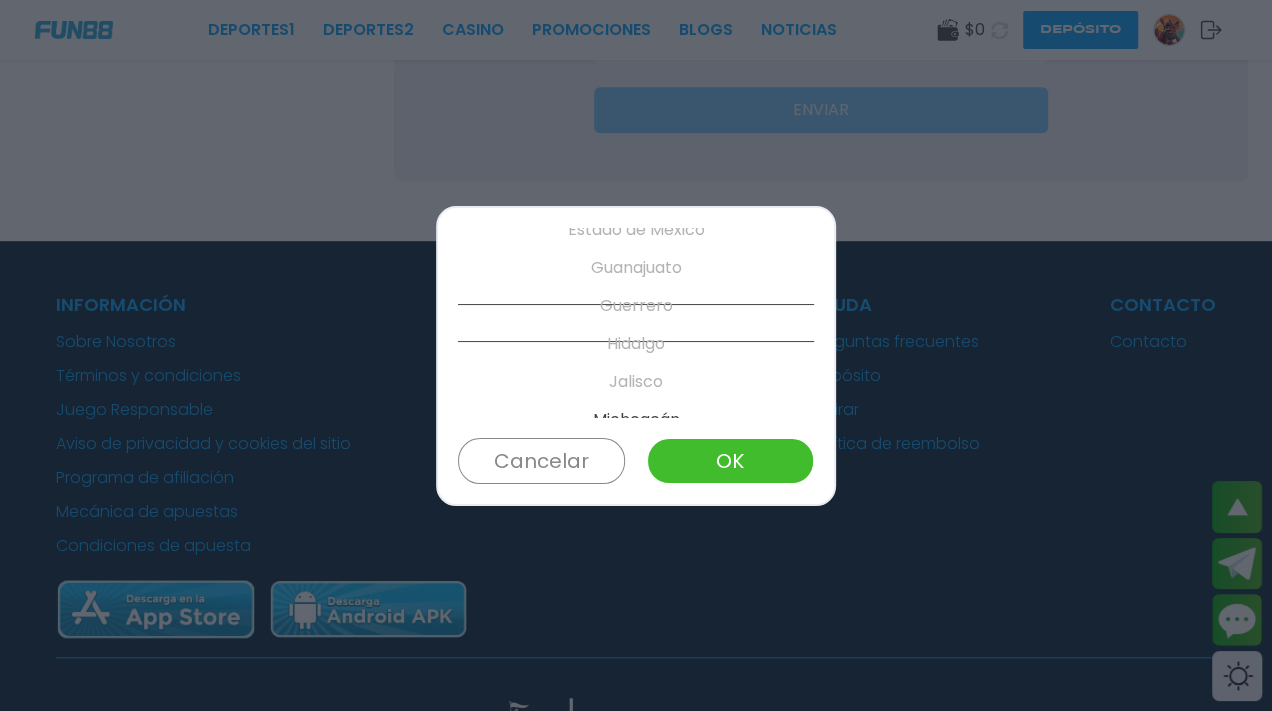 scroll, scrollTop: 470, scrollLeft: 0, axis: vertical 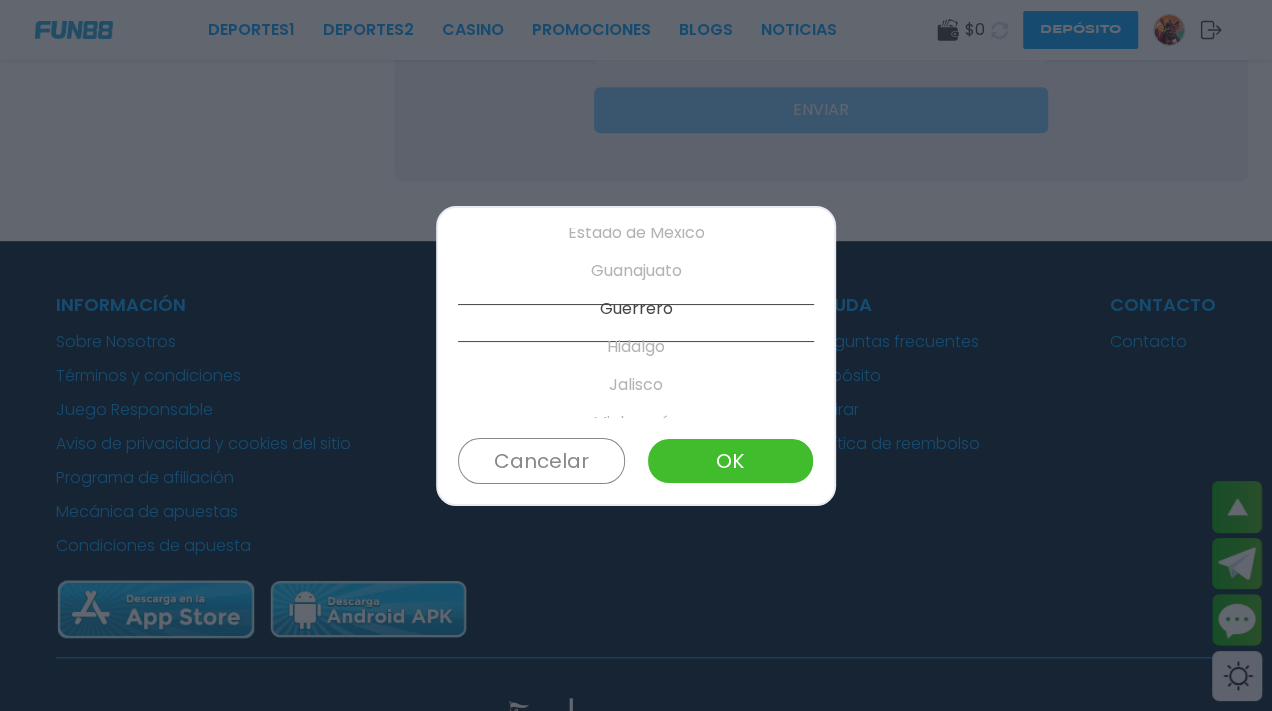 click on "Guanajuato" at bounding box center [636, 271] 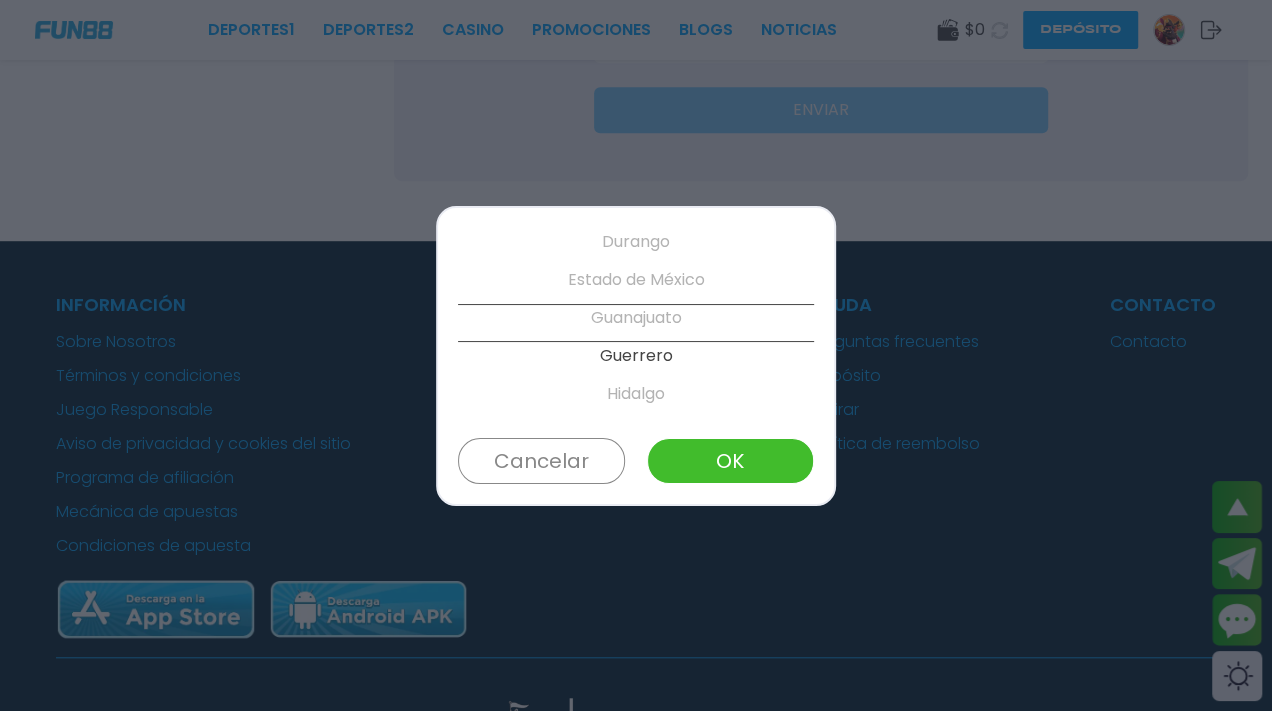 scroll, scrollTop: 422, scrollLeft: 0, axis: vertical 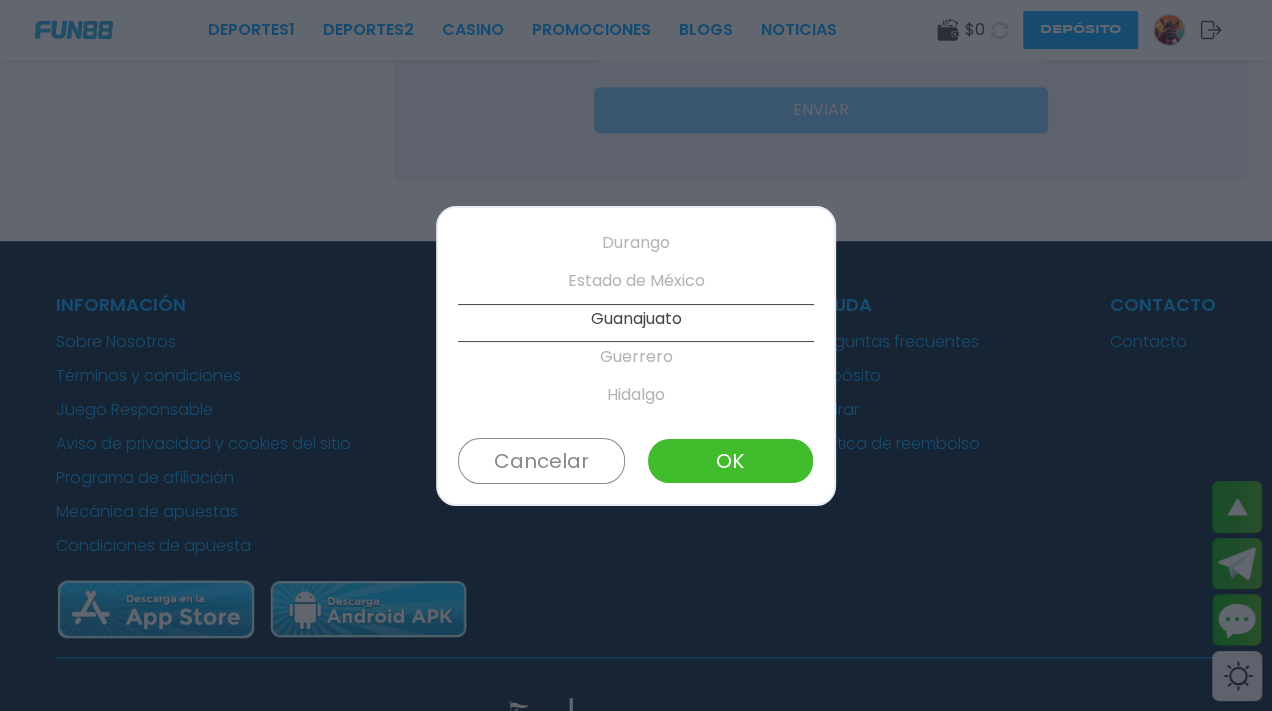 click on "OK" at bounding box center [730, 461] 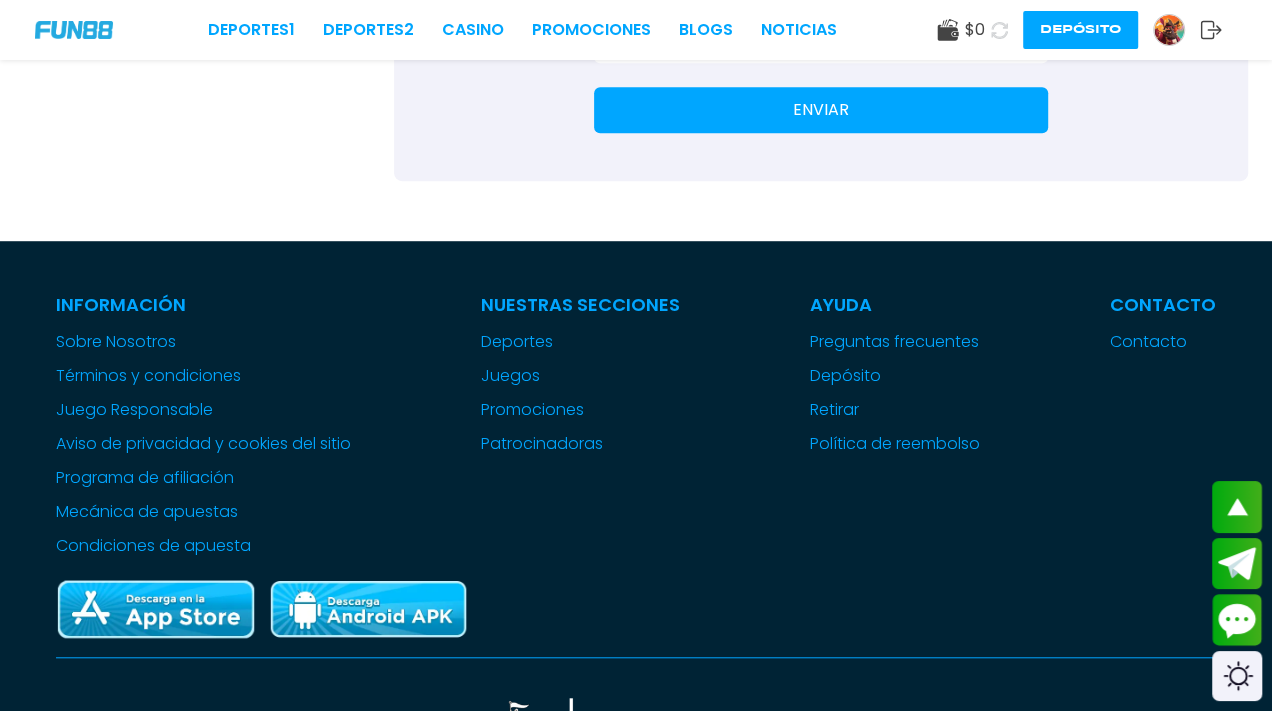 click on "**********" at bounding box center (809, 44) 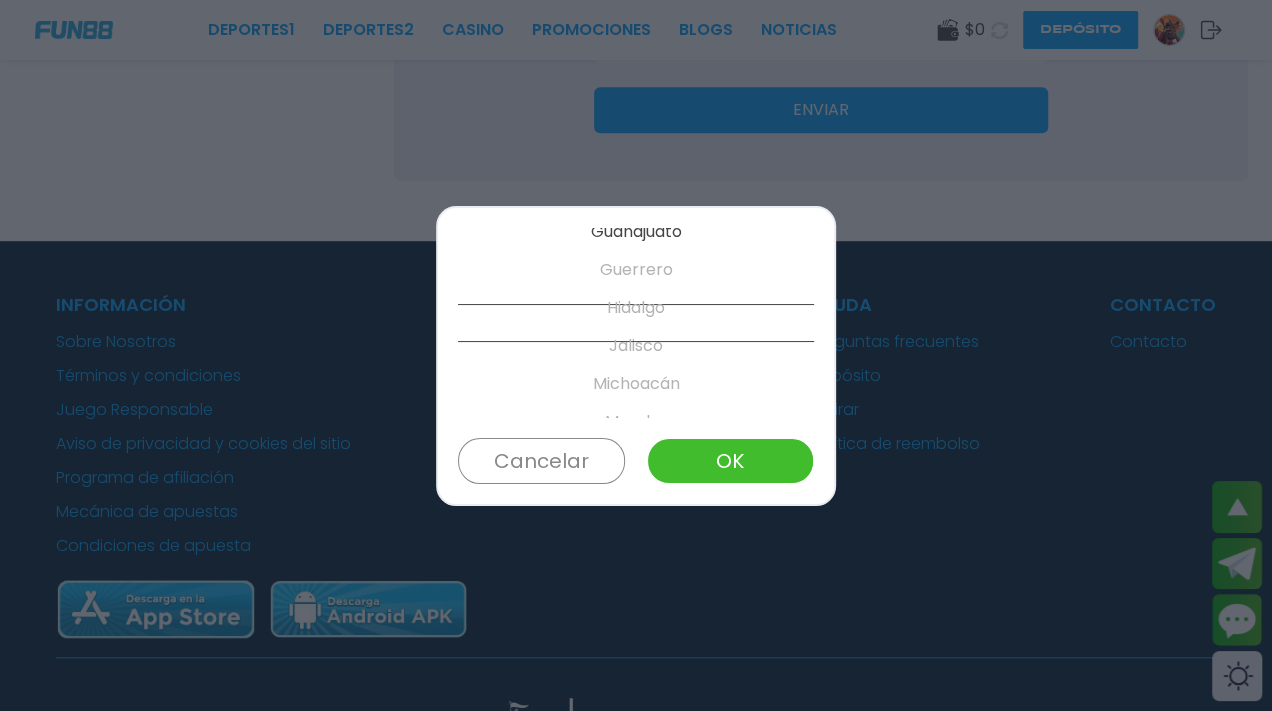 scroll, scrollTop: 520, scrollLeft: 0, axis: vertical 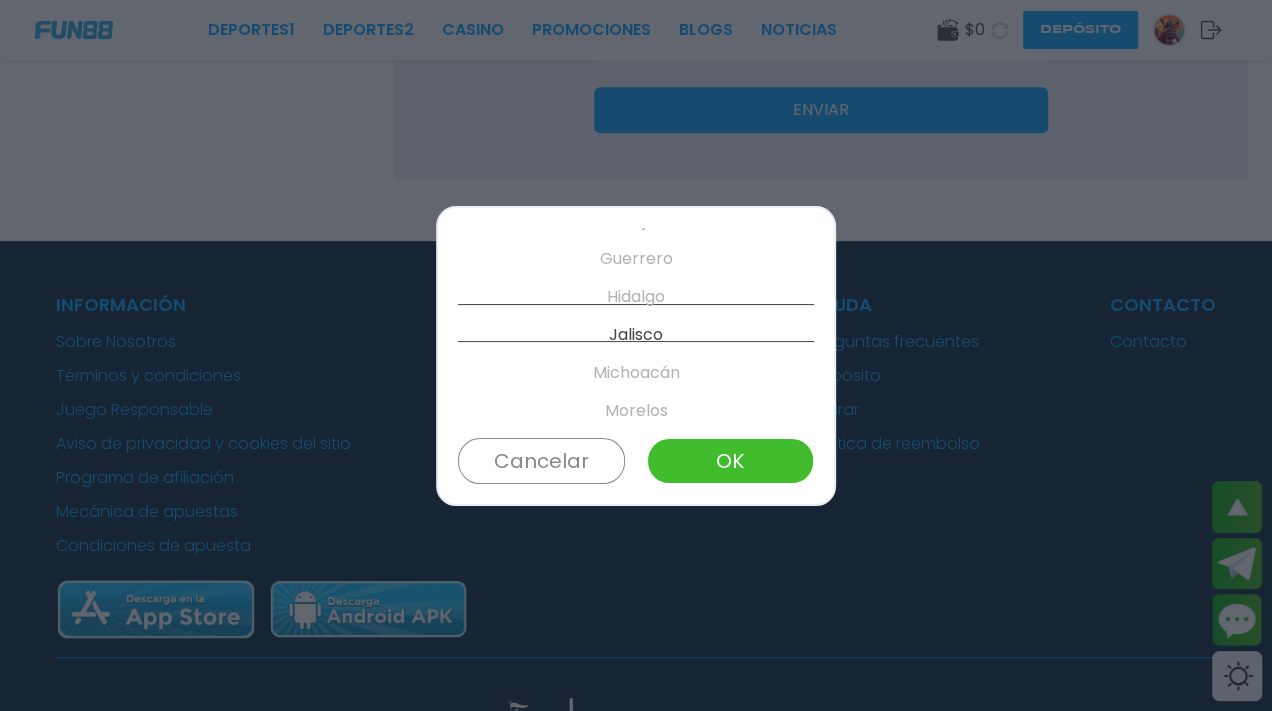 click on "Estado de México" at bounding box center [636, 183] 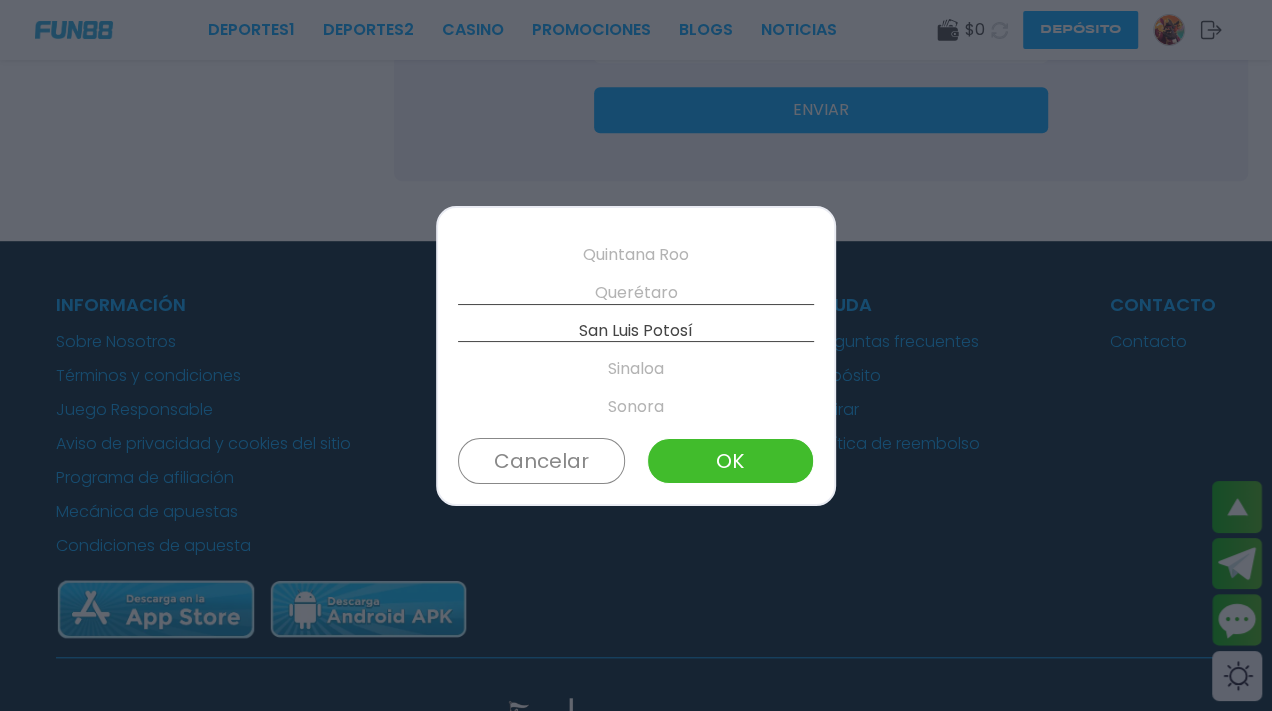 click on "Nayarit" at bounding box center [636, 103] 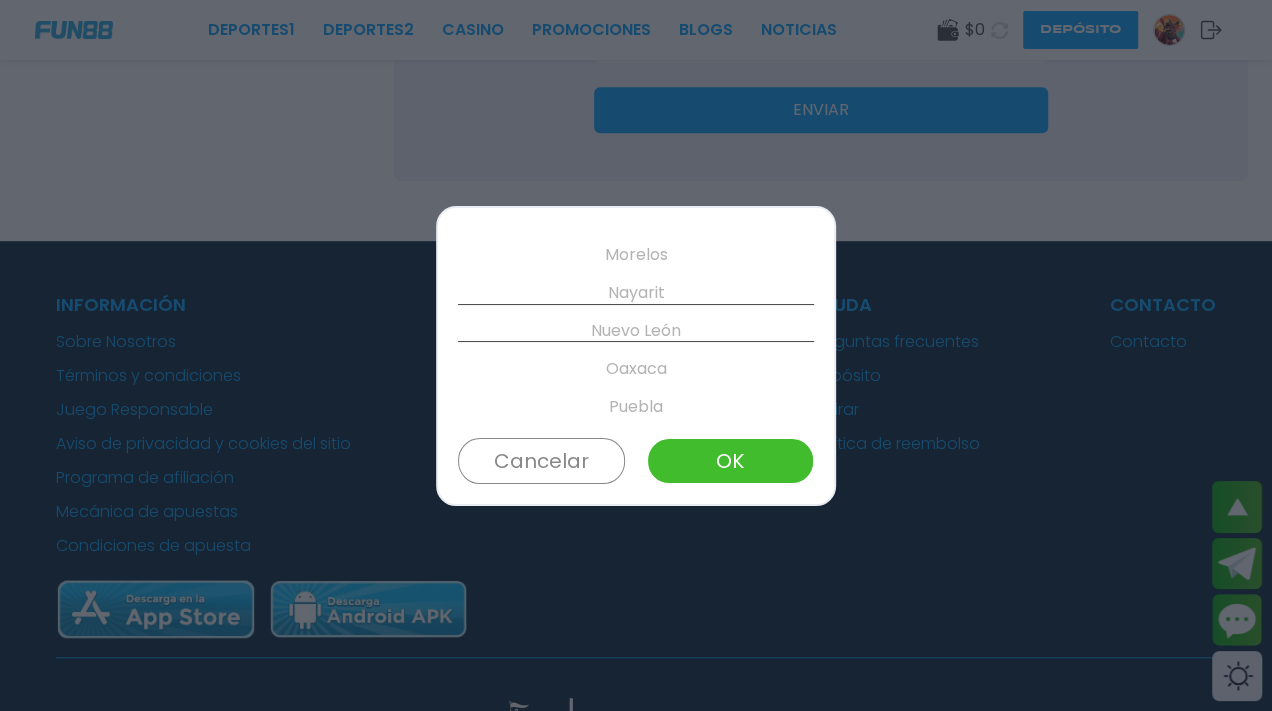 scroll, scrollTop: 668, scrollLeft: 0, axis: vertical 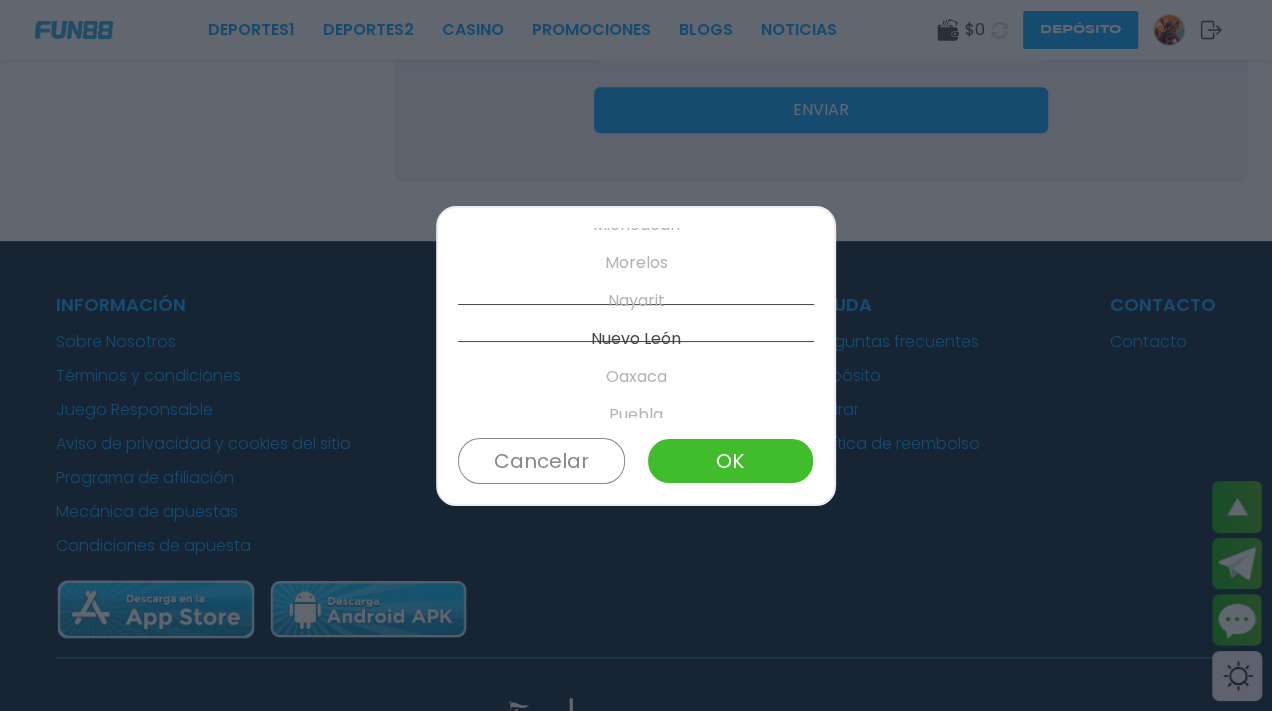 click on "Hidalgo" at bounding box center [636, 149] 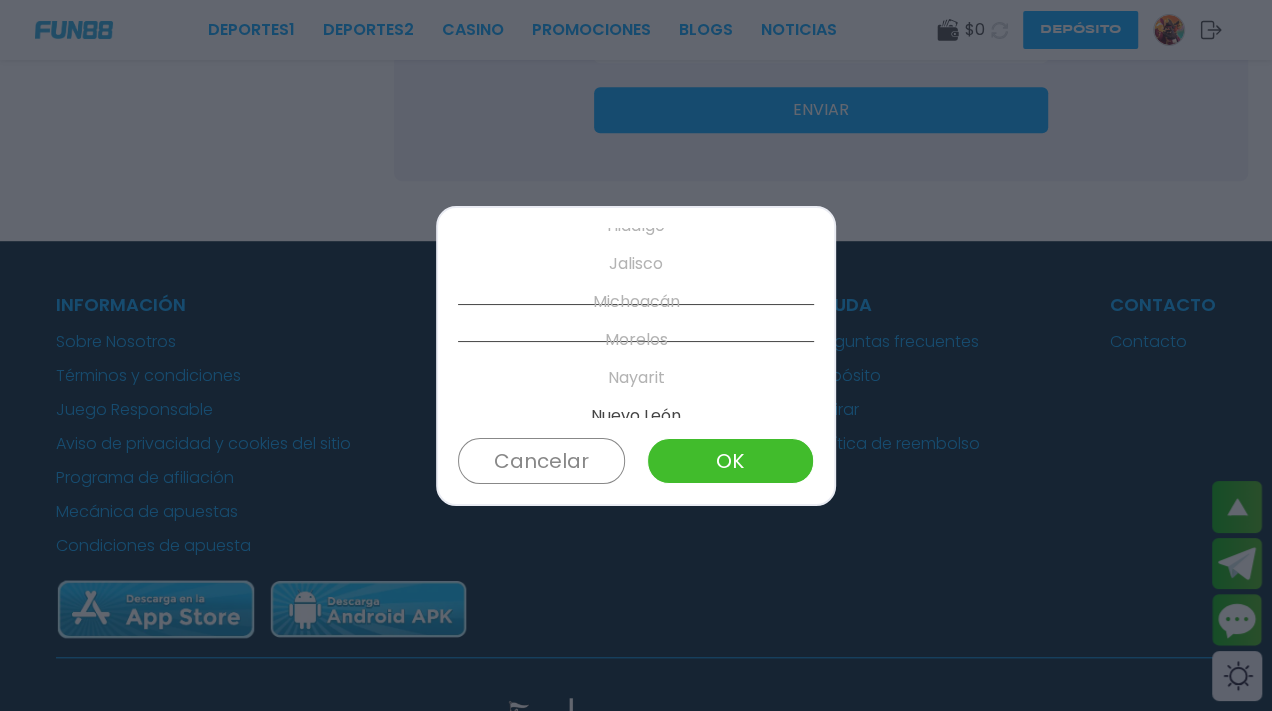 scroll, scrollTop: 470, scrollLeft: 0, axis: vertical 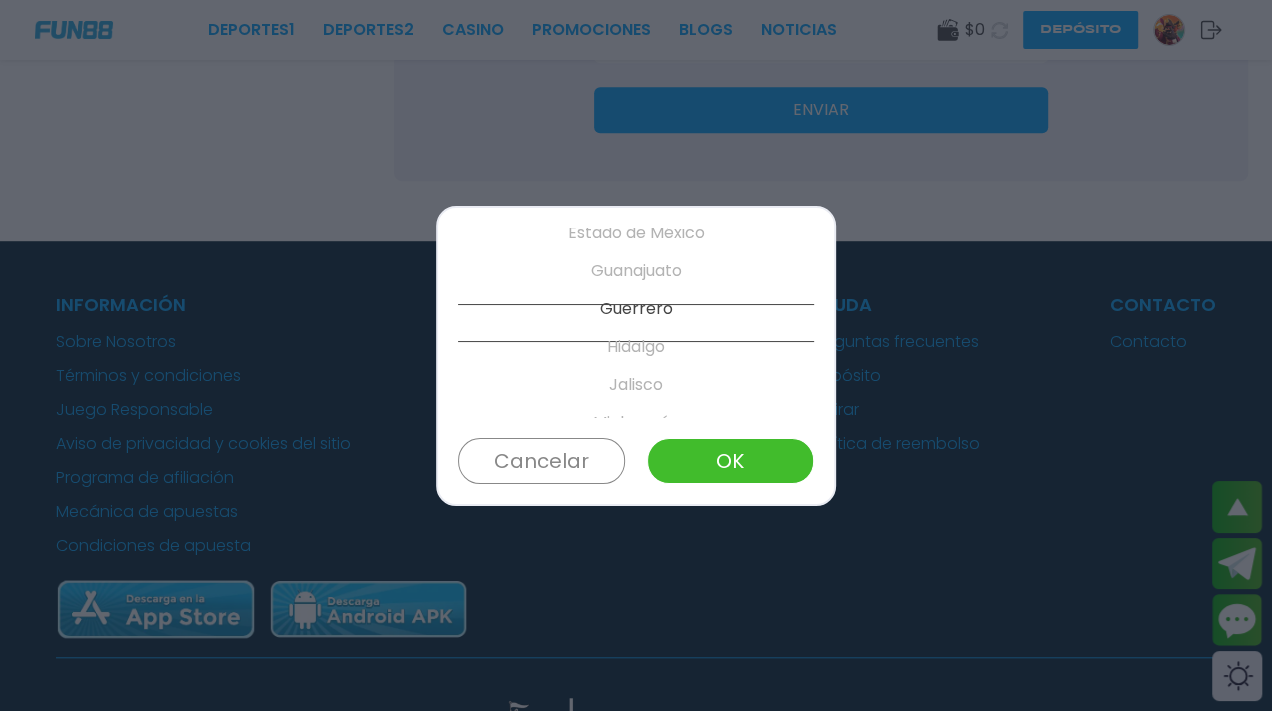 click on "[CITY] [CITY] [CITY] [CITY] [CITY] [CITY] [CITY] [CITY] [CITY] [CITY] [CITY] [CITY] [CITY] [CITY] [CITY] [CITY] [CITY] [CITY] [CITY] [CITY] [CITY] [CITY] [CITY] [CITY] [CITY] [CITY] [CITY] [CITY] [CITY] [CITY] [CITY] [CITY] [CITY] [CITY] [CITY] [CITY] Cancelar OK" at bounding box center (636, 356) 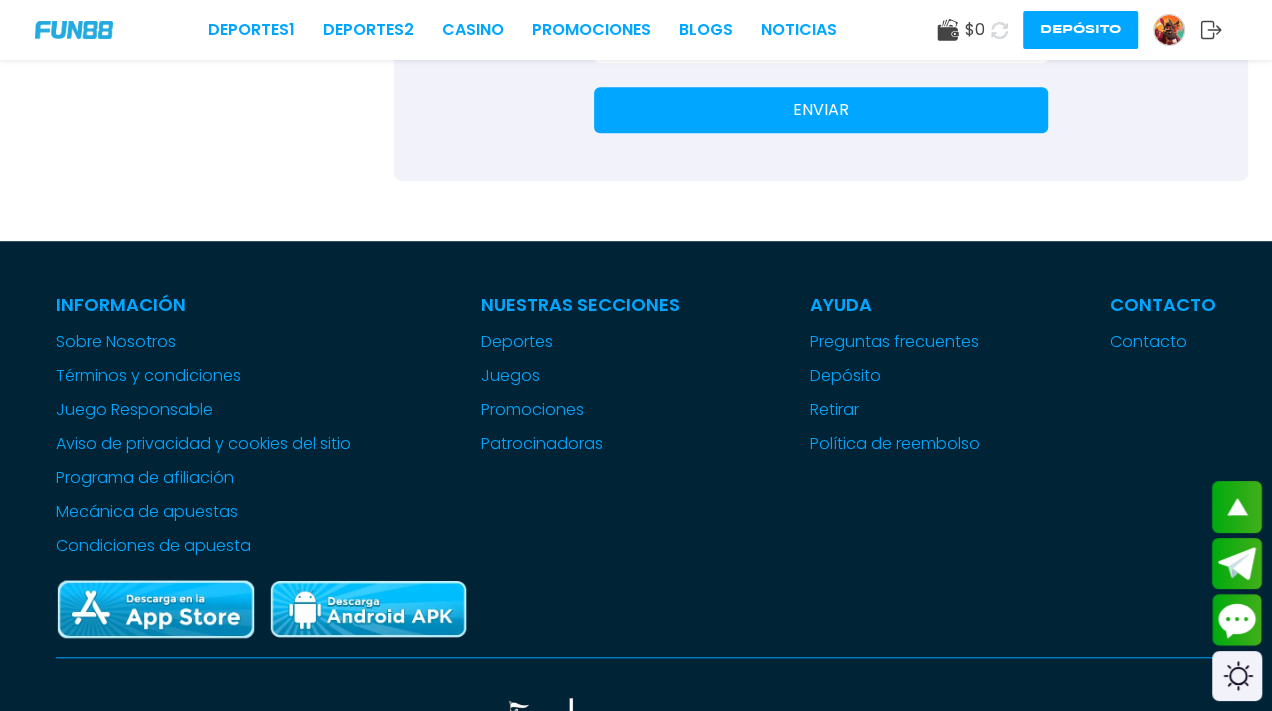 click on "**********" at bounding box center [821, -254] 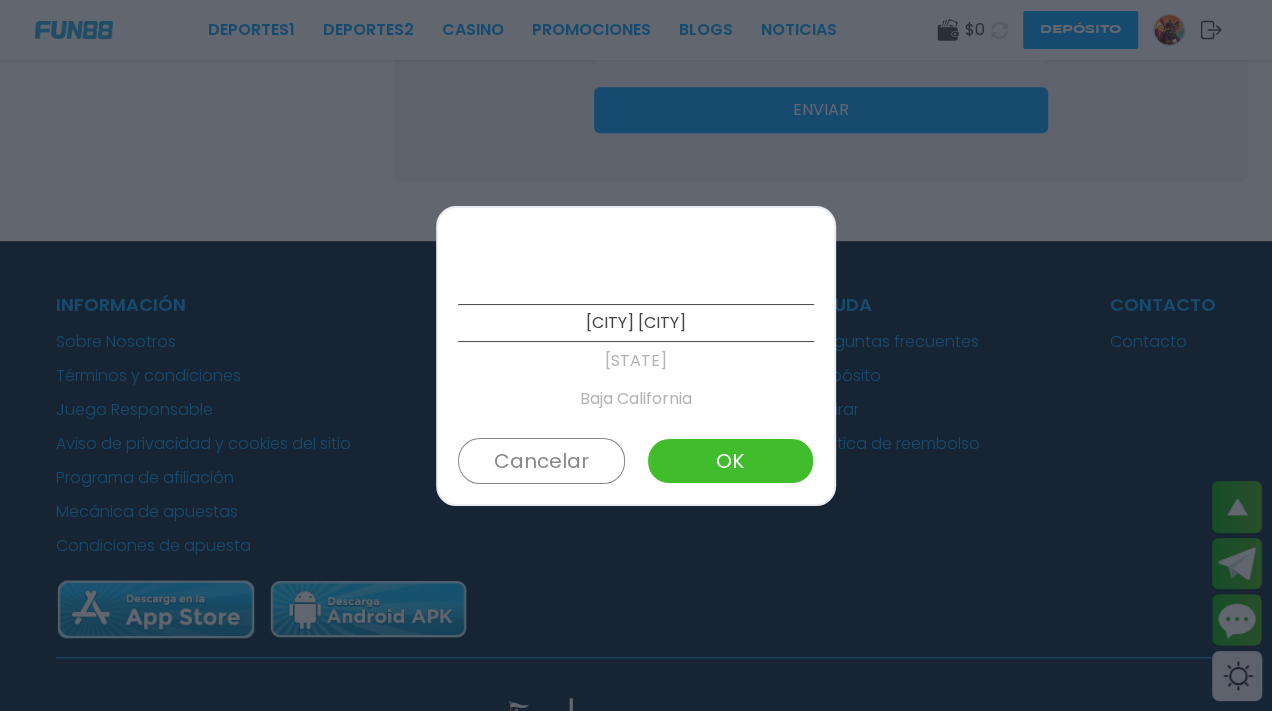 scroll, scrollTop: 470, scrollLeft: 0, axis: vertical 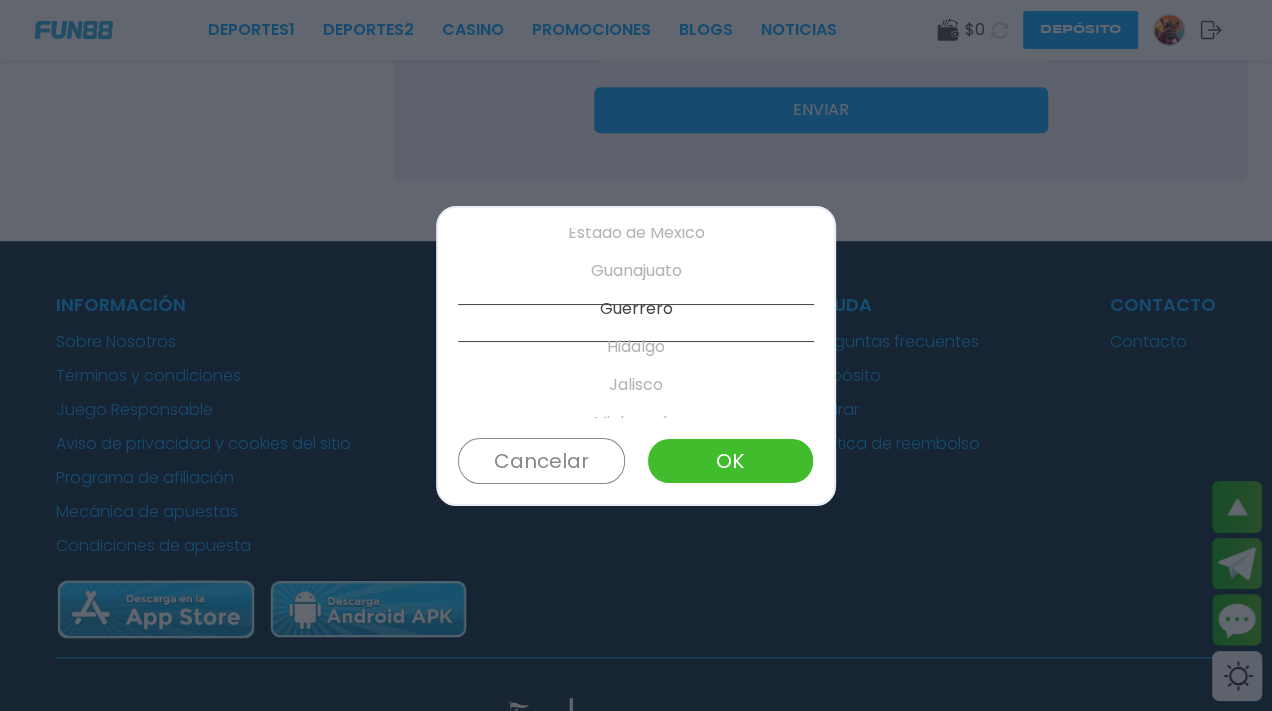 click on "Durango" at bounding box center (636, 195) 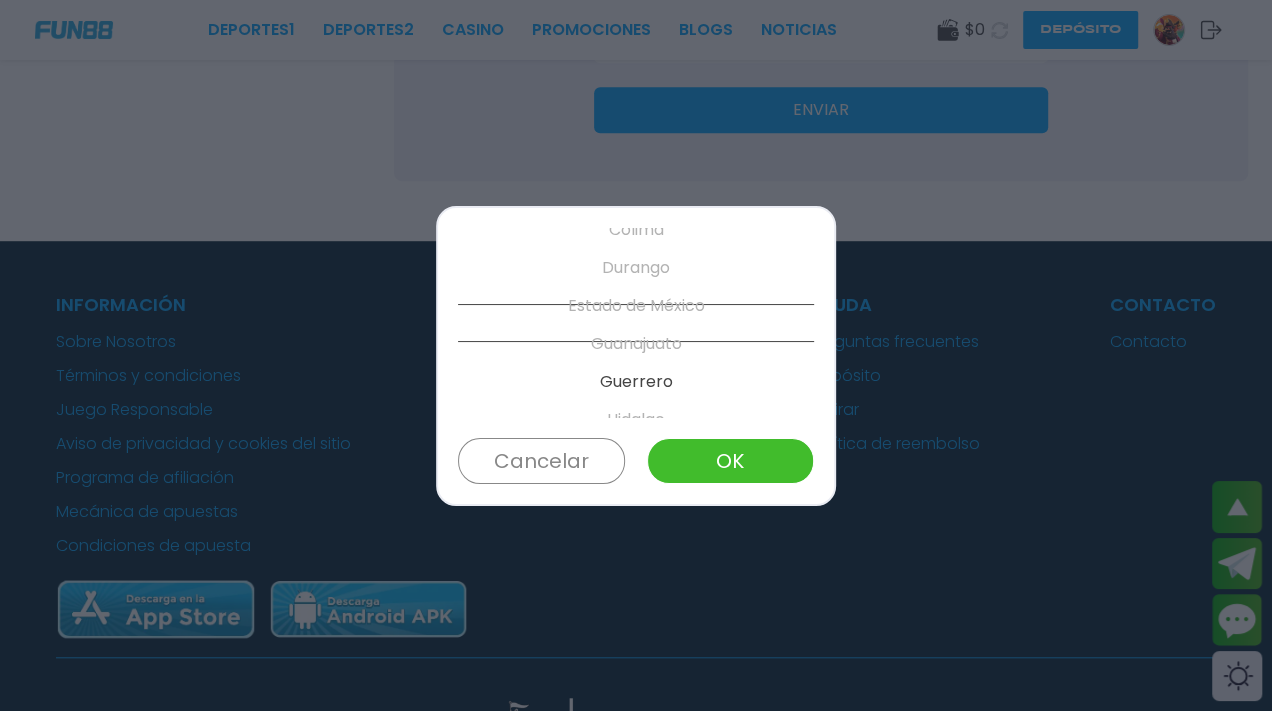 click on "Chihuahua" at bounding box center [636, 154] 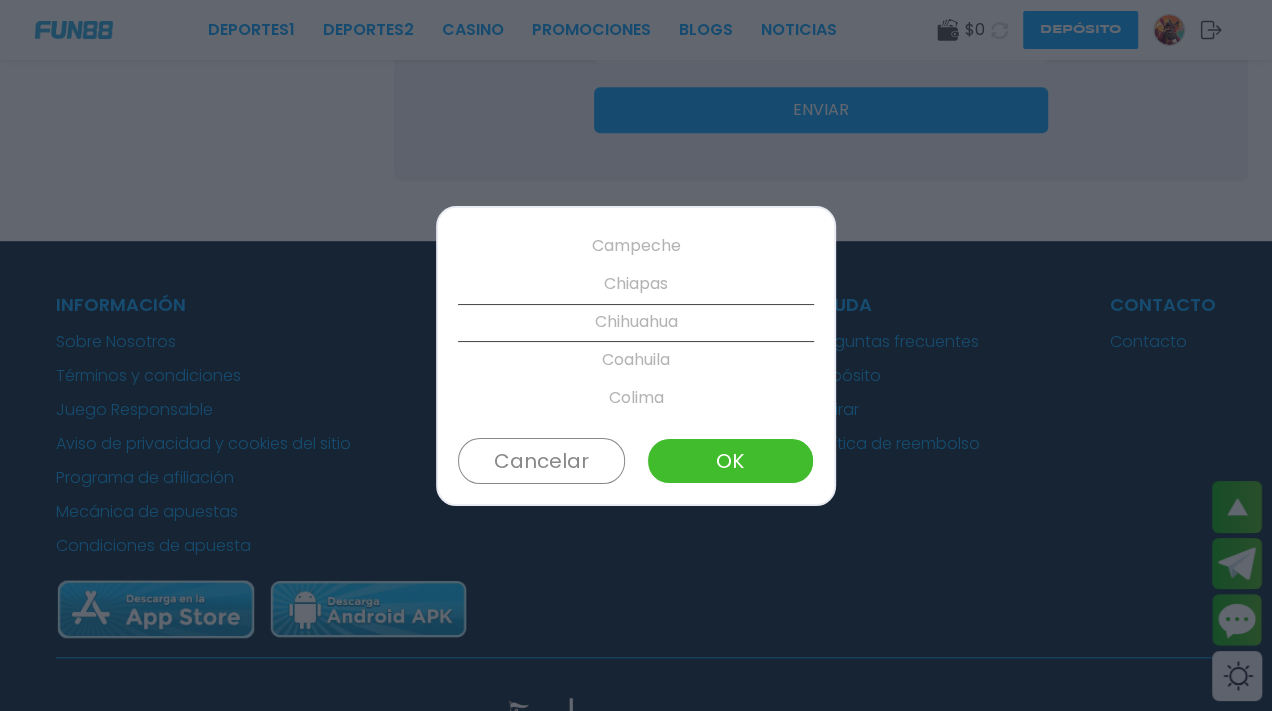 click on "Campeche" at bounding box center [636, 246] 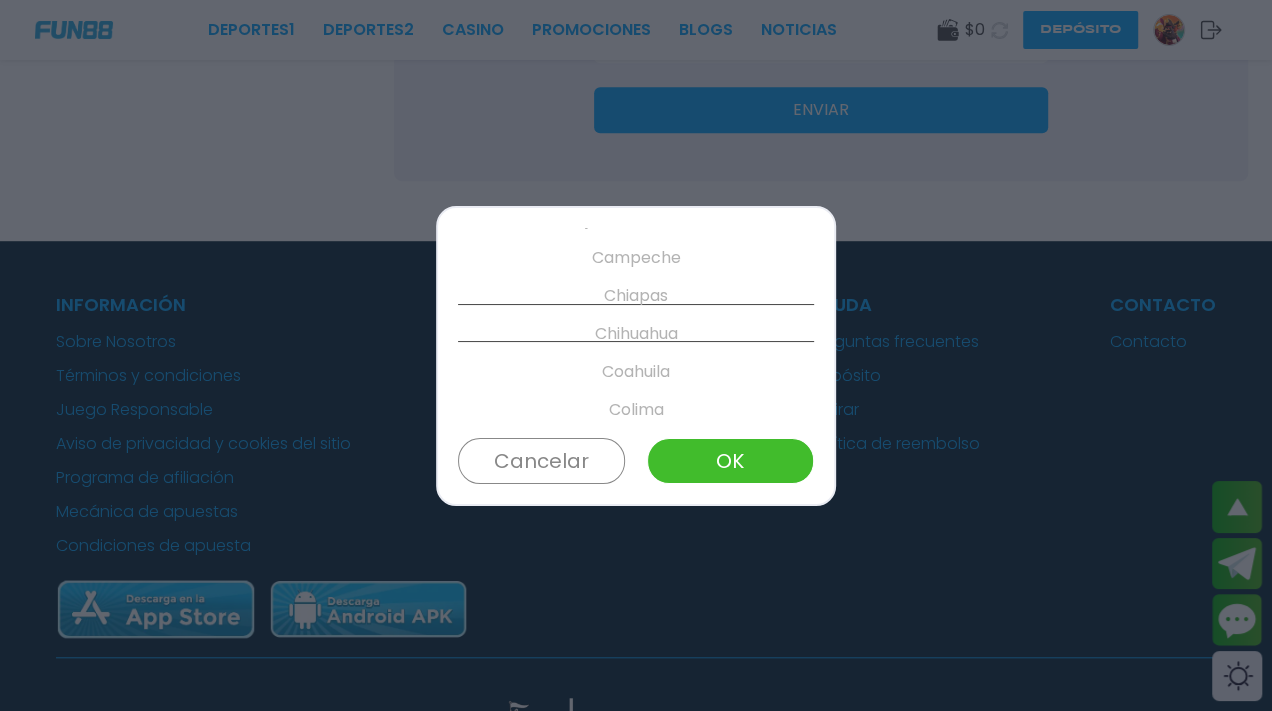 scroll, scrollTop: 175, scrollLeft: 0, axis: vertical 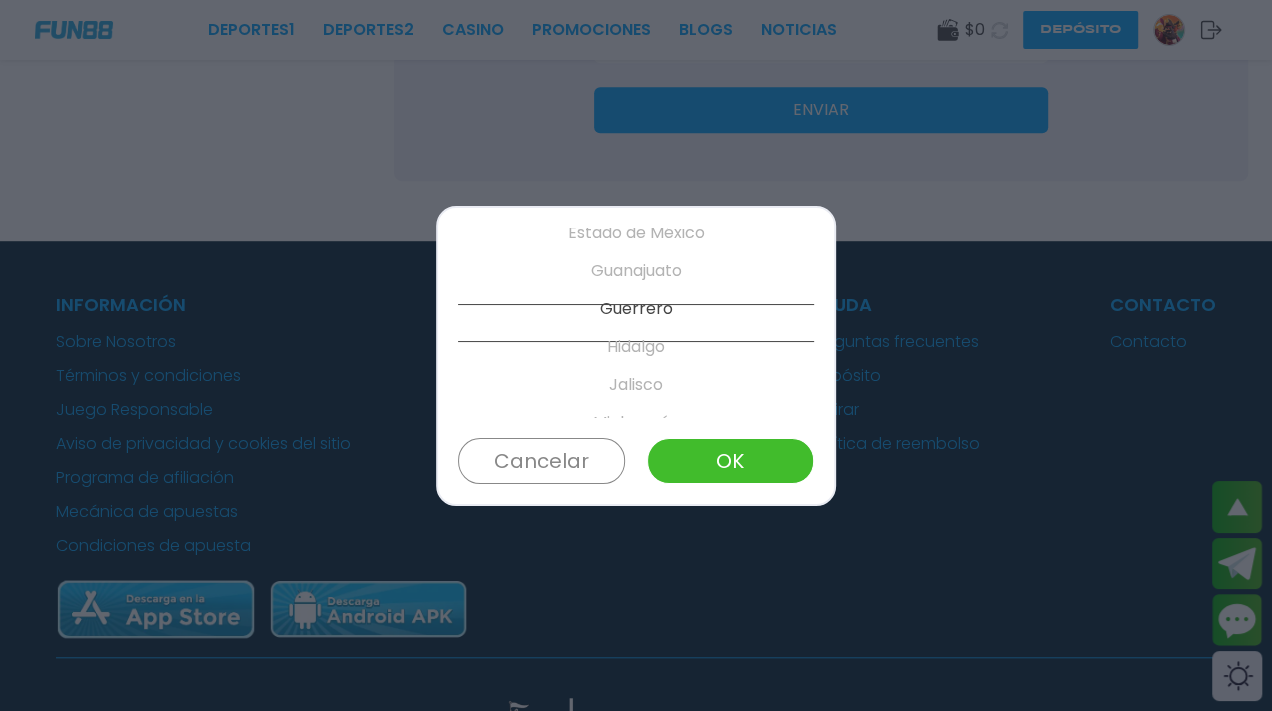 click on "Durango" at bounding box center (636, 195) 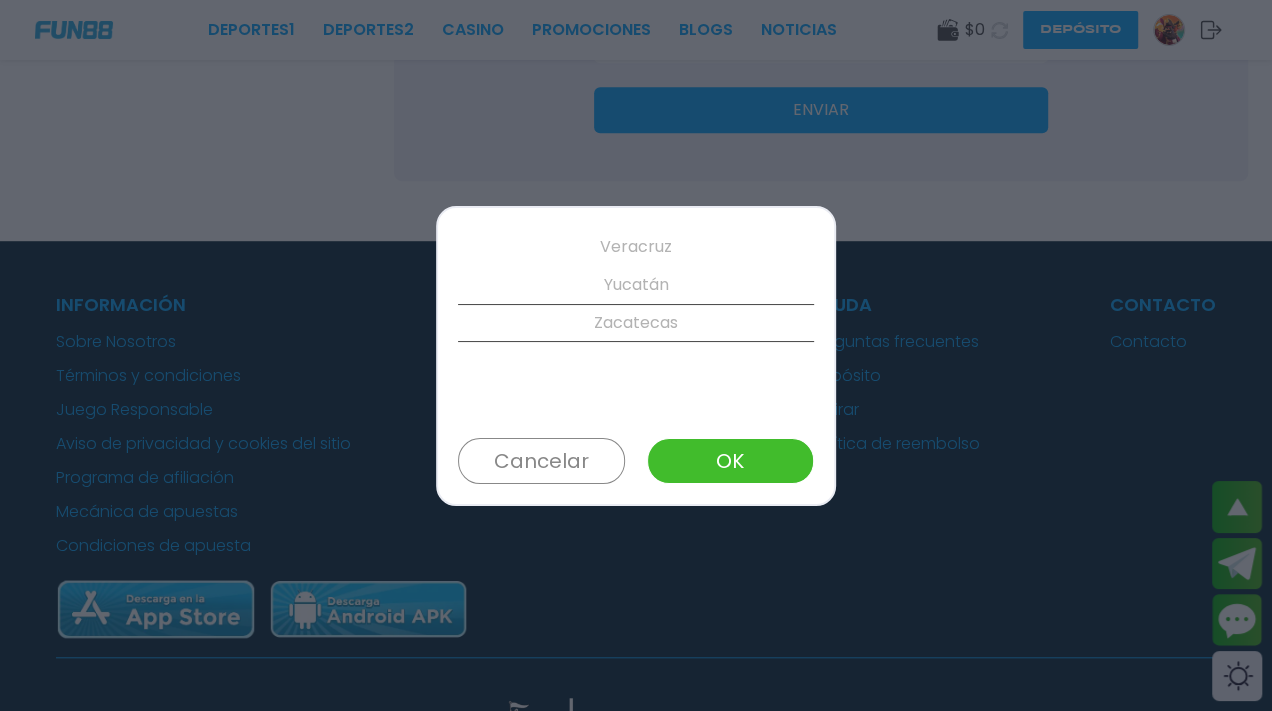 click on "Zacatecas" at bounding box center [636, 323] 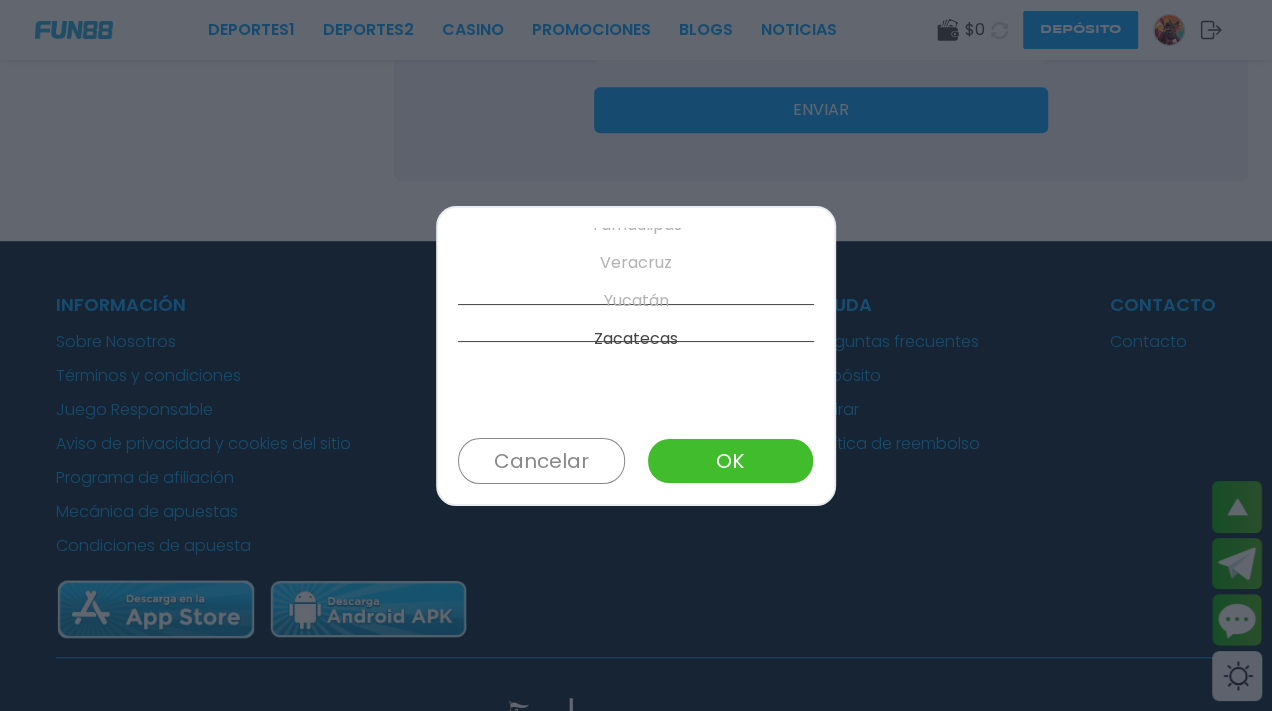click on "San Luis Potosí" at bounding box center [636, 35] 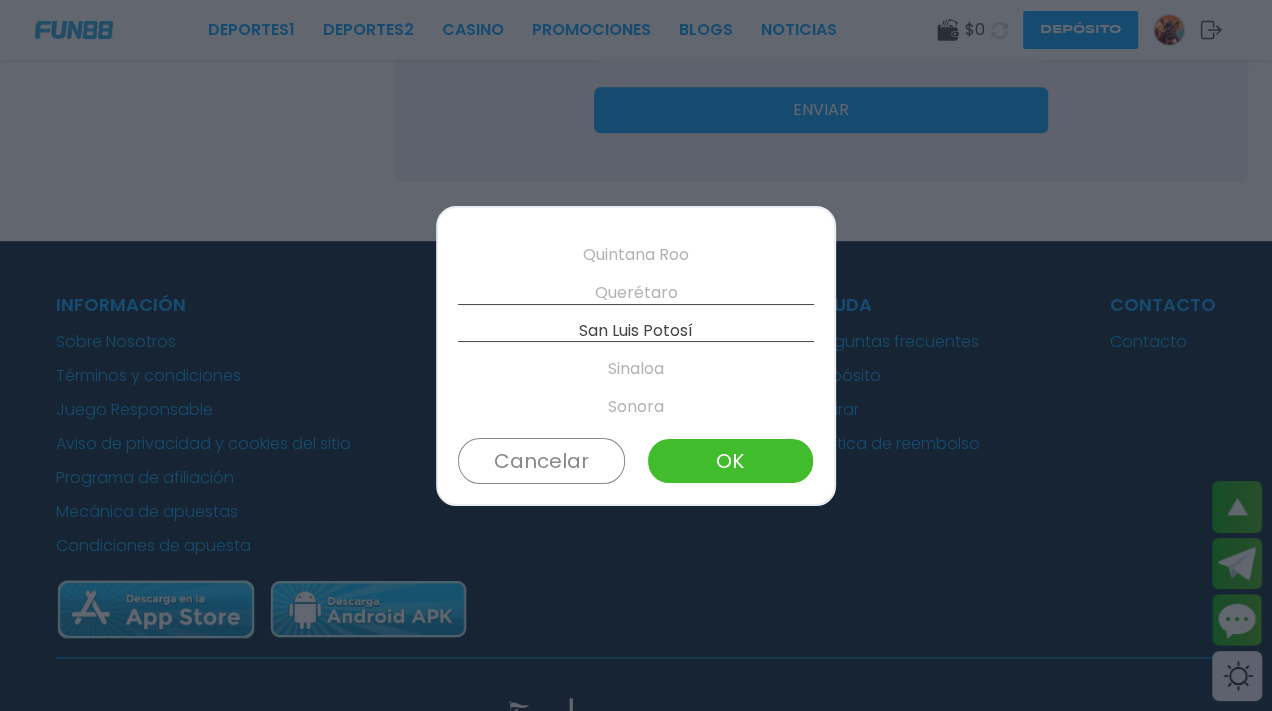 click on "Nayarit" at bounding box center [636, 103] 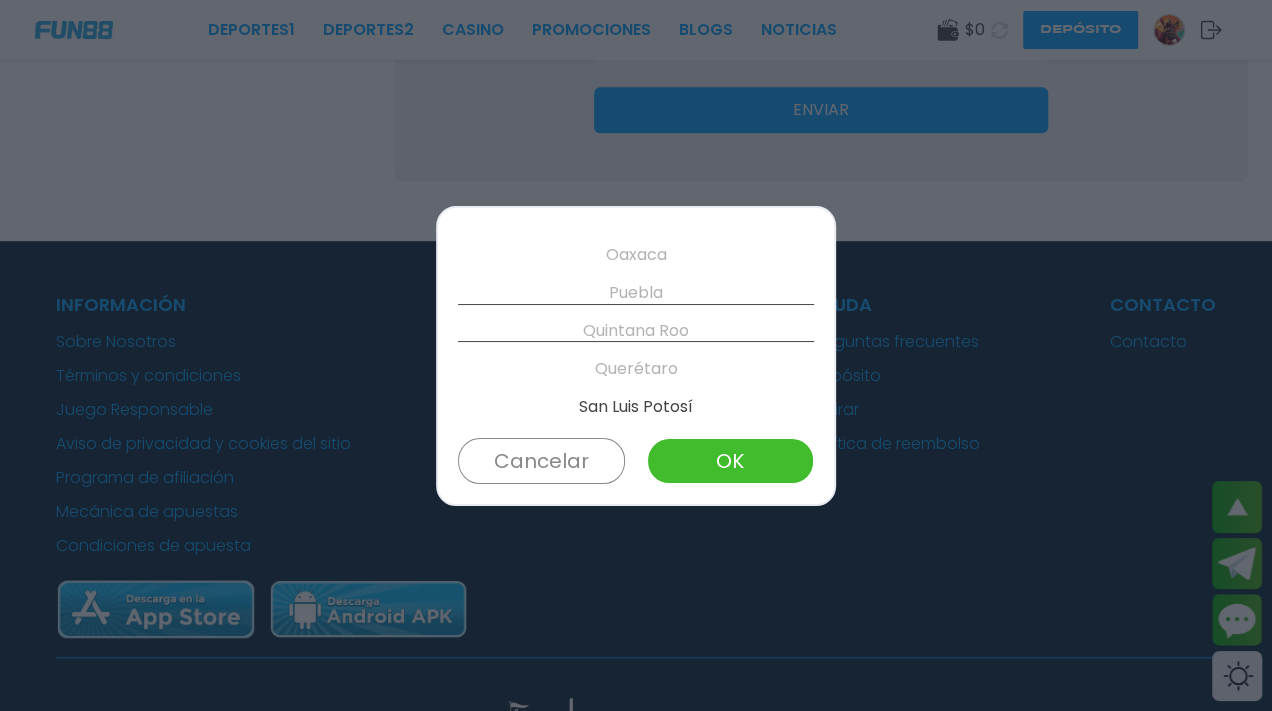 scroll, scrollTop: 668, scrollLeft: 0, axis: vertical 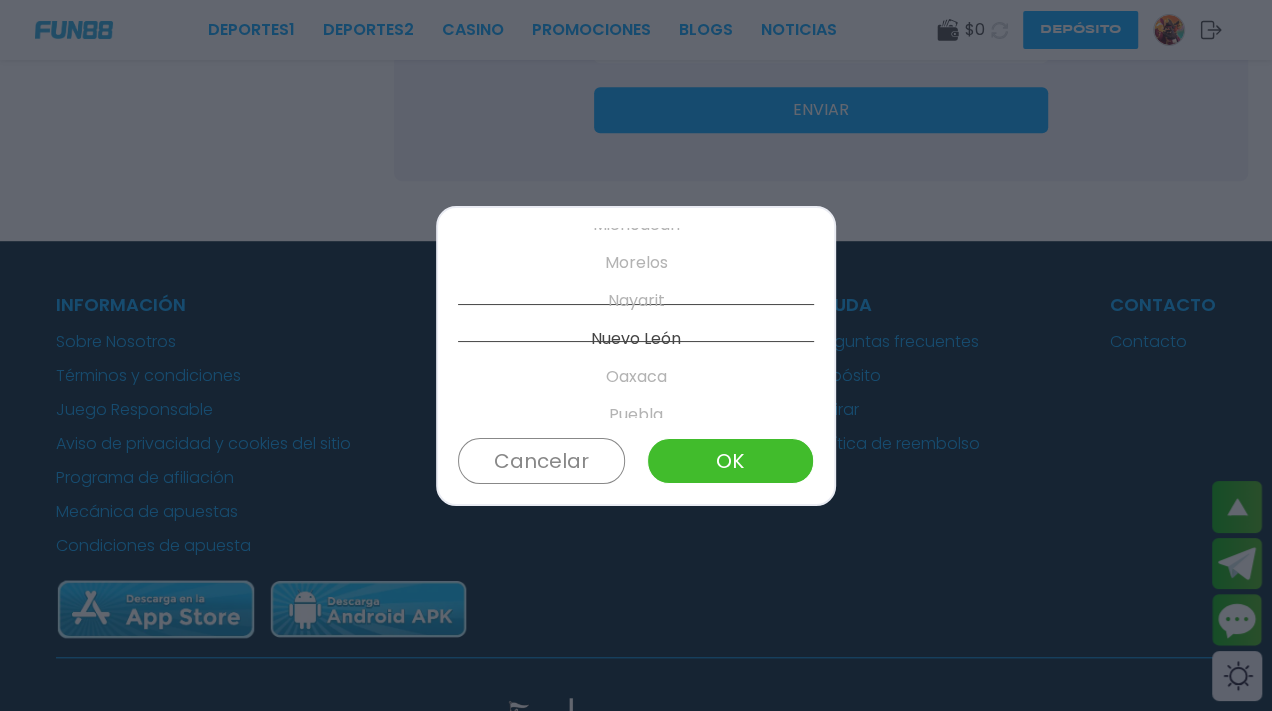 click on "Hidalgo" at bounding box center (636, 149) 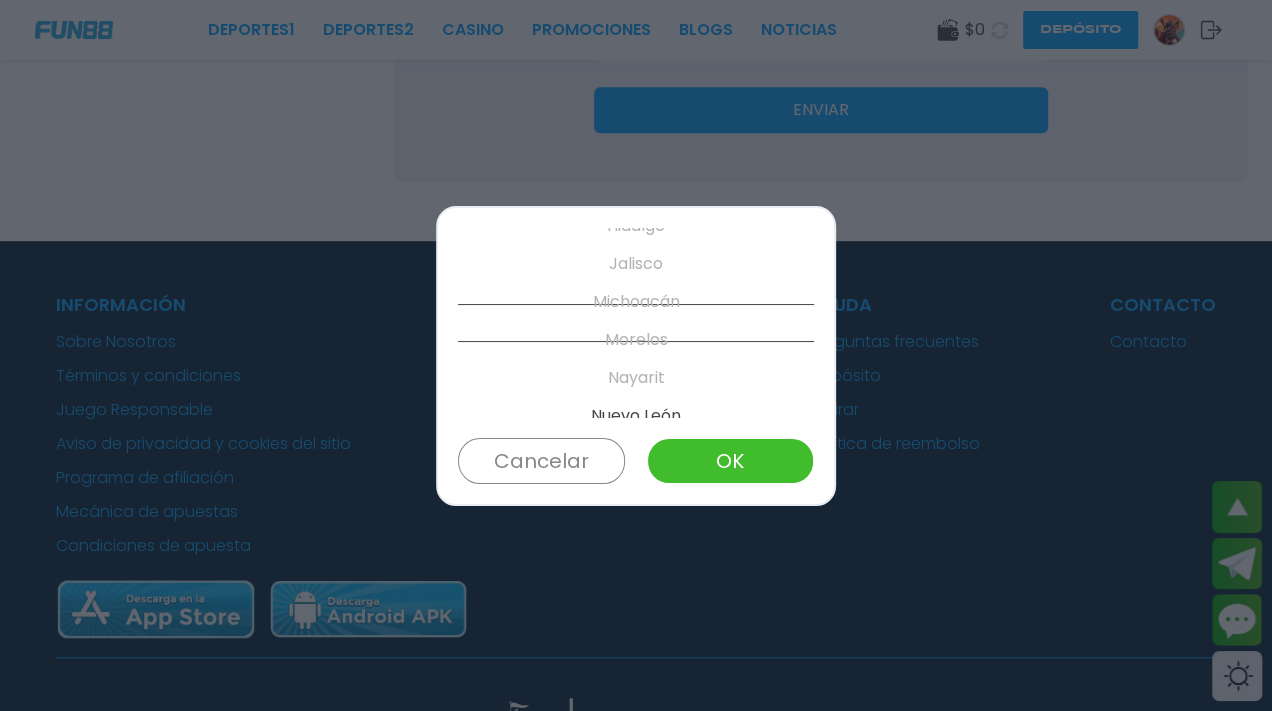 scroll, scrollTop: 470, scrollLeft: 0, axis: vertical 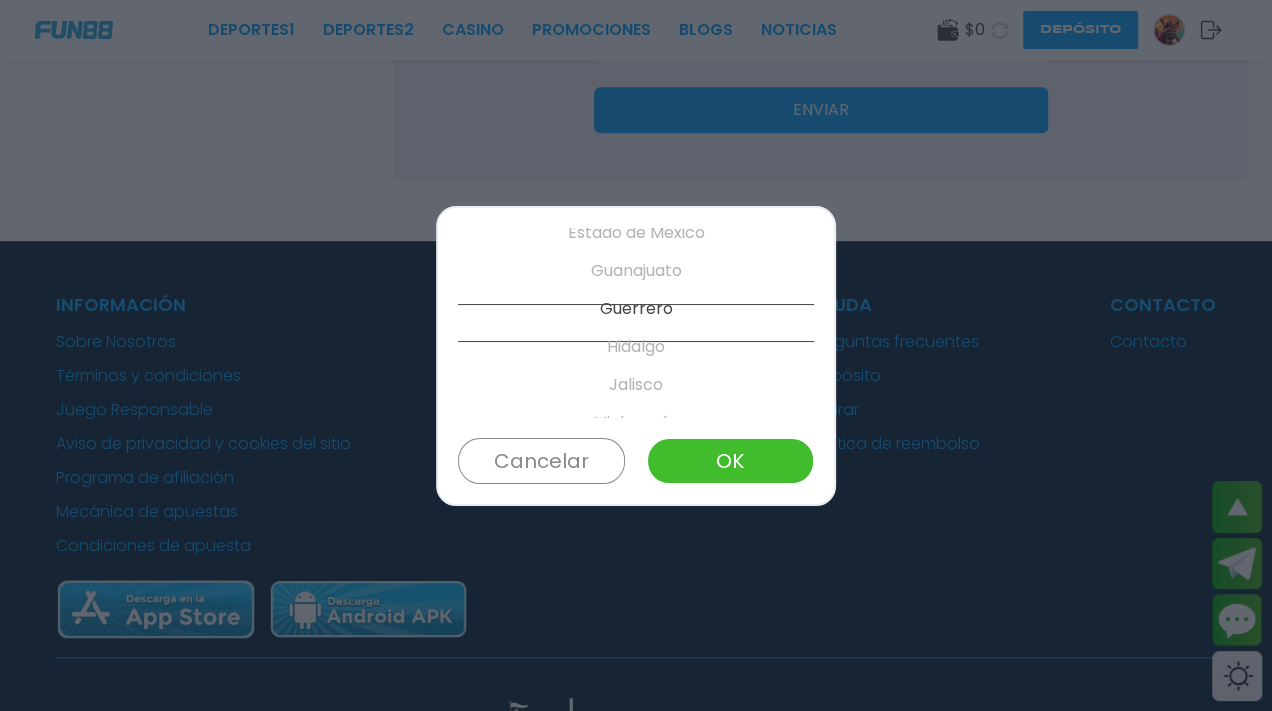 click on "OK" at bounding box center [730, 461] 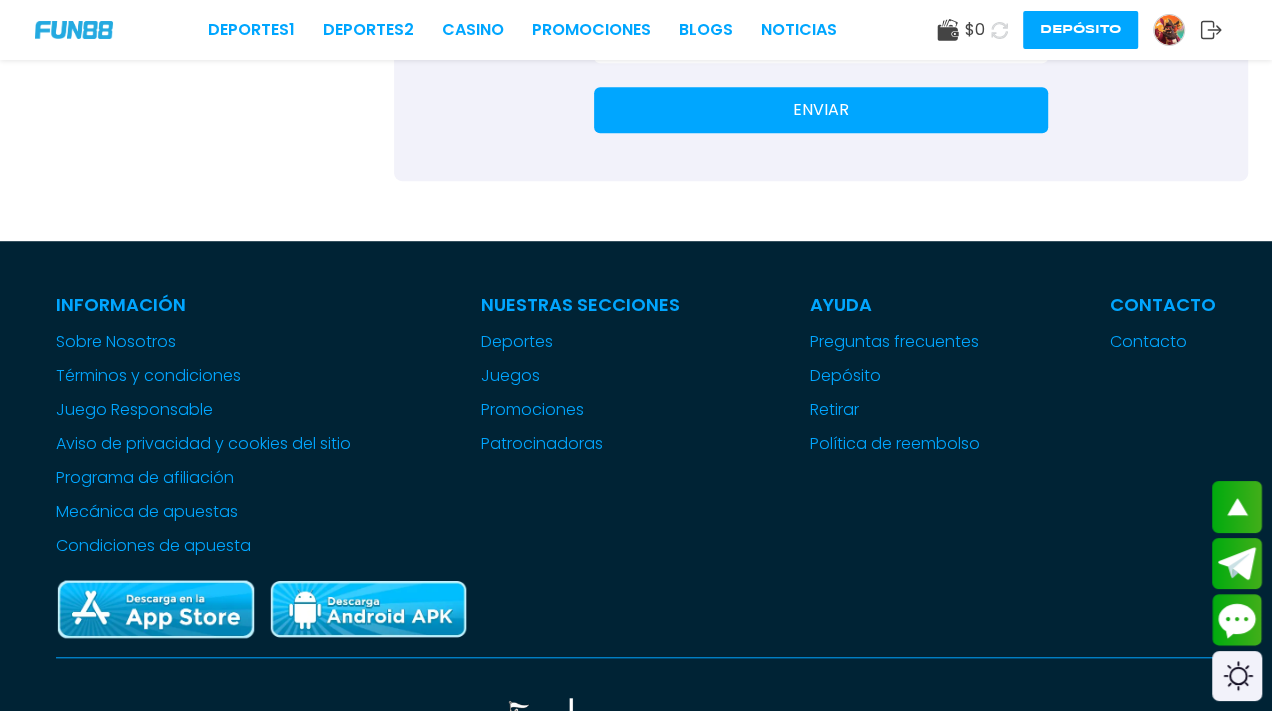 click on "********" at bounding box center [809, 44] 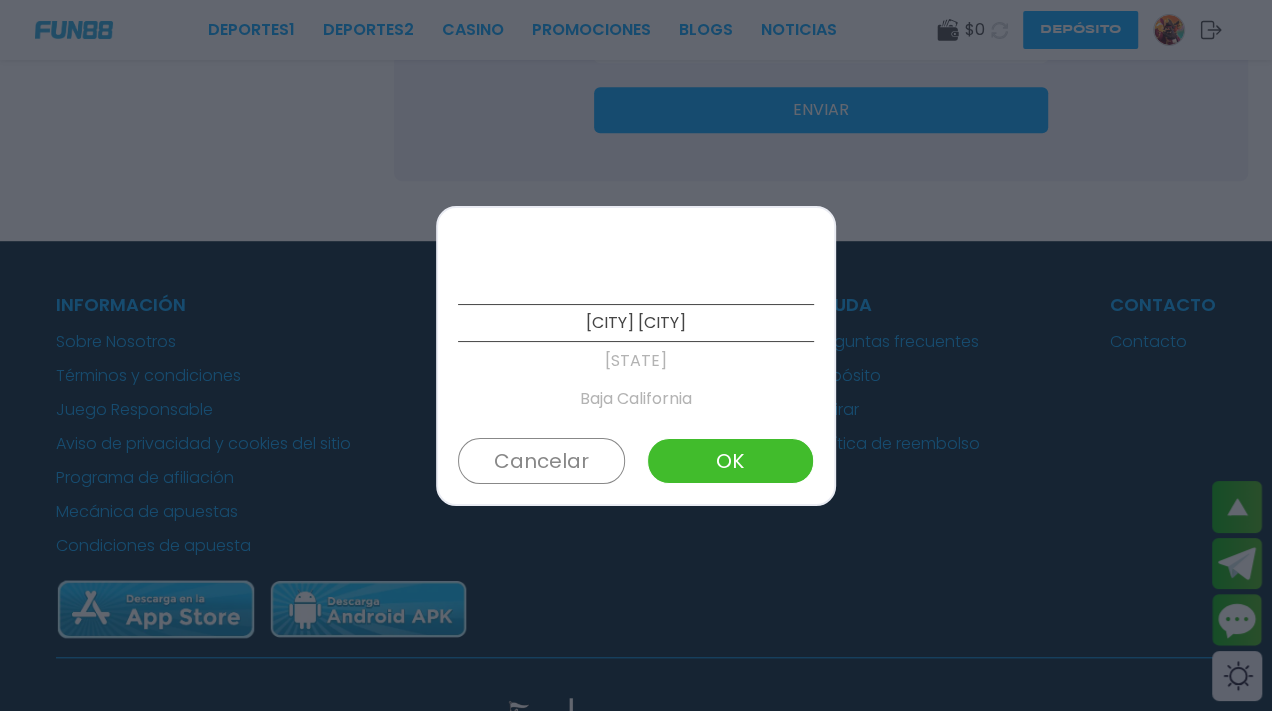 scroll, scrollTop: 470, scrollLeft: 0, axis: vertical 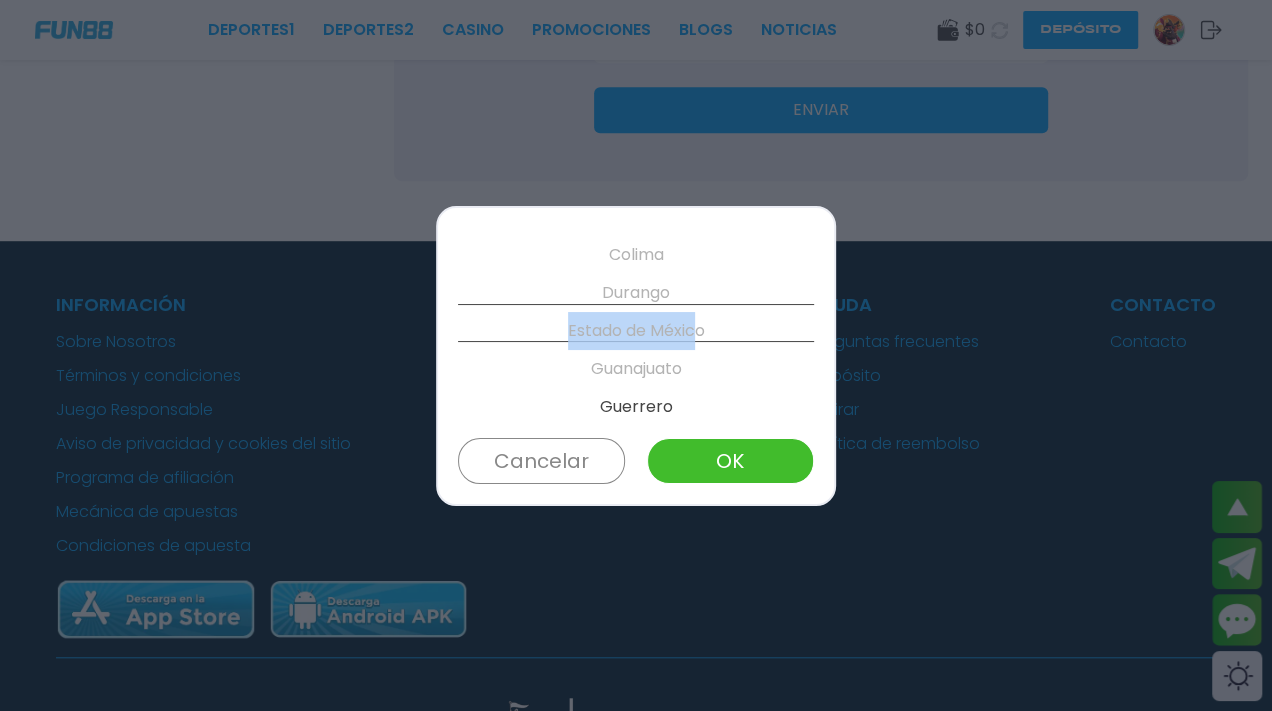 drag, startPoint x: 702, startPoint y: 359, endPoint x: 701, endPoint y: 375, distance: 16.03122 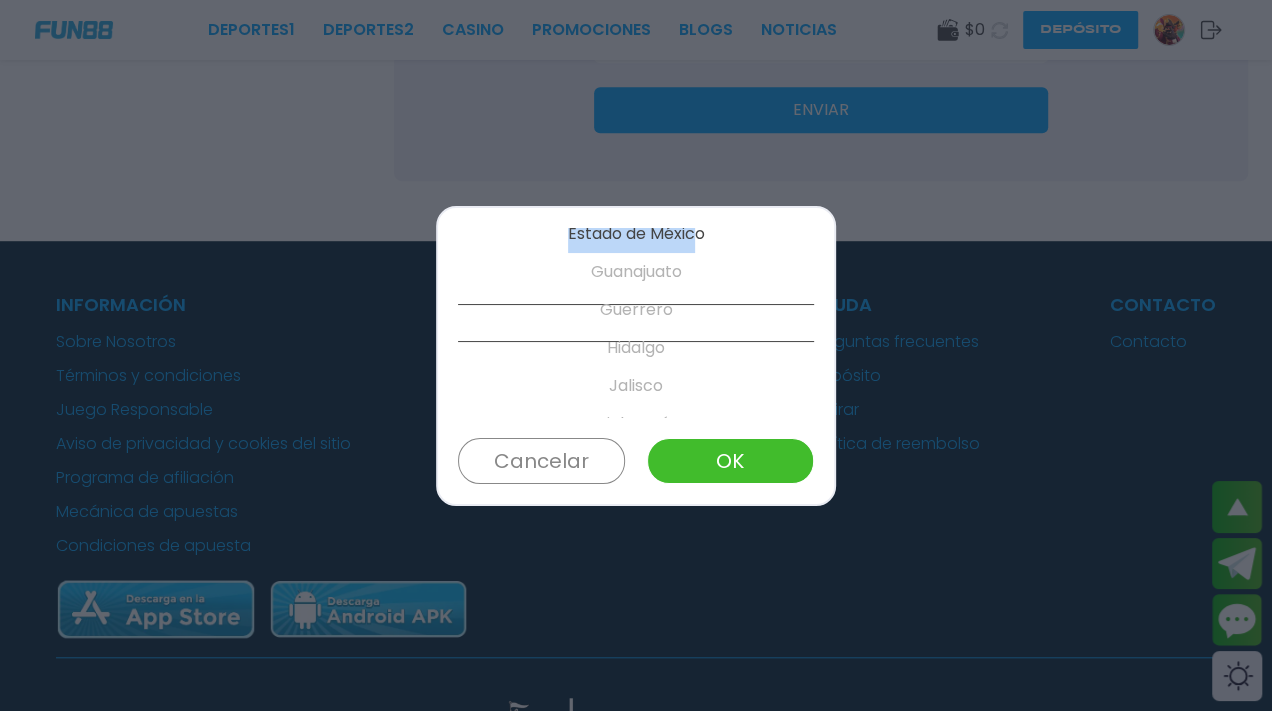scroll, scrollTop: 470, scrollLeft: 0, axis: vertical 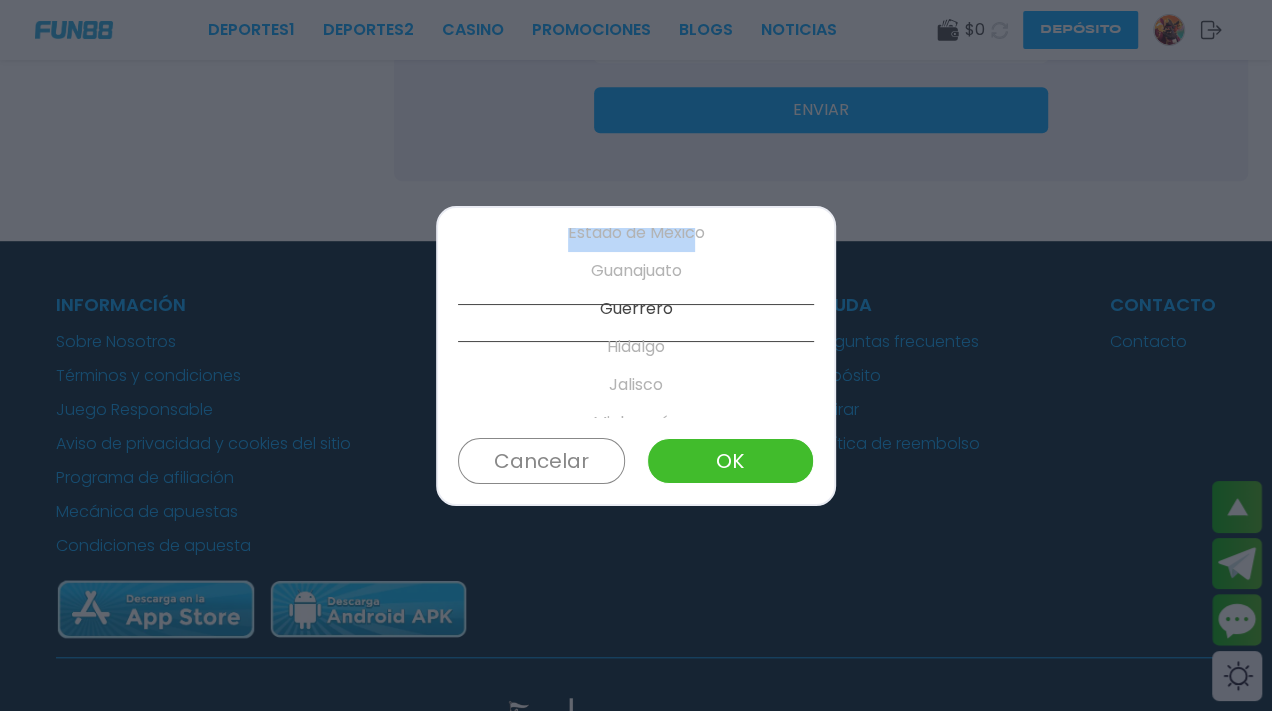 click on "Estado de México" at bounding box center (636, 233) 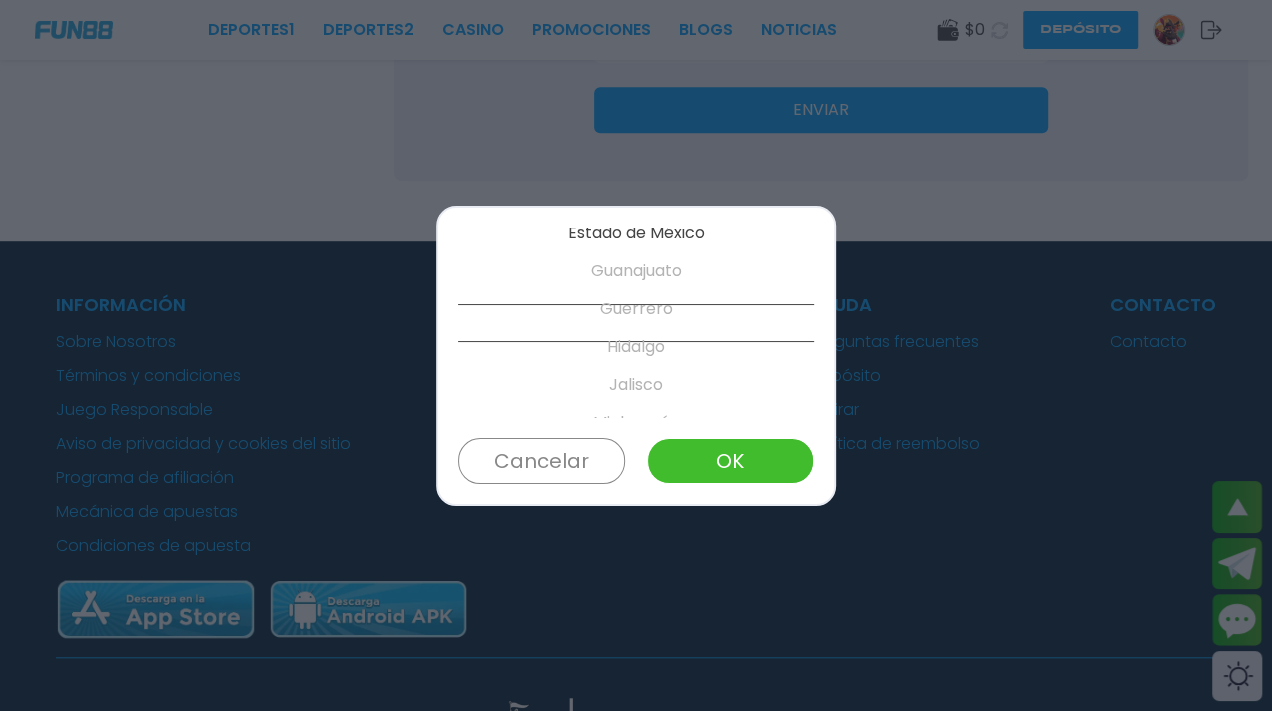 scroll, scrollTop: 470, scrollLeft: 0, axis: vertical 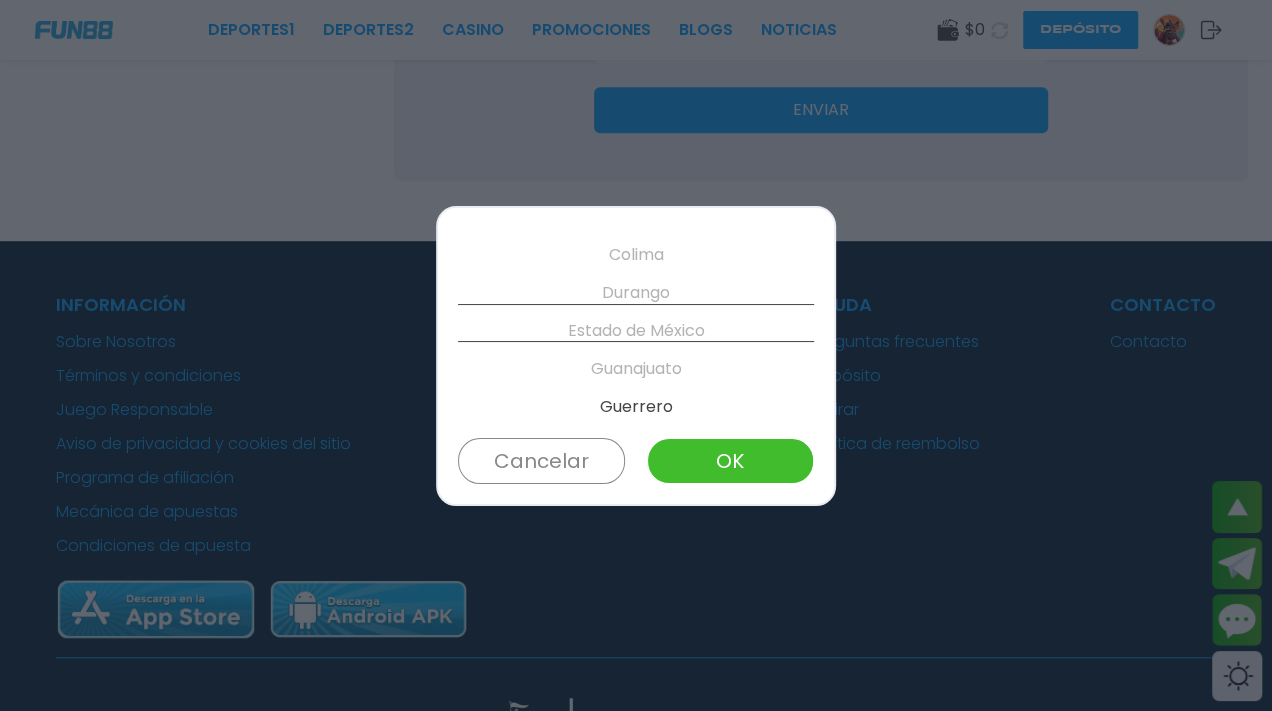 click on "Colima" at bounding box center (636, 255) 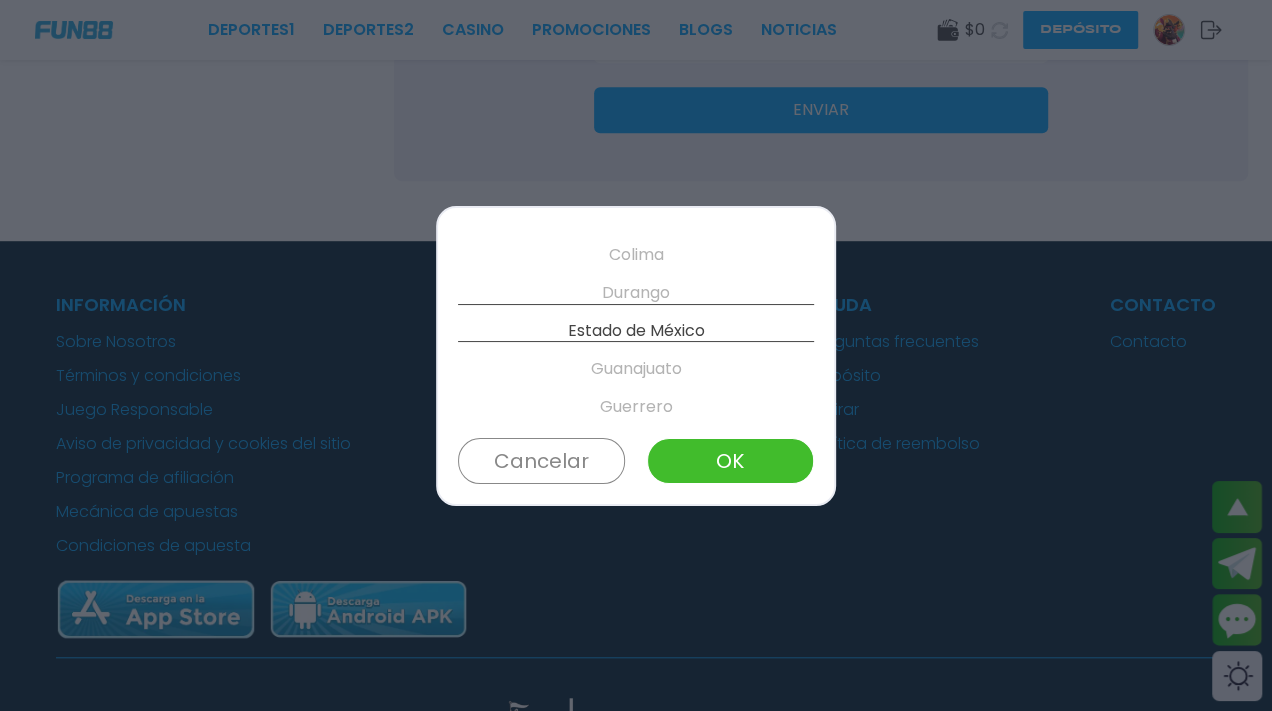 scroll, scrollTop: 323, scrollLeft: 0, axis: vertical 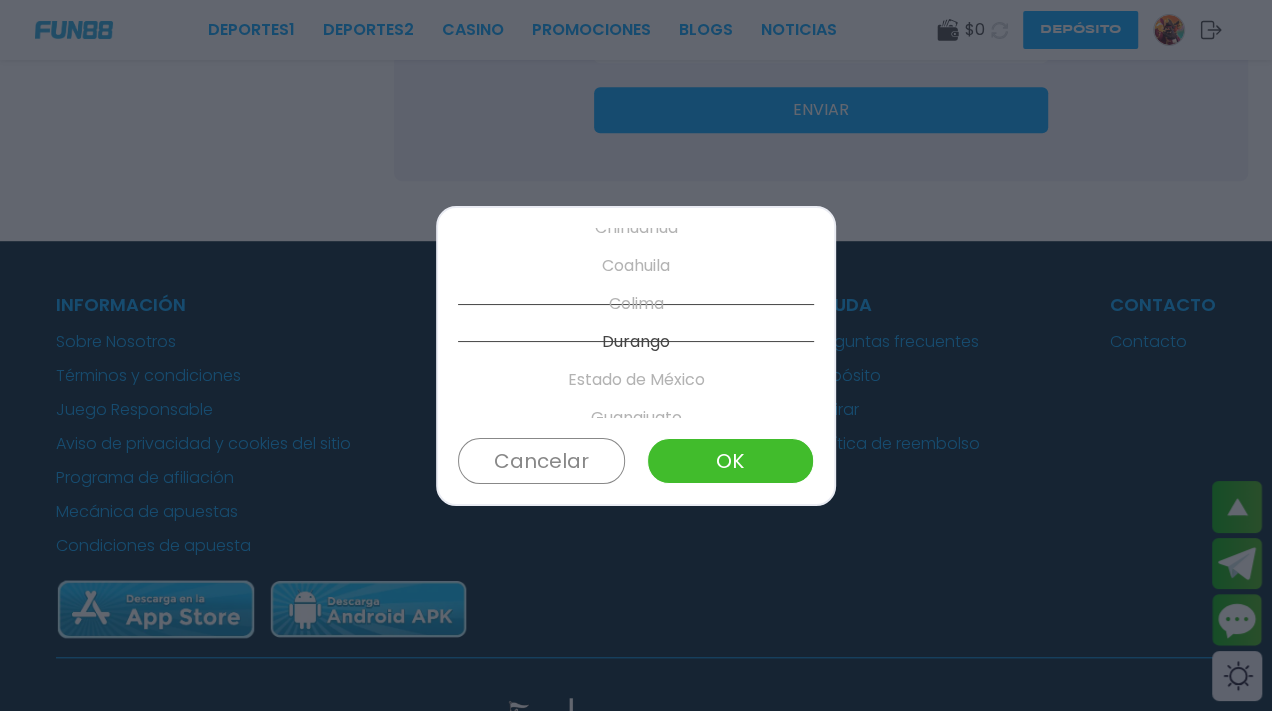 click on "Colima" at bounding box center [636, 304] 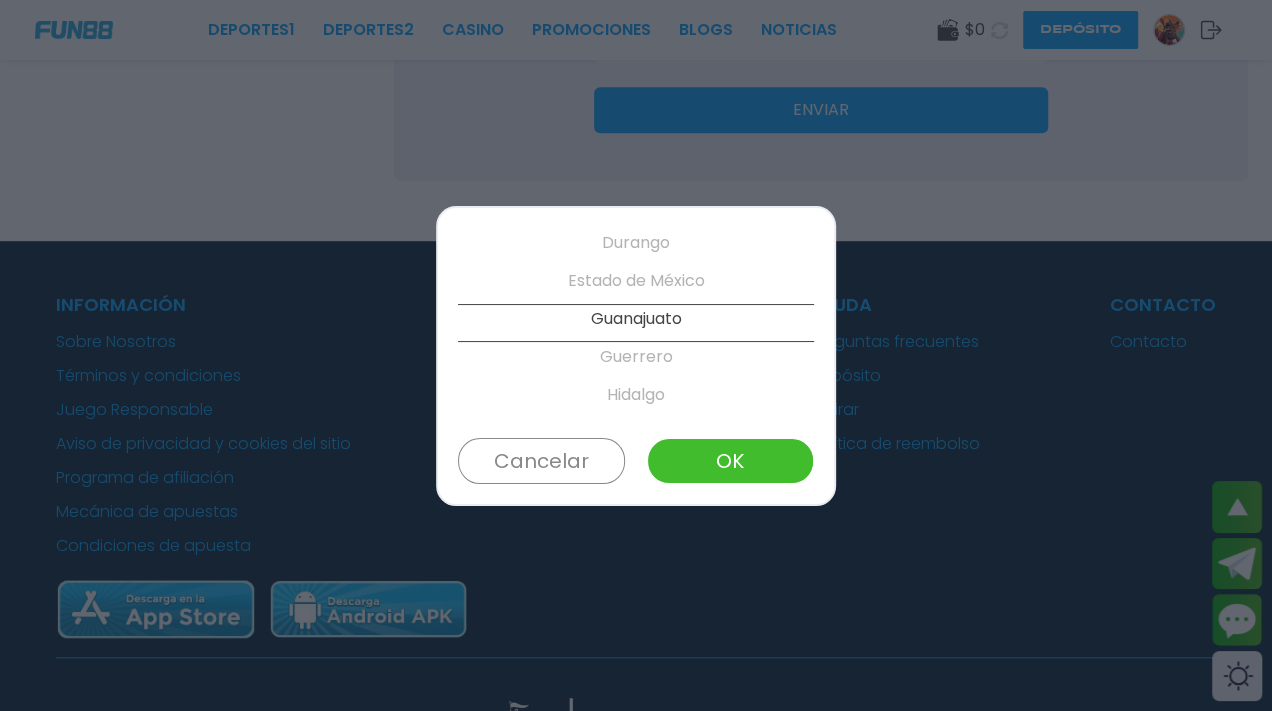 click on "Estado de México" at bounding box center (636, 281) 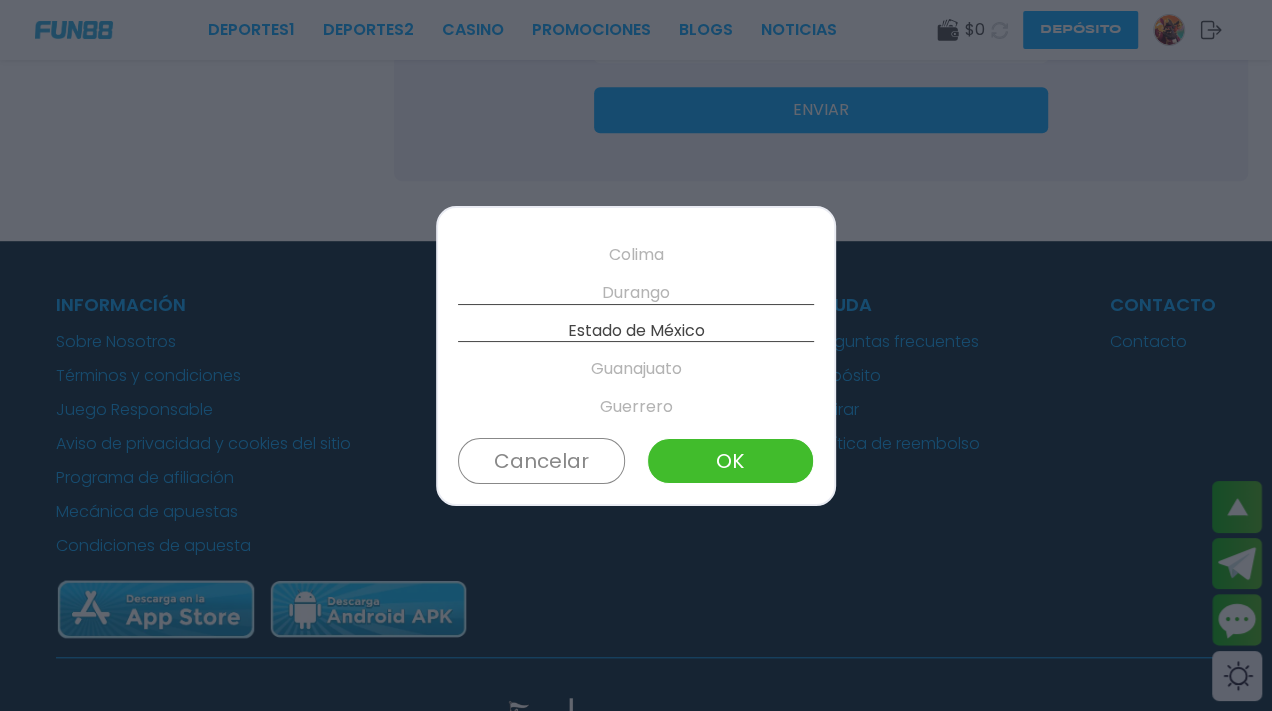 click on "Colima" at bounding box center [636, 255] 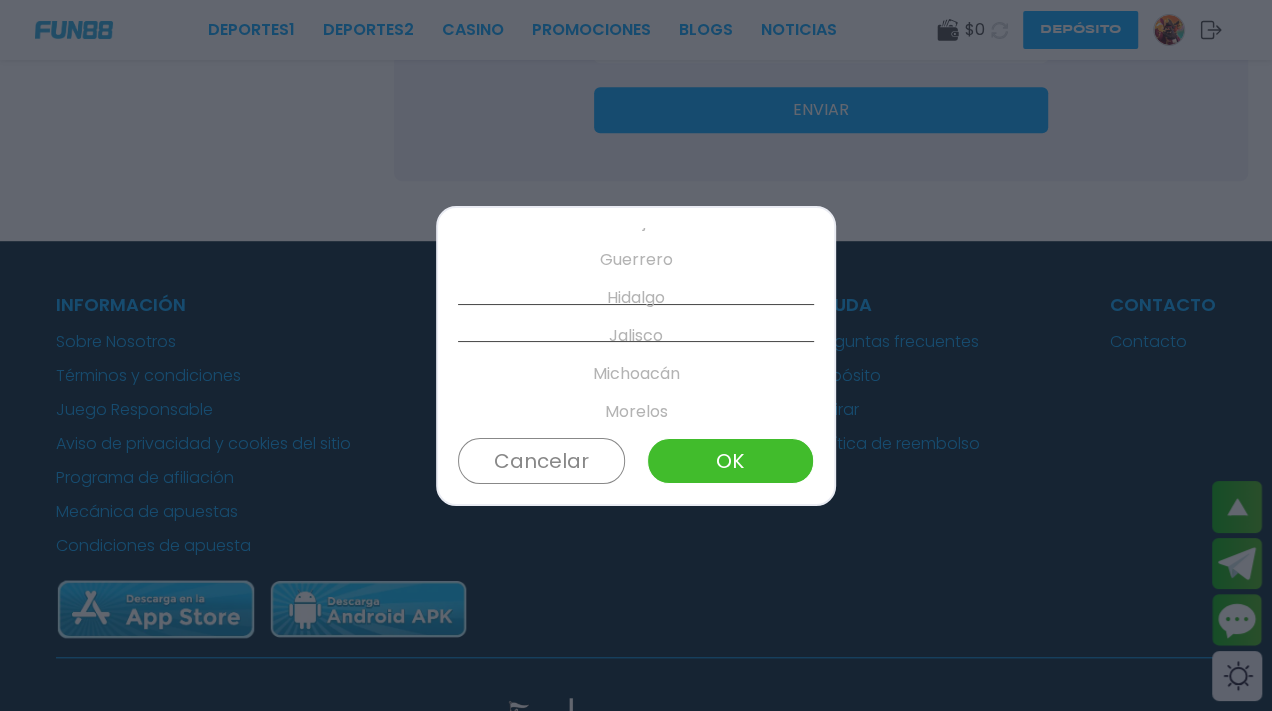 scroll, scrollTop: 520, scrollLeft: 0, axis: vertical 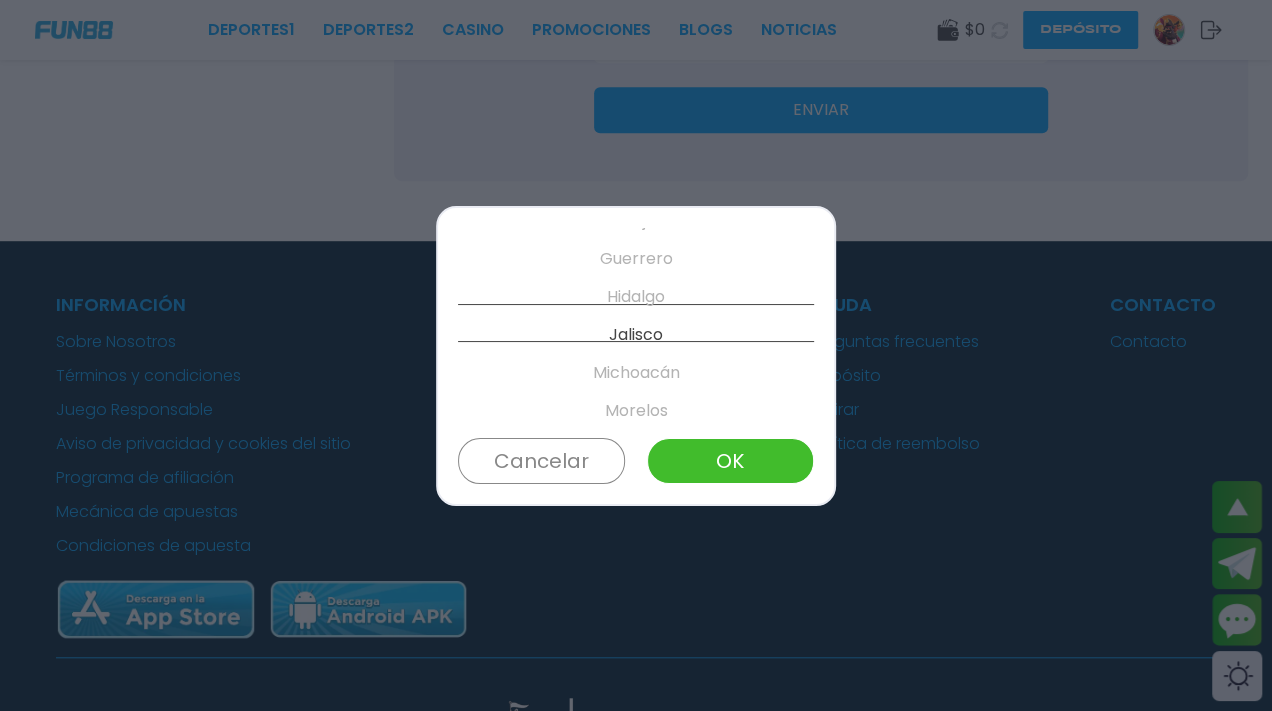 click on "Estado de México" at bounding box center (636, 183) 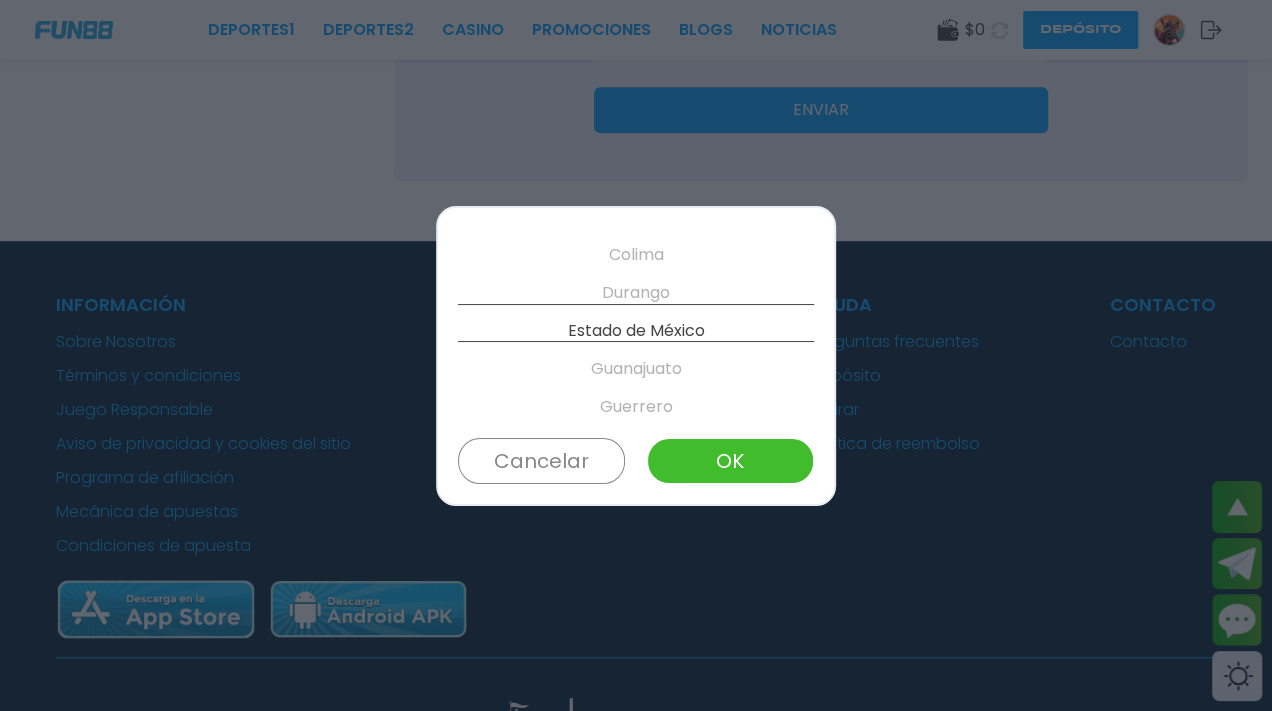 click on "Coahuila" at bounding box center [636, 217] 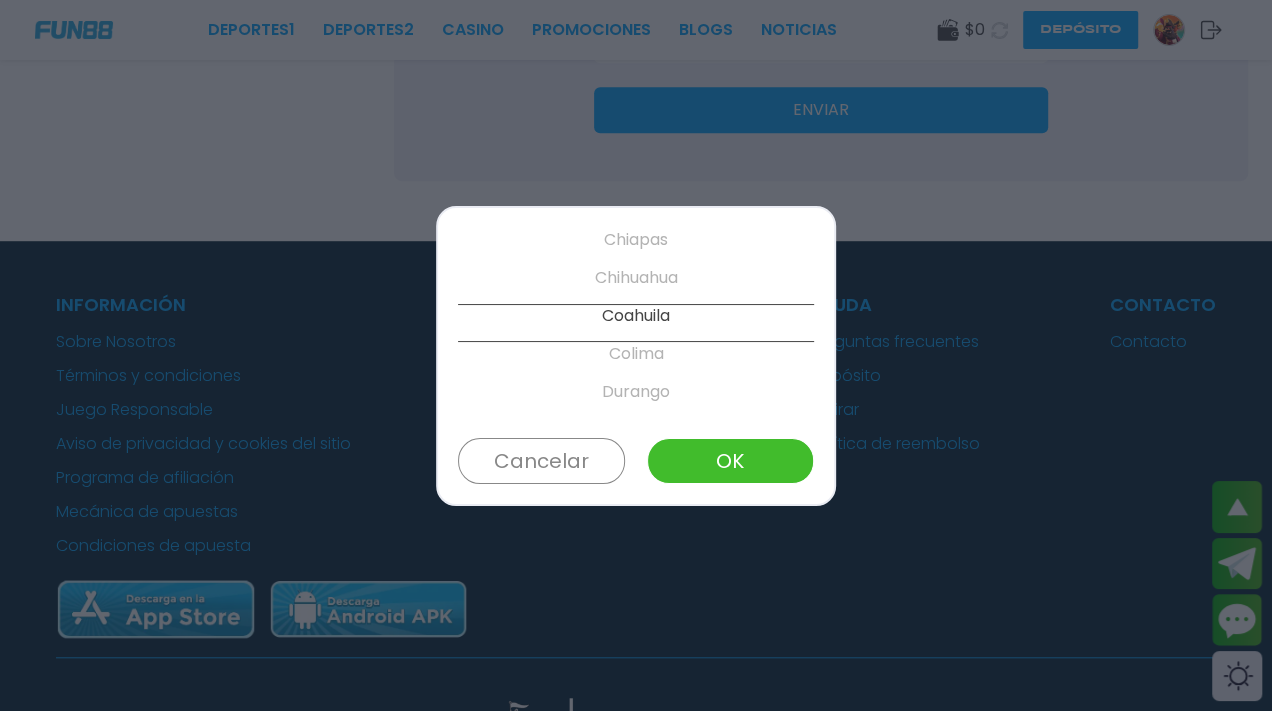 click on "Chihuahua" at bounding box center [636, 278] 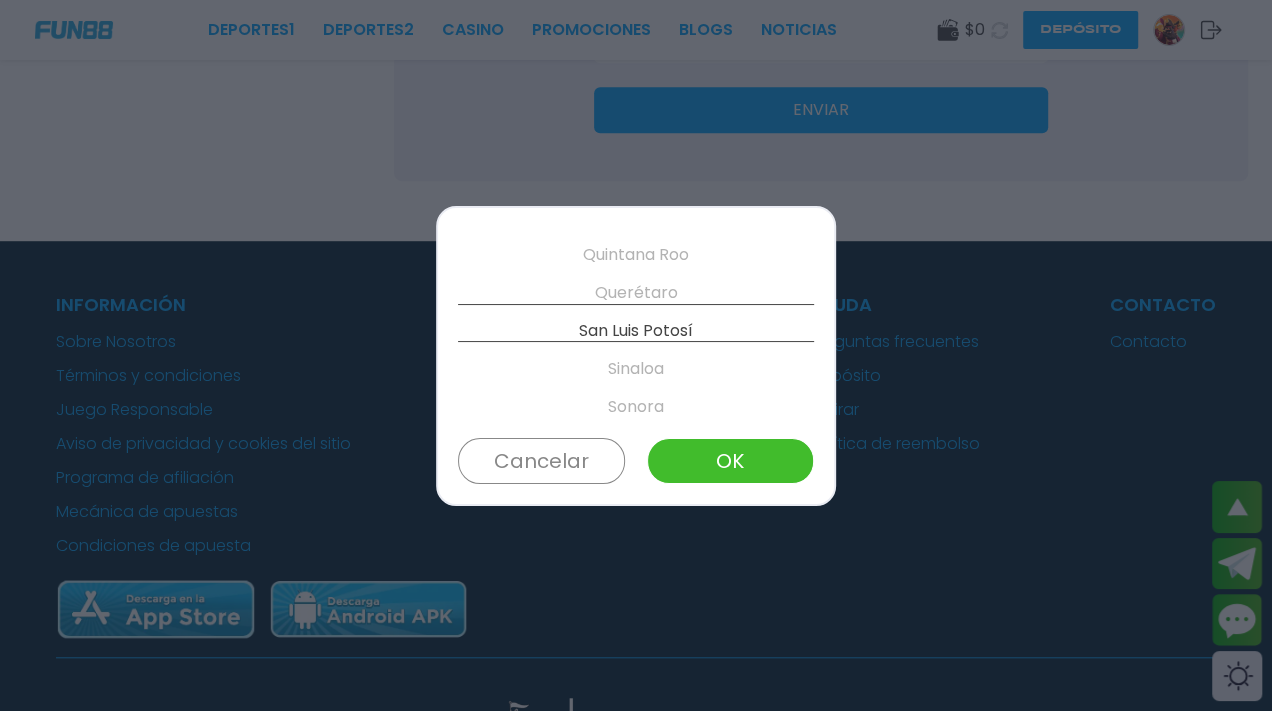 click on "Nuevo León" at bounding box center [636, 141] 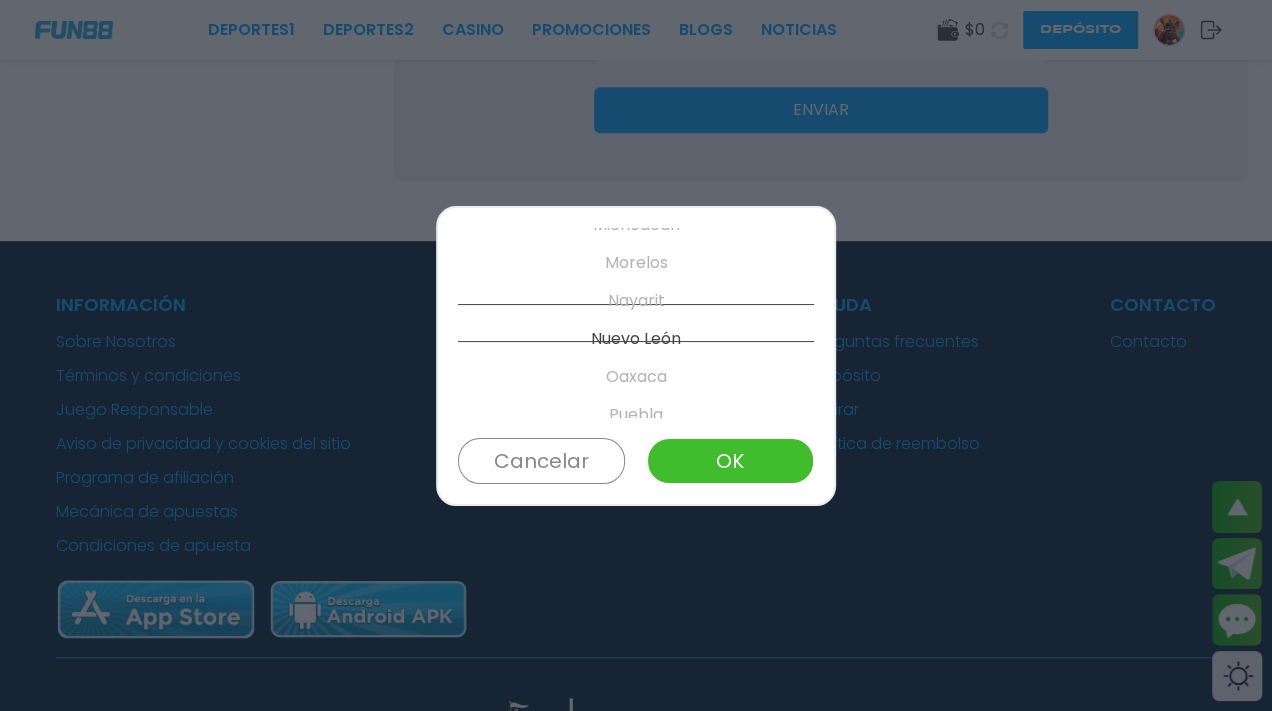 click on "Jalisco" at bounding box center [636, 187] 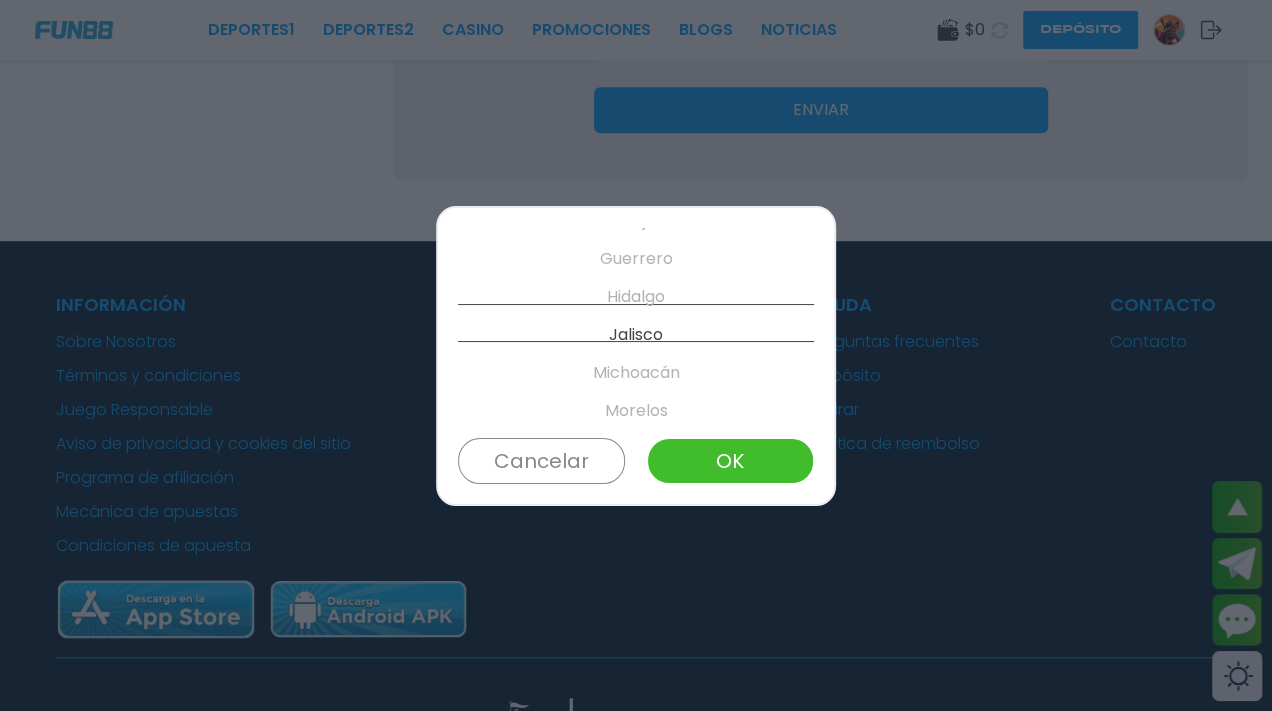 click on "Guanajuato" at bounding box center [636, 221] 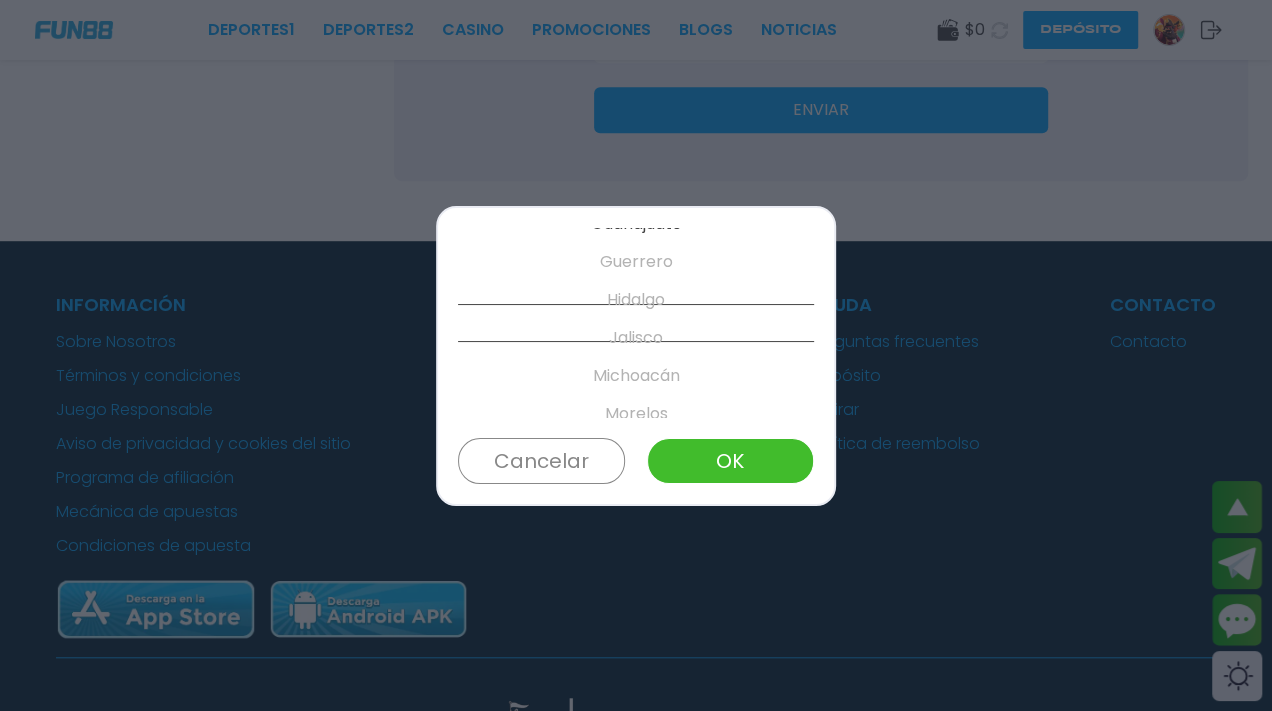 scroll, scrollTop: 520, scrollLeft: 0, axis: vertical 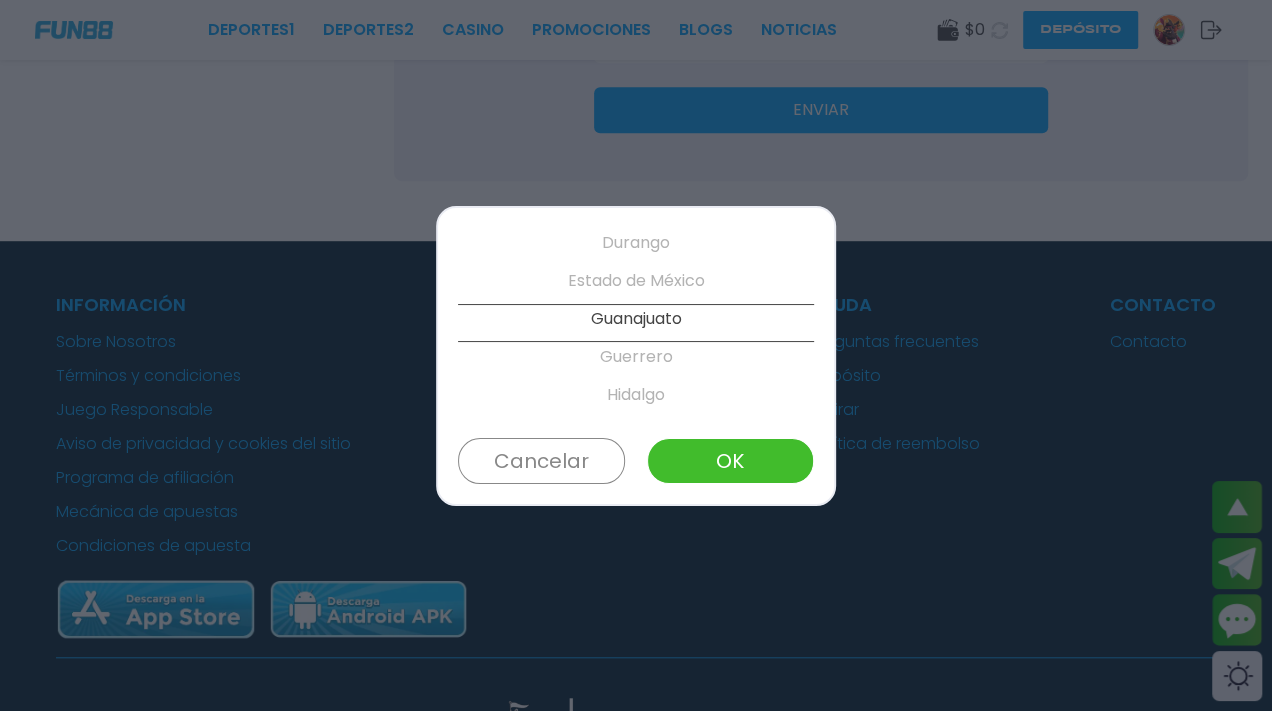 click on "Durango" at bounding box center (636, 243) 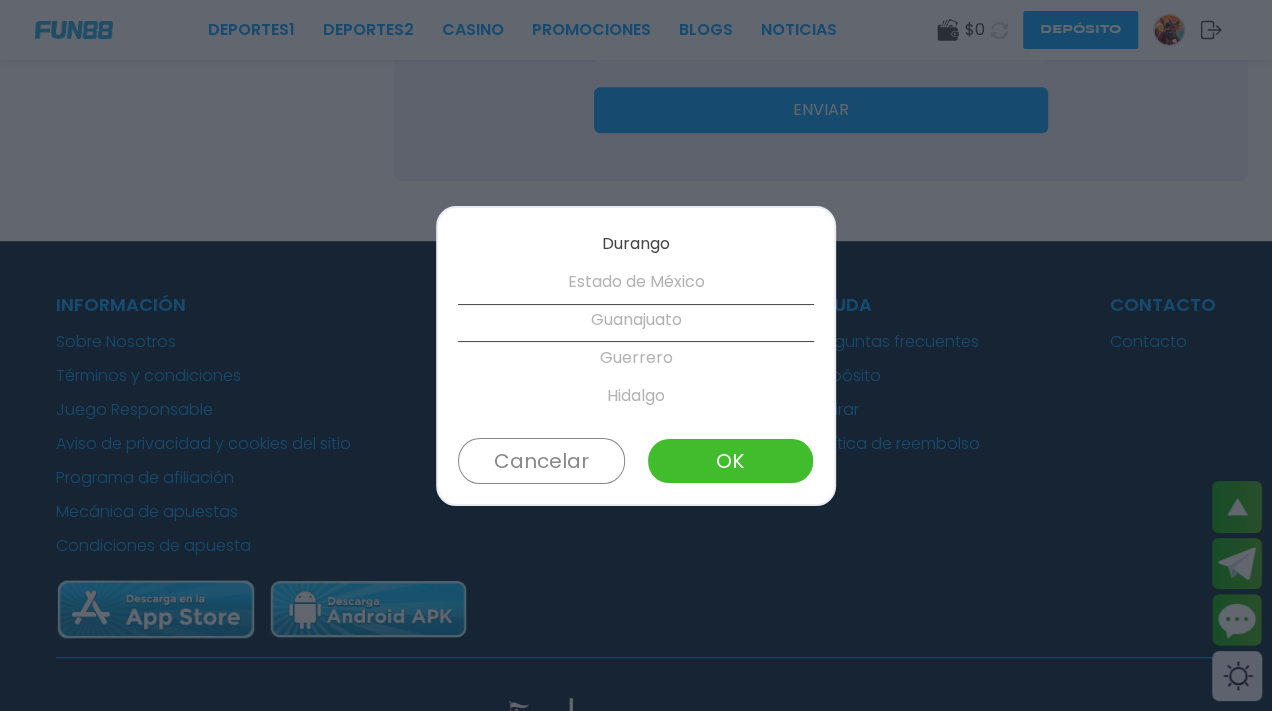 scroll, scrollTop: 422, scrollLeft: 0, axis: vertical 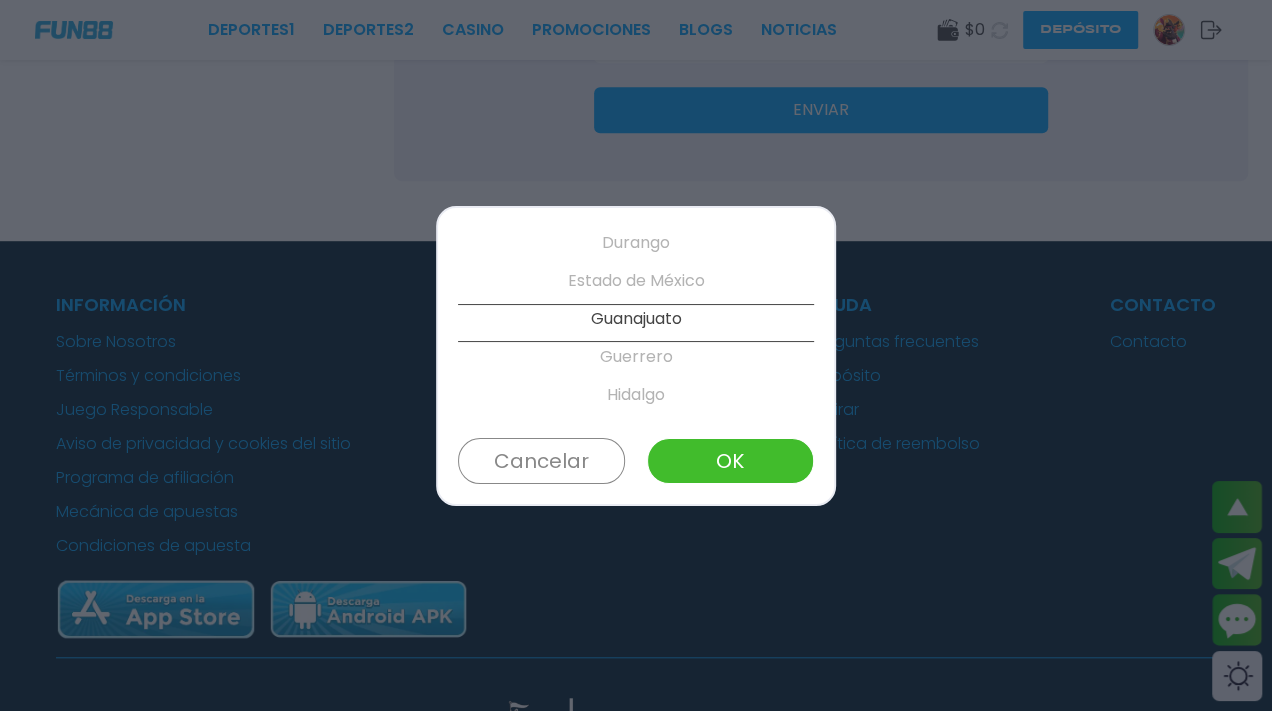 click on "OK" at bounding box center (730, 461) 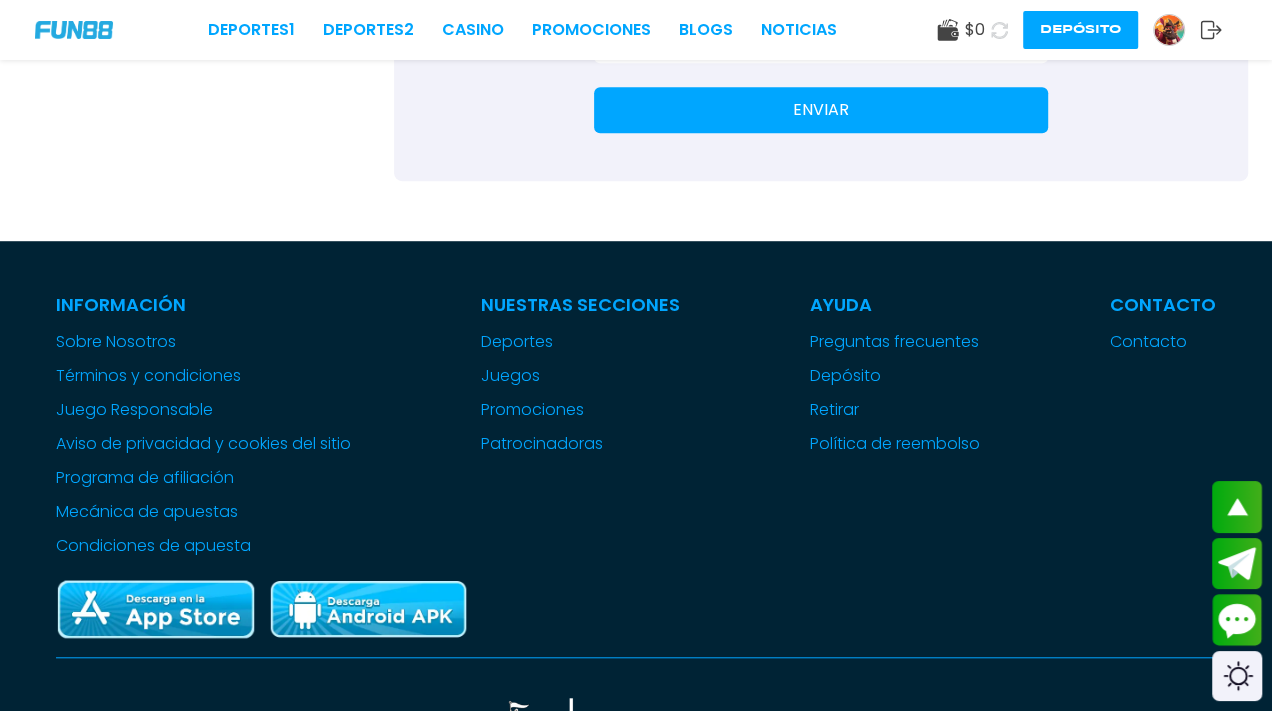 click on "**********" at bounding box center [809, 44] 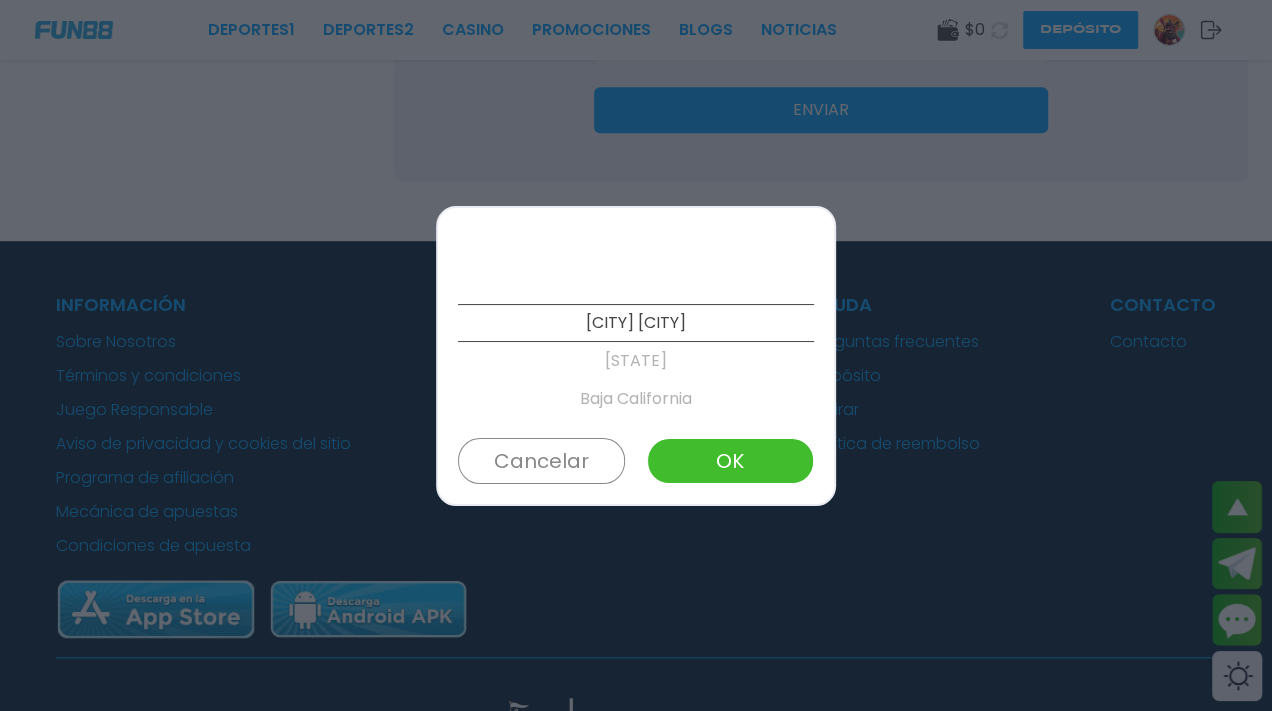 scroll, scrollTop: 422, scrollLeft: 0, axis: vertical 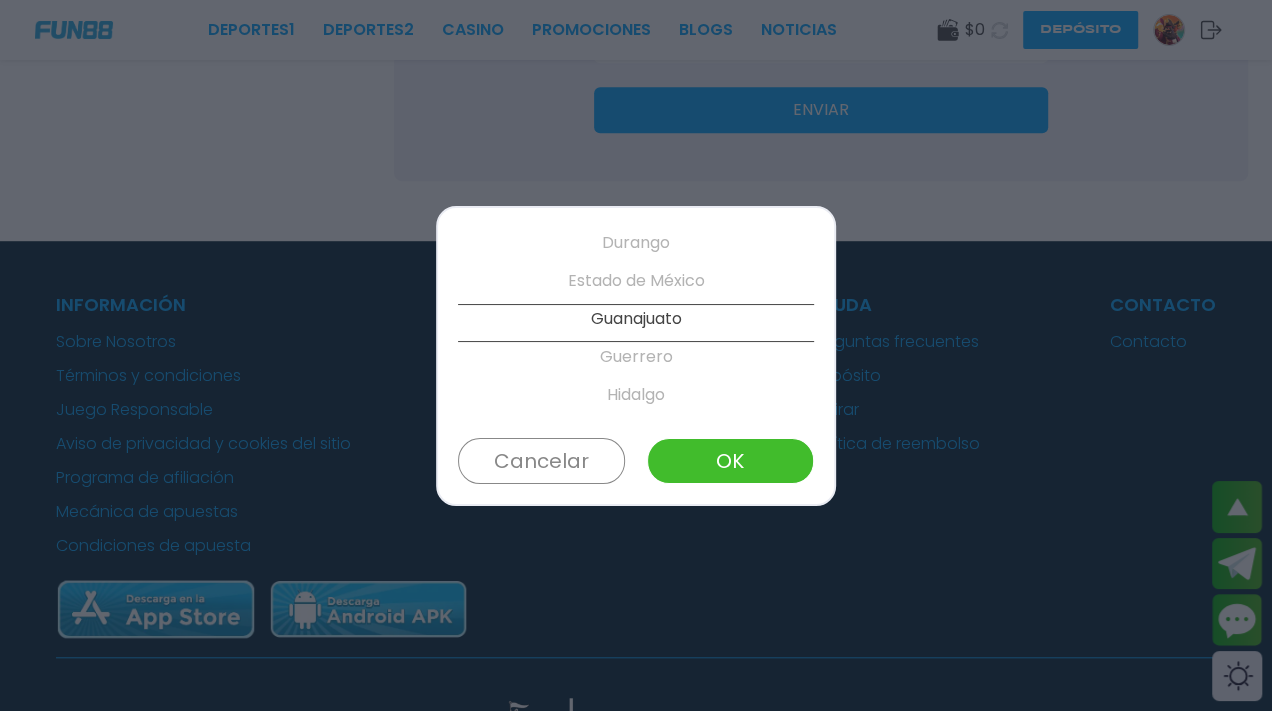 click on "Estado de México" at bounding box center (636, 281) 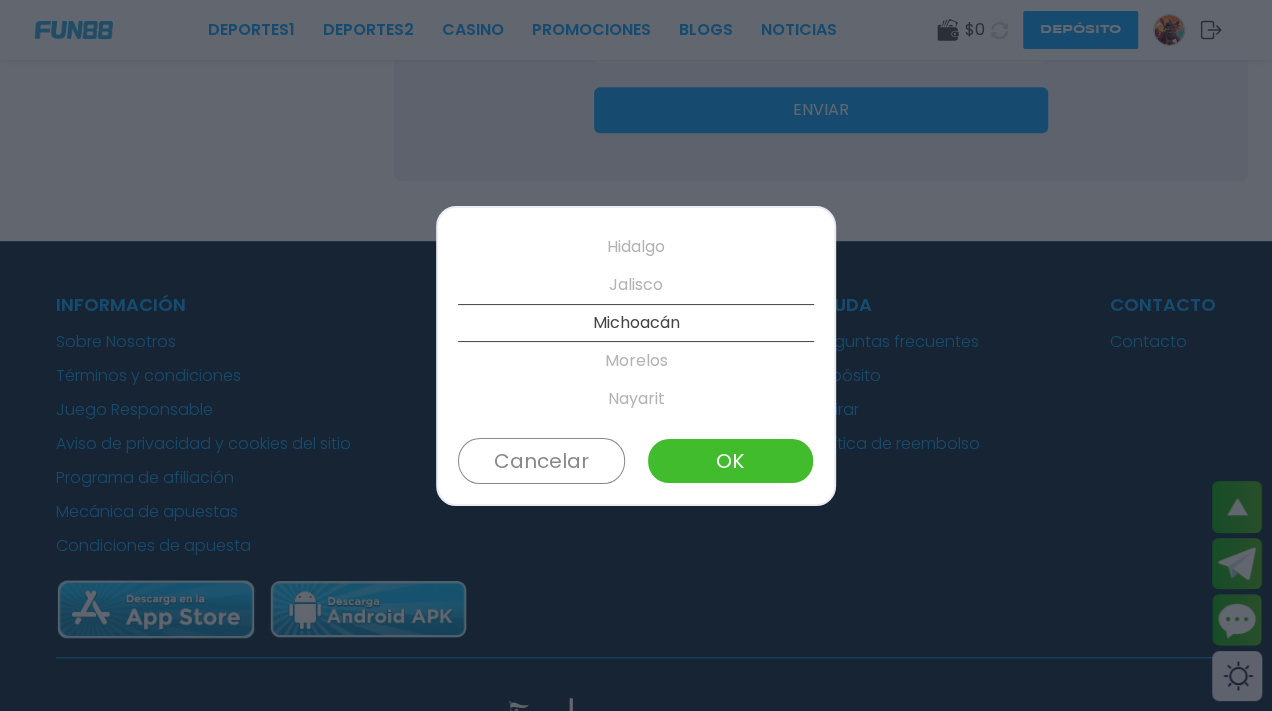 click on "Guerrero" at bounding box center [636, 209] 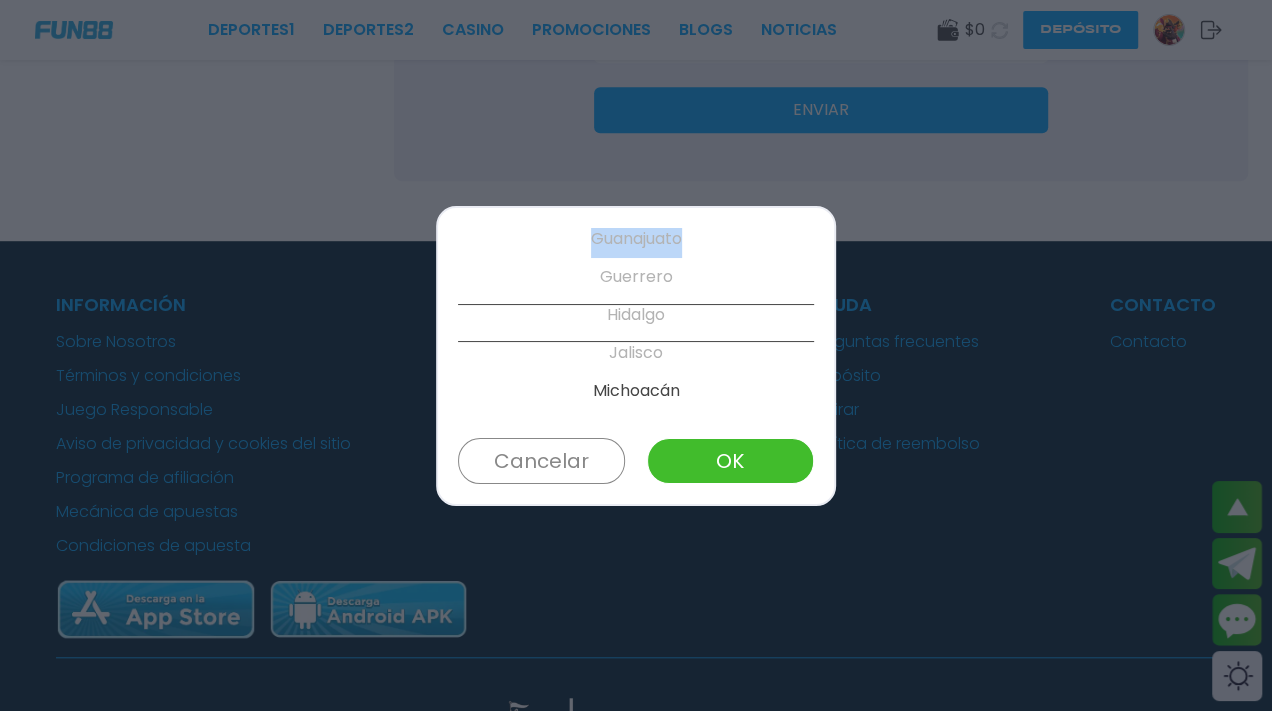 click on "[CITY] [CITY] [CITY] [CITY] [CITY] [CITY] [CITY] [CITY] [CITY] [CITY] [CITY] [CITY] [CITY] [CITY] [CITY] [CITY] [CITY] [CITY] [CITY] [CITY] [CITY] [CITY] [CITY] [CITY] [CITY] [CITY] [CITY] [CITY] [CITY] [CITY] [CITY] [CITY] [CITY] [CITY] [CITY] [CITY]" at bounding box center (636, 323) 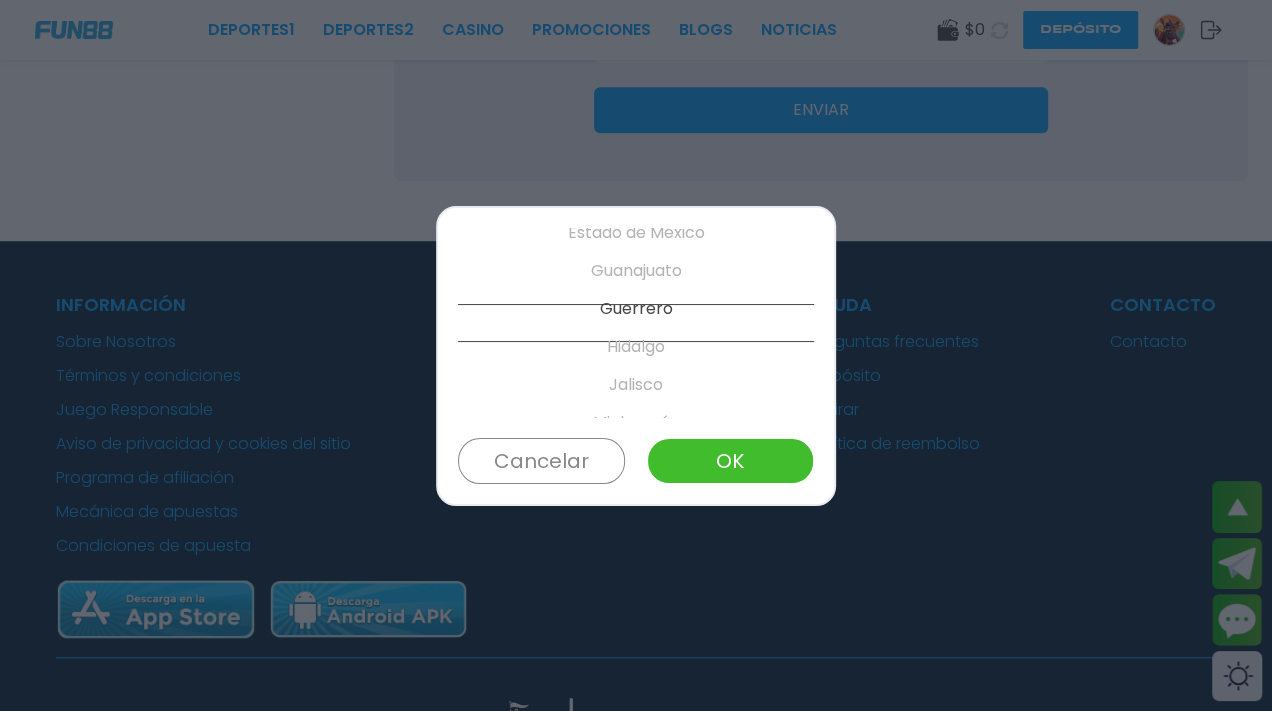 click on "Estado de México" at bounding box center [636, 233] 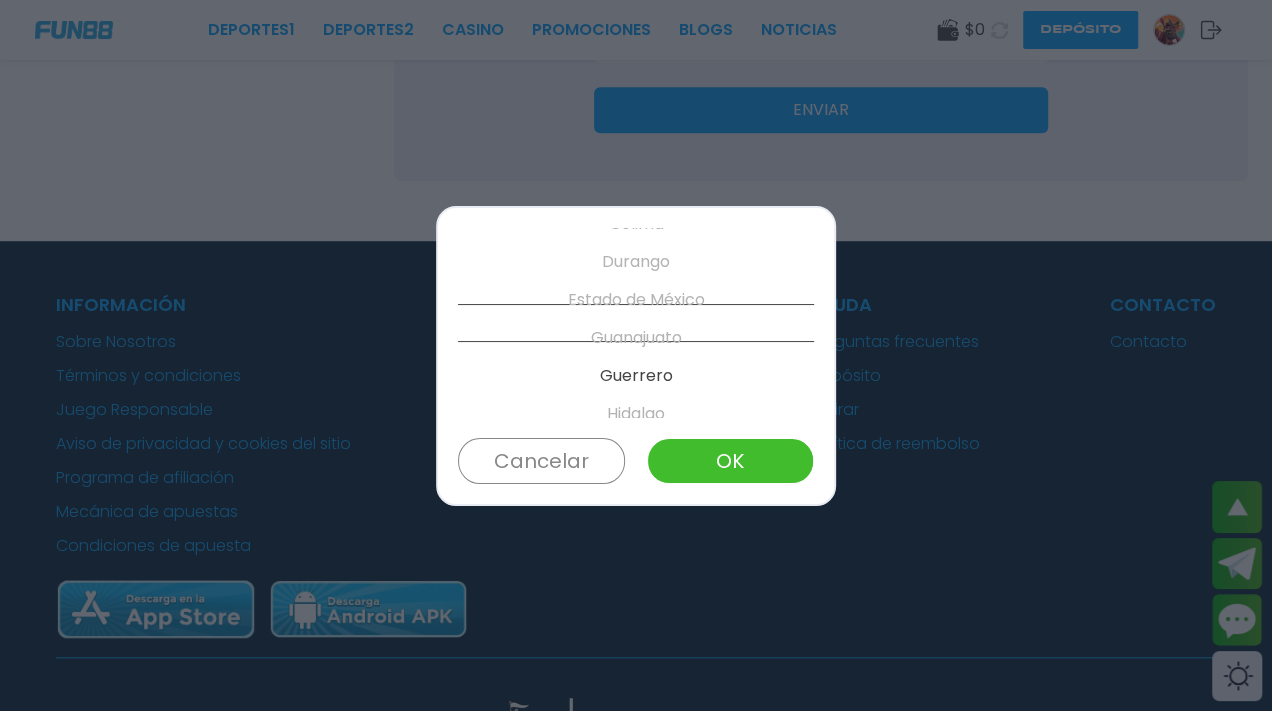 scroll, scrollTop: 372, scrollLeft: 0, axis: vertical 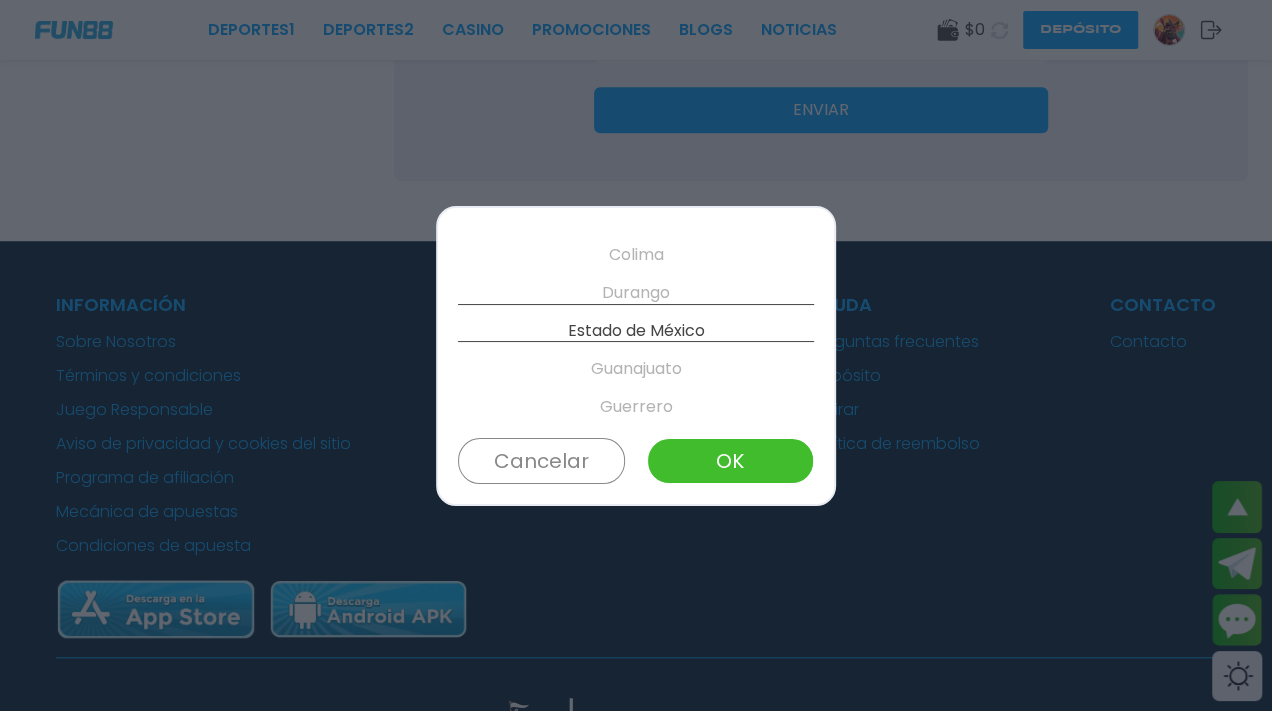 drag, startPoint x: 681, startPoint y: 375, endPoint x: 684, endPoint y: 387, distance: 12.369317 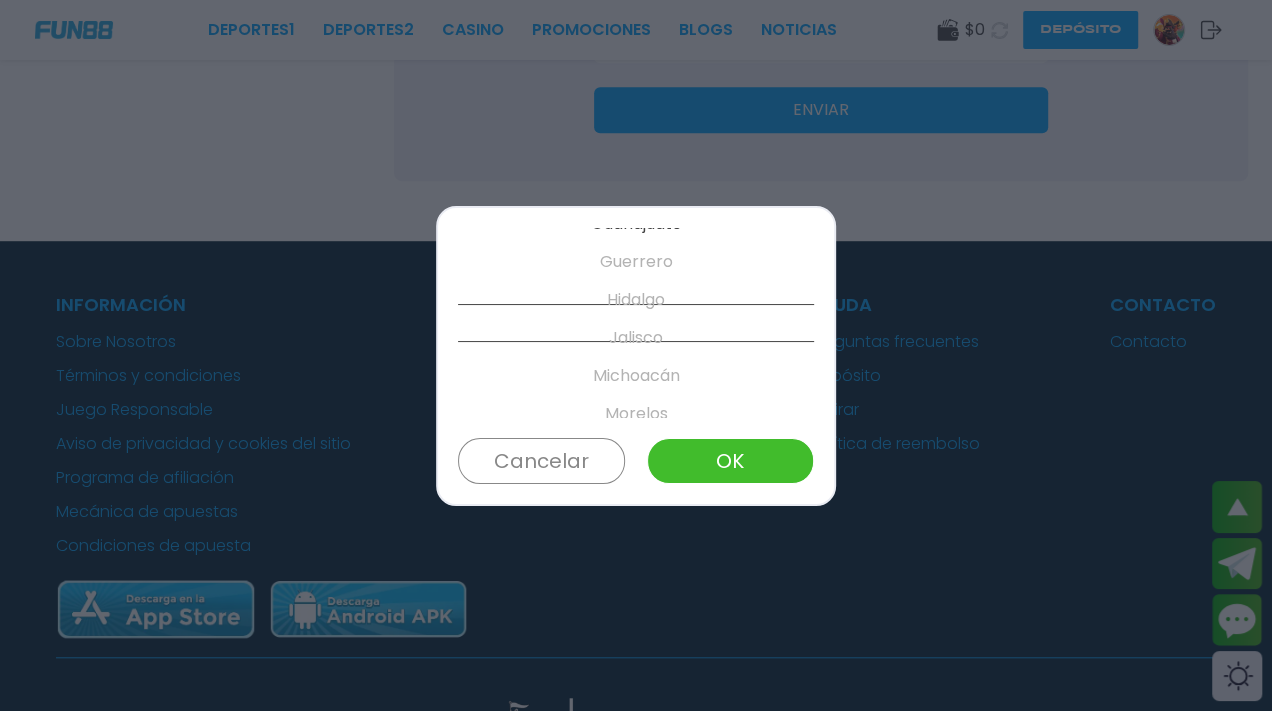 scroll, scrollTop: 520, scrollLeft: 0, axis: vertical 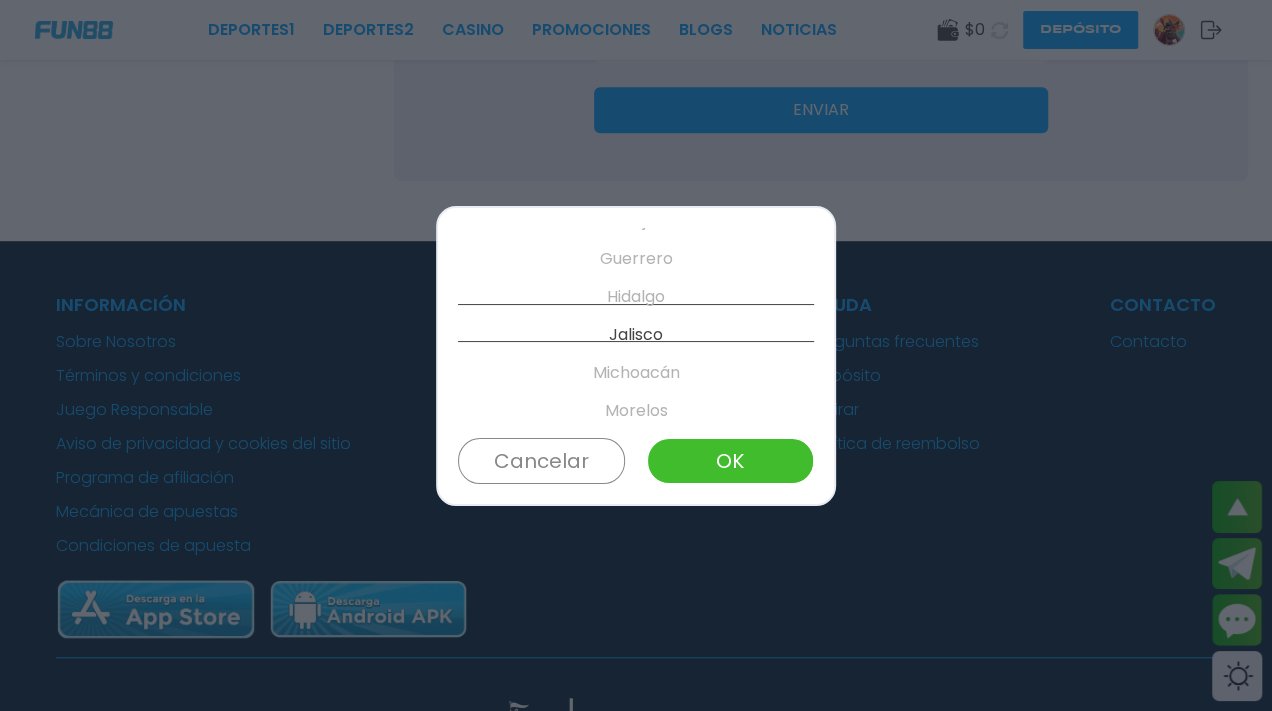click on "[CITY] [CITY] [CITY] [CITY] [CITY] [CITY] [CITY] [CITY] [CITY] [CITY] [CITY] [CITY] [CITY] [CITY] [CITY] [CITY] [CITY] [CITY] [CITY] [CITY] [CITY] [CITY] [CITY] [CITY] [CITY] [CITY] [CITY] [CITY] [CITY] [CITY] [CITY] [CITY] [CITY] [CITY] [CITY] [CITY] Cancelar OK" at bounding box center [636, 356] 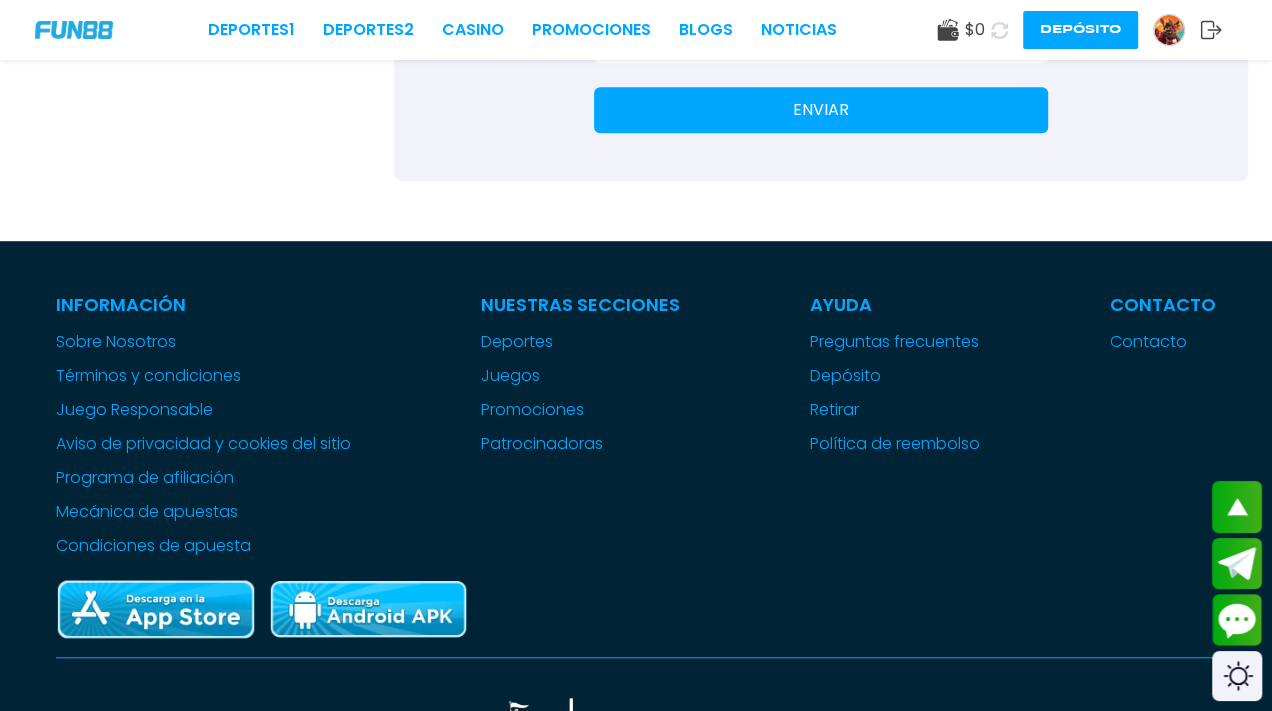 click on "*******" at bounding box center (809, 44) 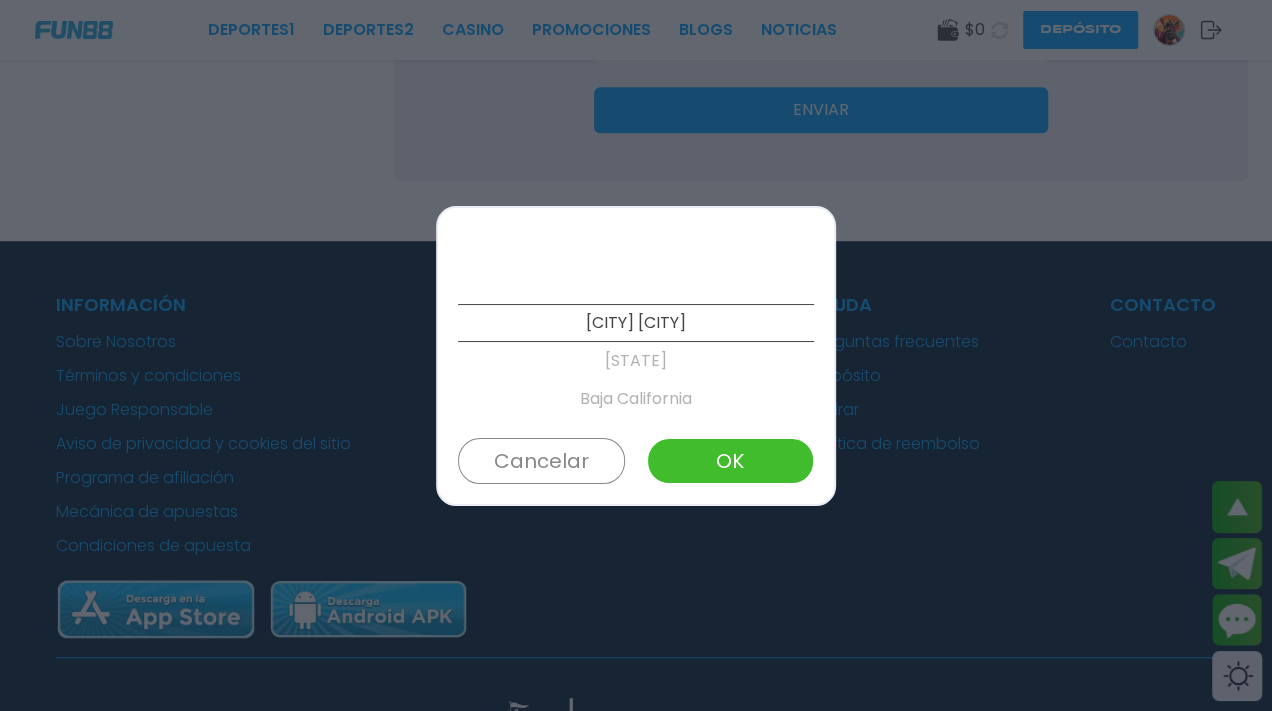 scroll, scrollTop: 520, scrollLeft: 0, axis: vertical 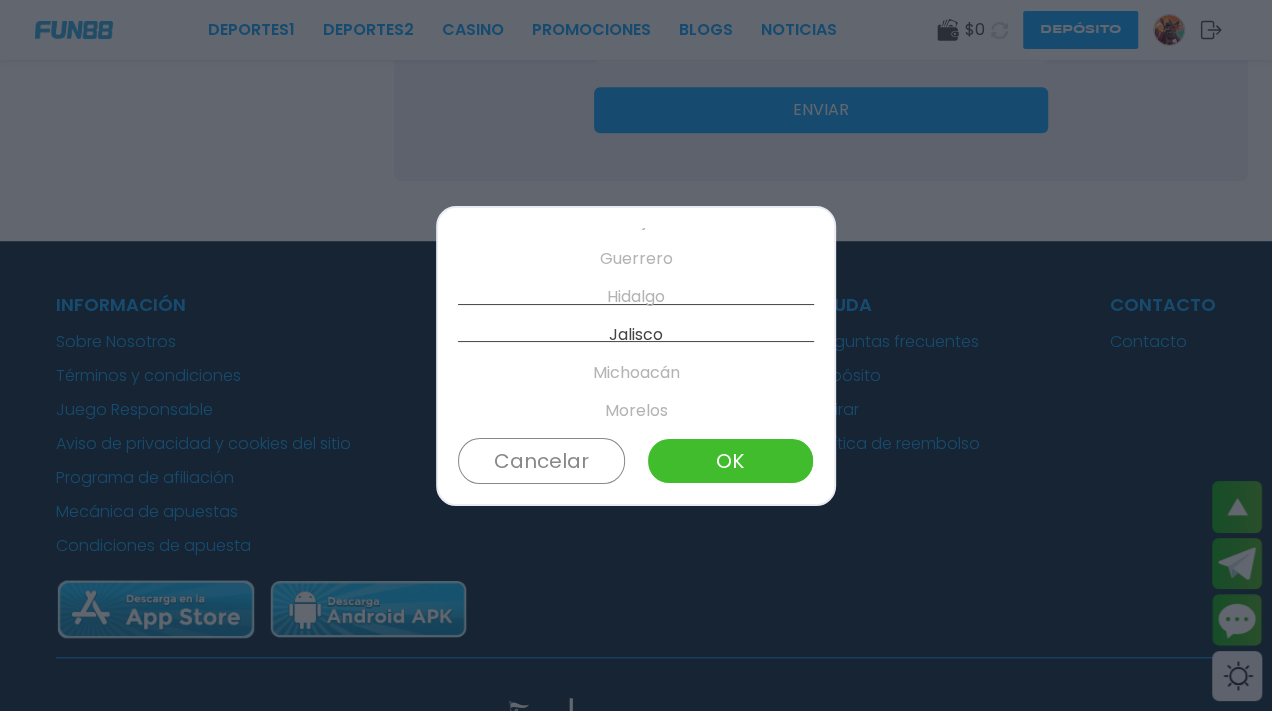 click on "OK" at bounding box center (730, 461) 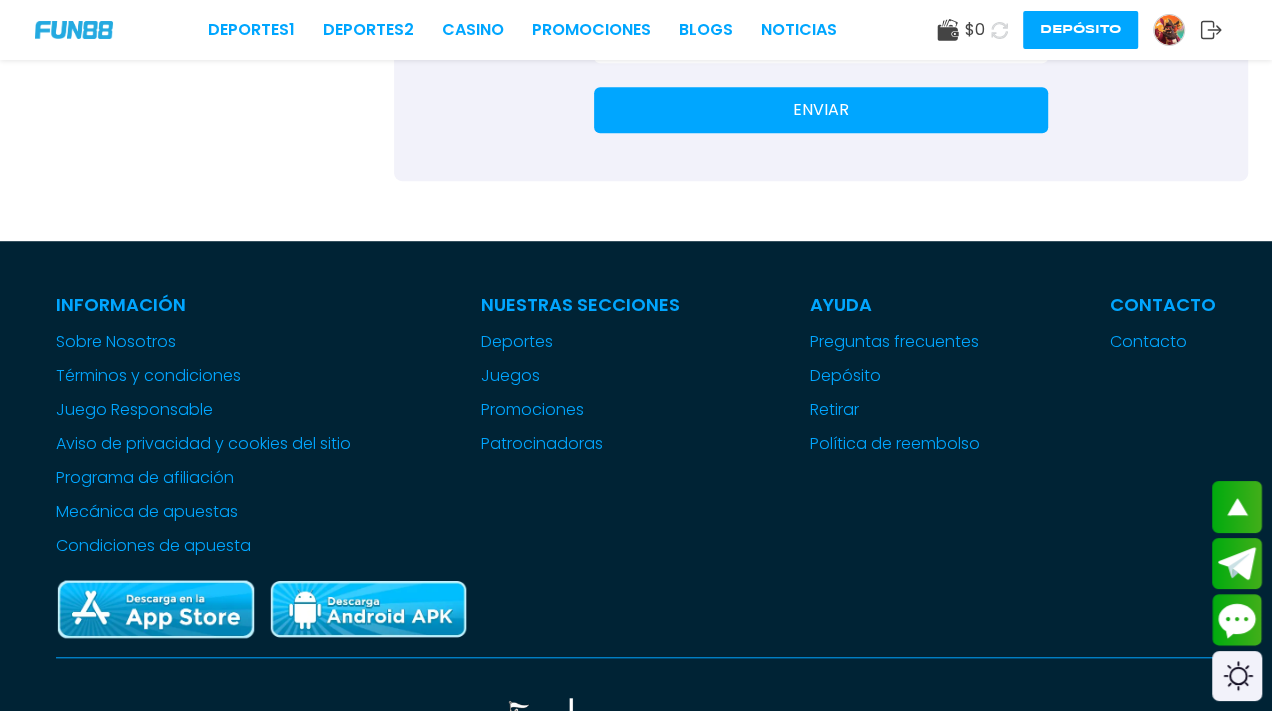 click on "*******" at bounding box center [809, 44] 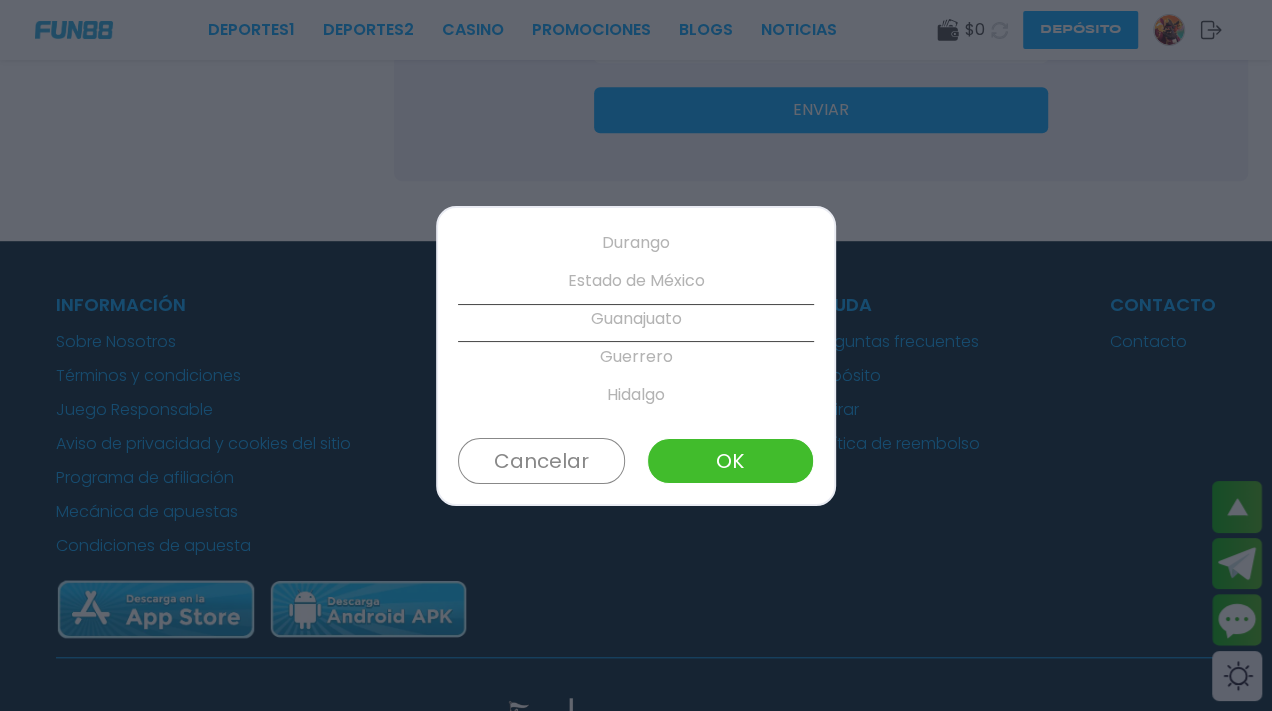 scroll, scrollTop: 422, scrollLeft: 0, axis: vertical 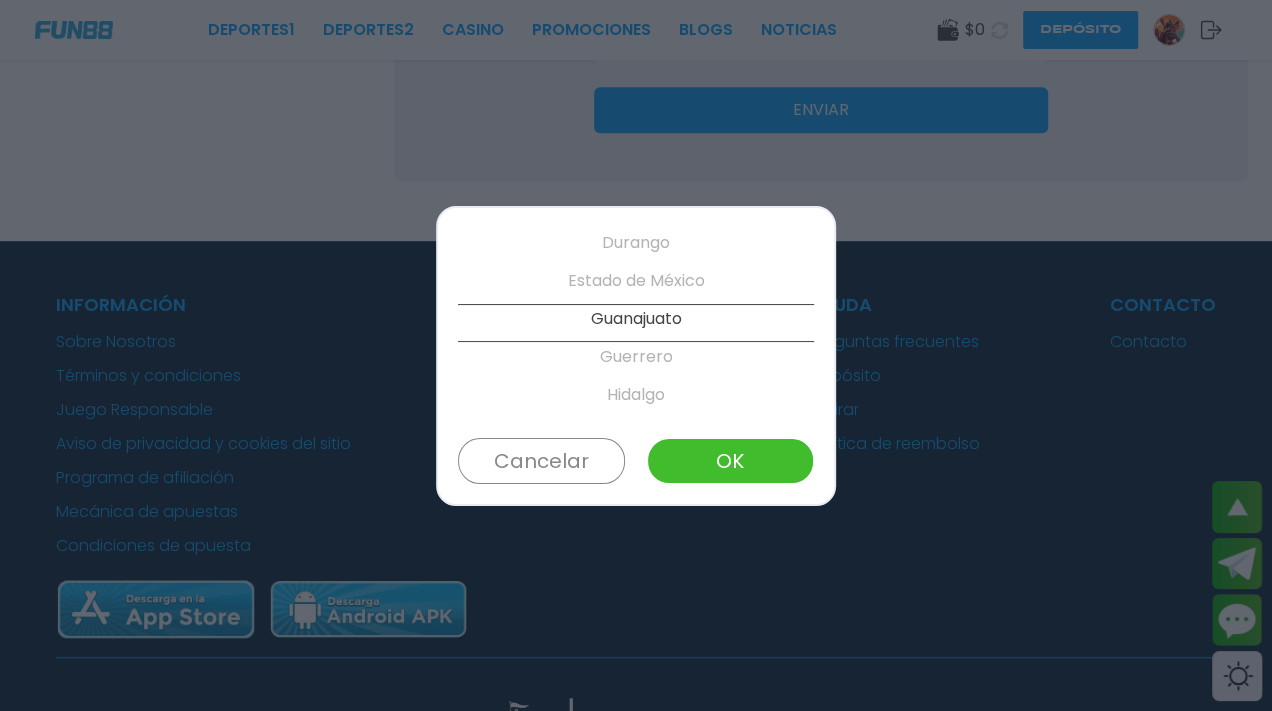 click on "Durango" at bounding box center (636, 243) 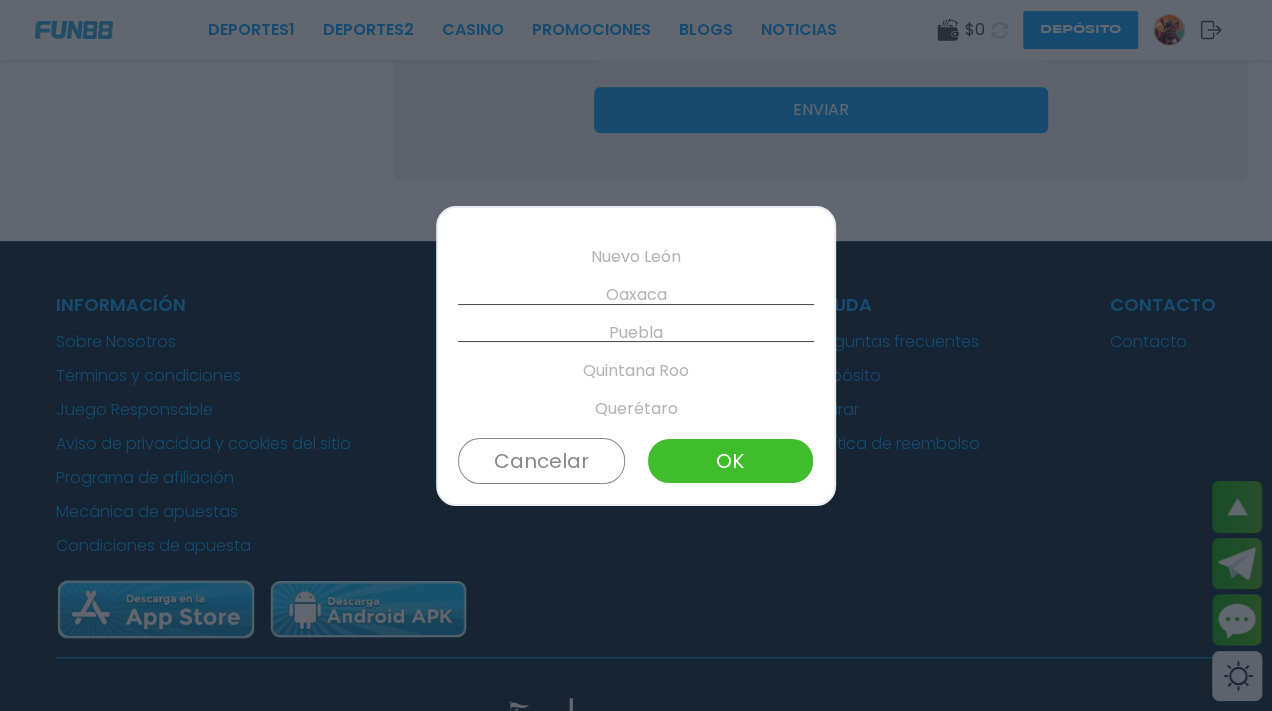 scroll, scrollTop: 767, scrollLeft: 0, axis: vertical 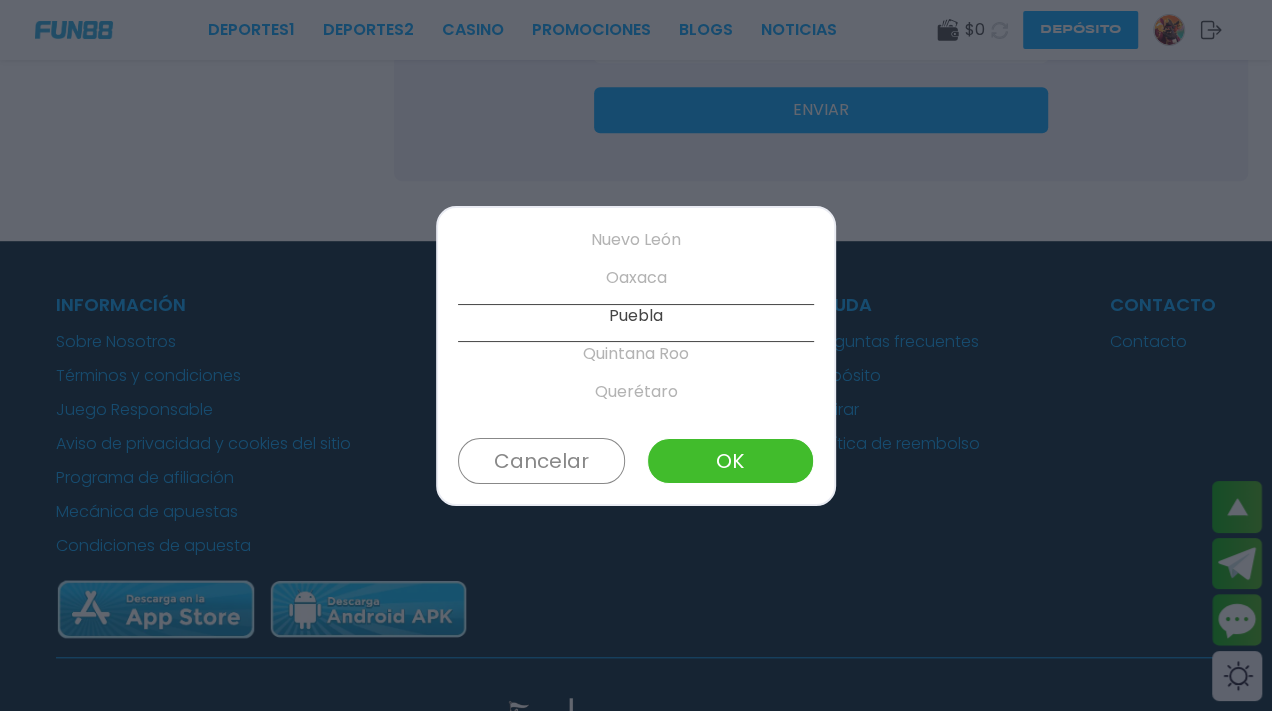 click on "OK" at bounding box center [730, 461] 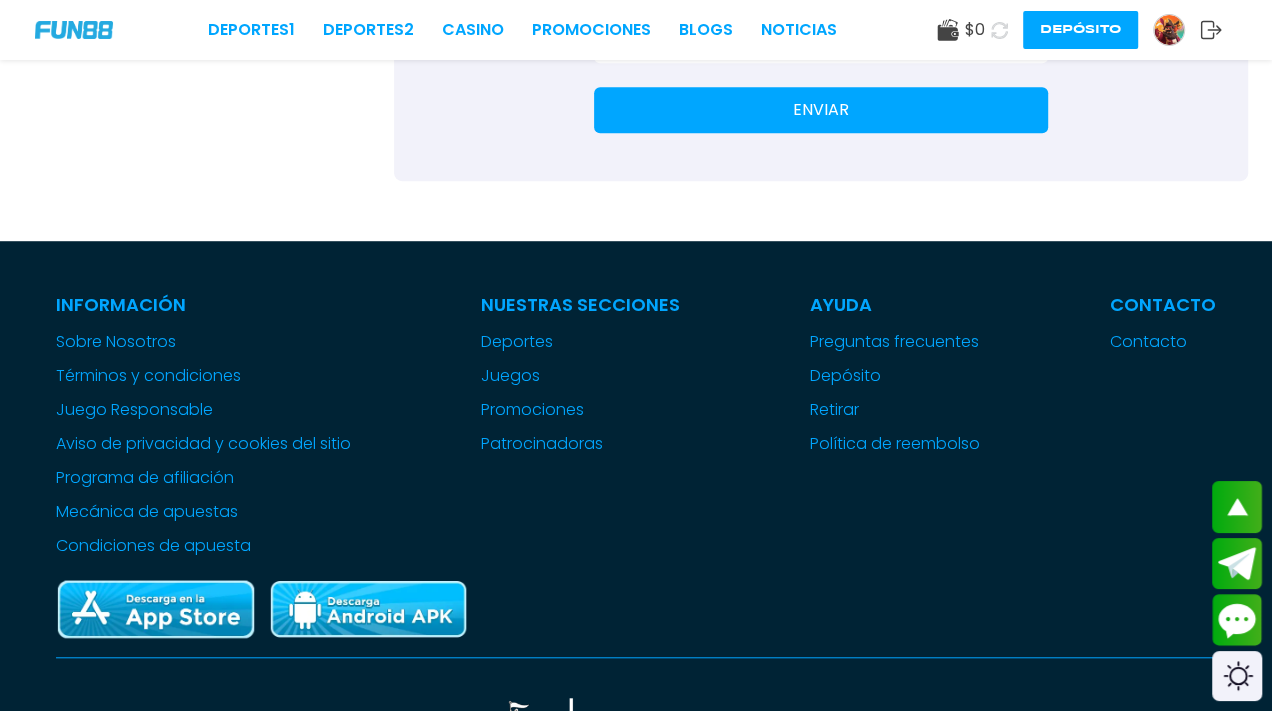 click on "Estado ******" at bounding box center (821, 30) 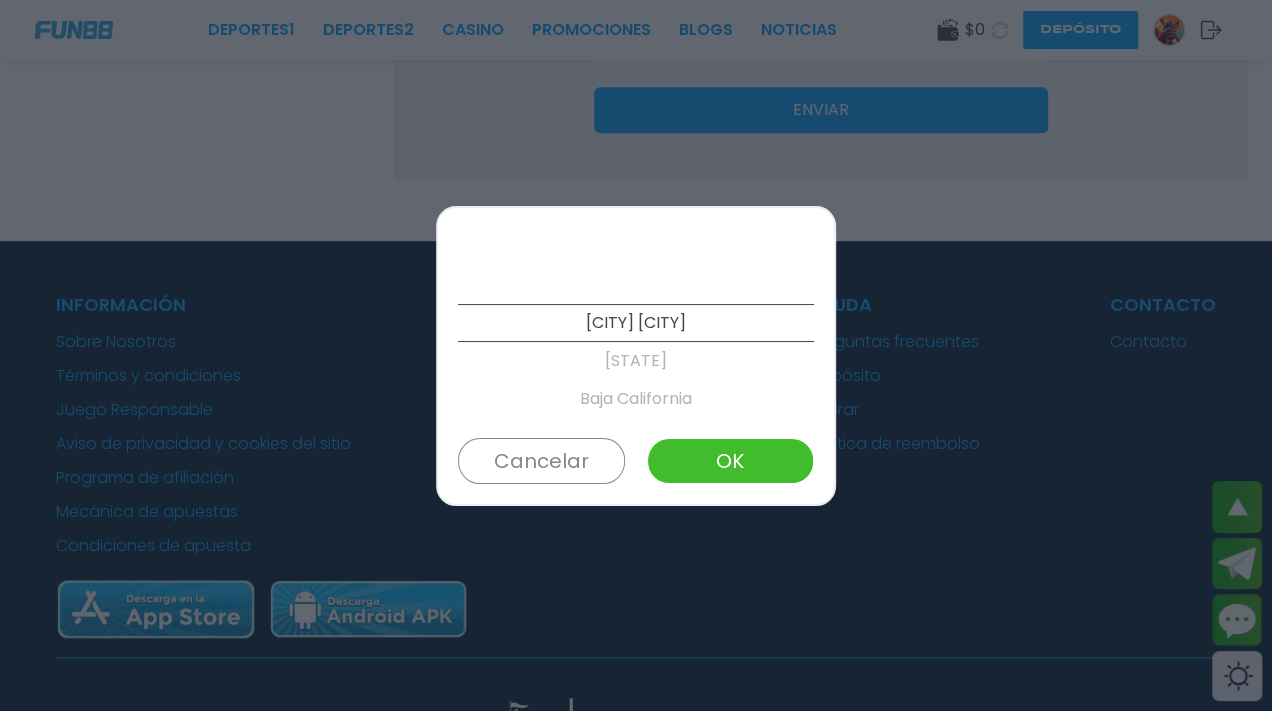 scroll, scrollTop: 767, scrollLeft: 0, axis: vertical 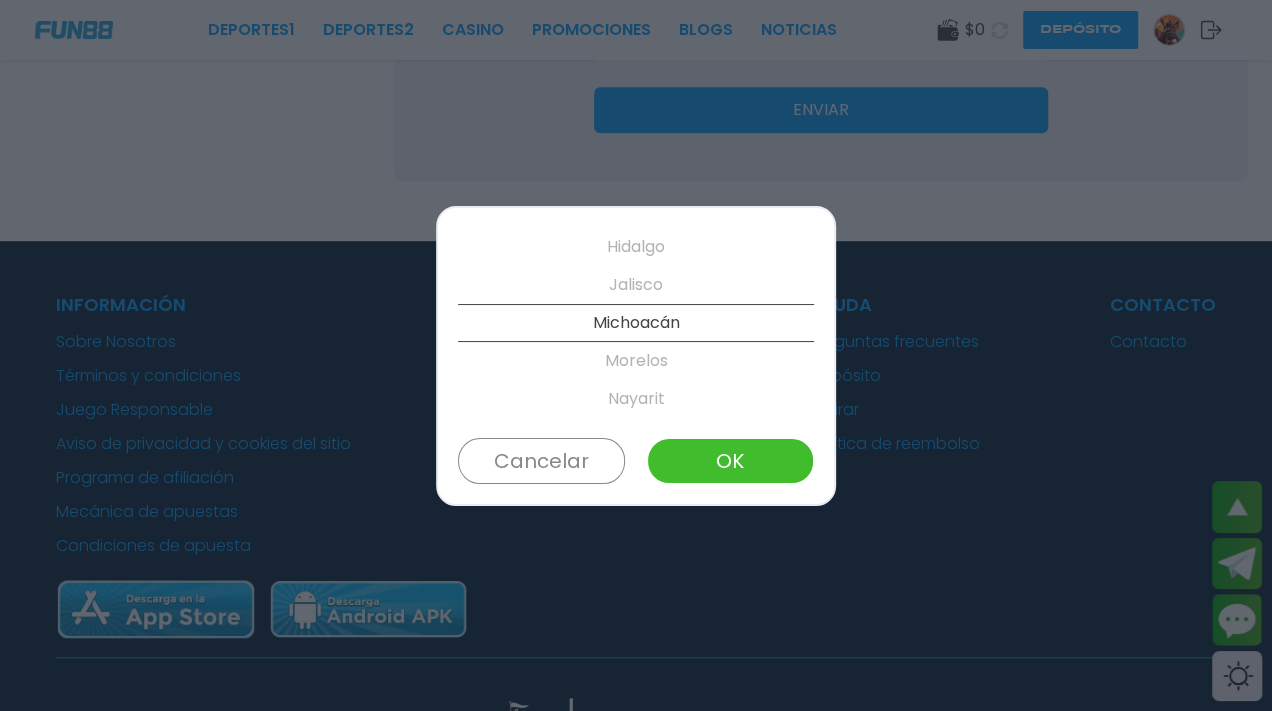 click on "Guanajuato" at bounding box center (636, 171) 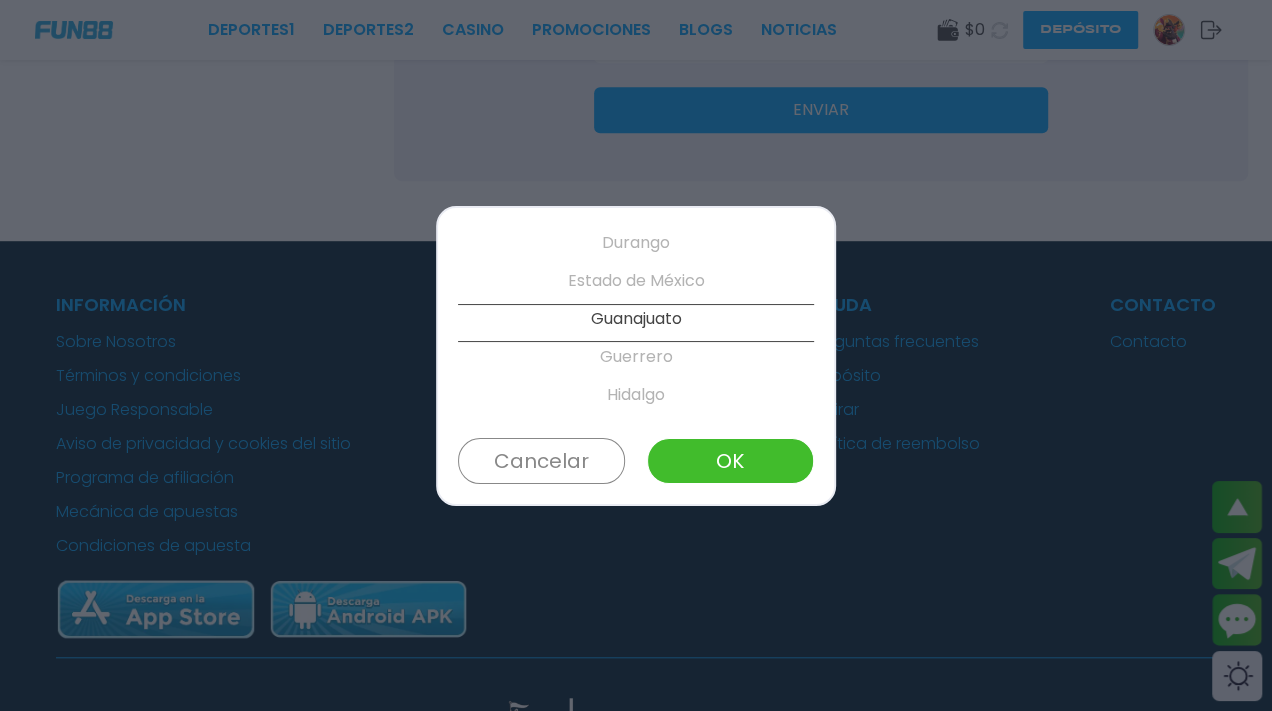 click on "OK" at bounding box center (730, 461) 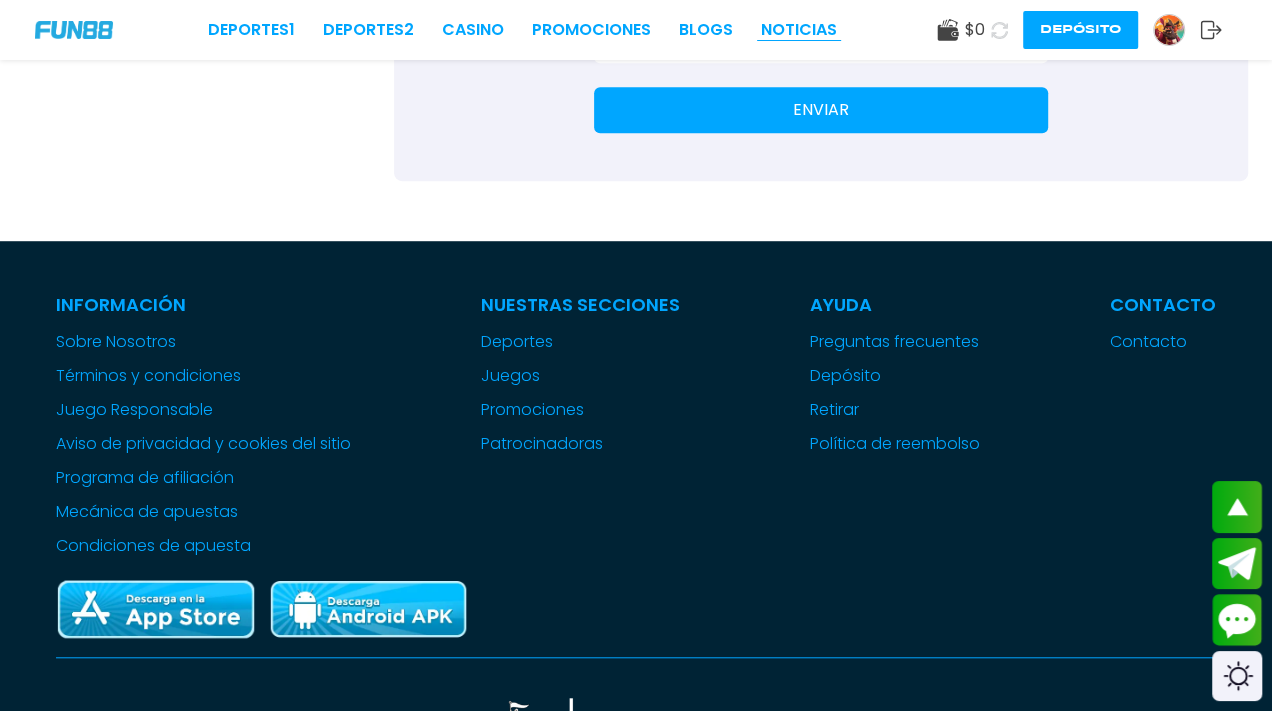 click on "NOTICIAS" at bounding box center [799, 30] 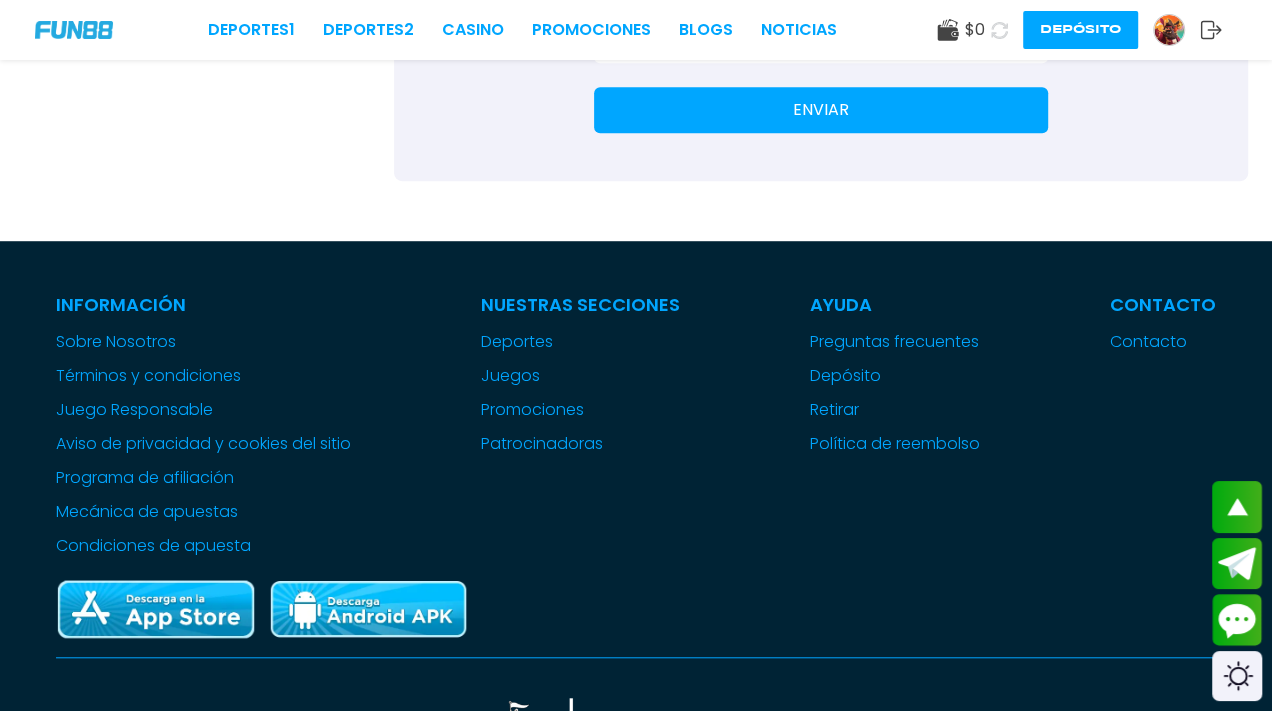 click on "**********" at bounding box center (821, -254) 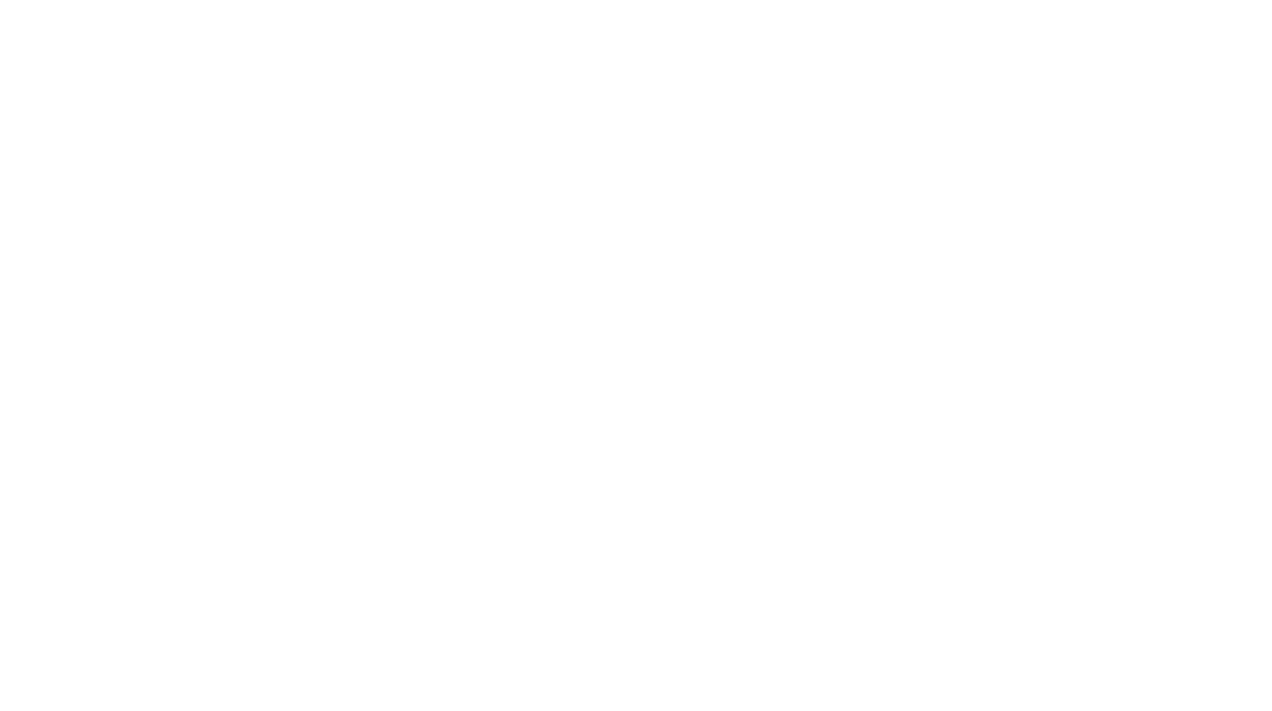 scroll, scrollTop: 0, scrollLeft: 0, axis: both 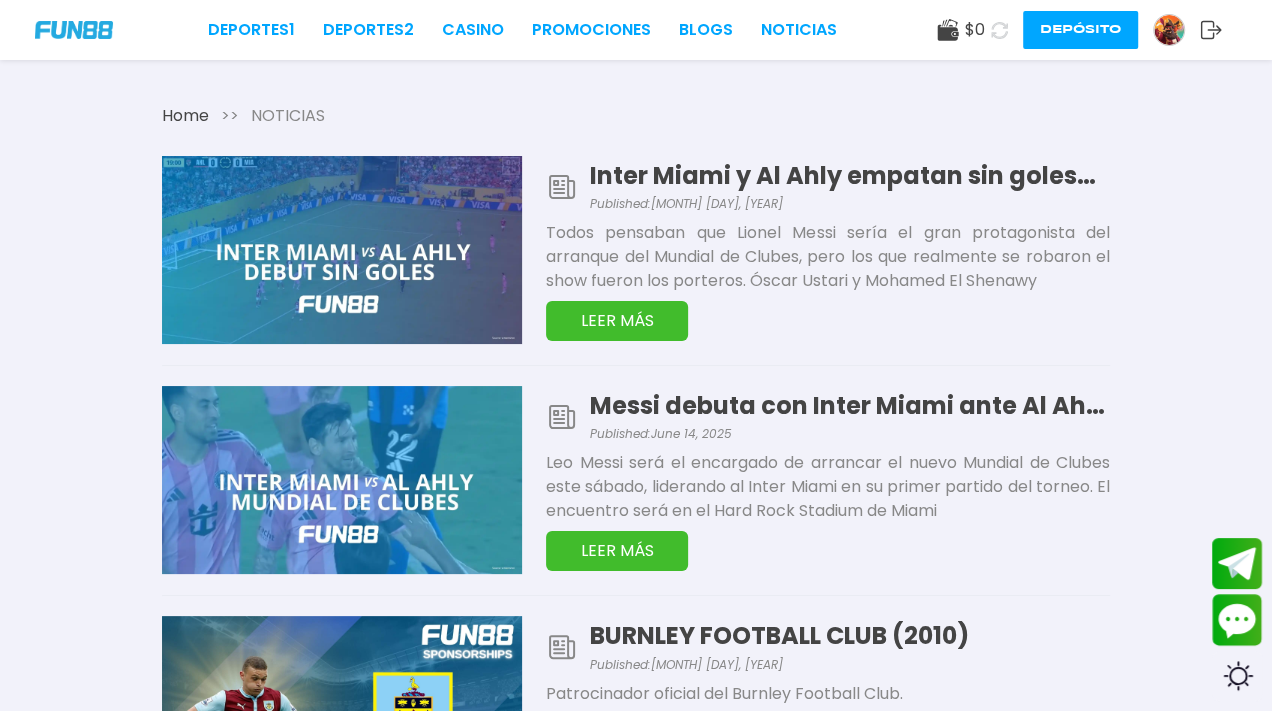 click 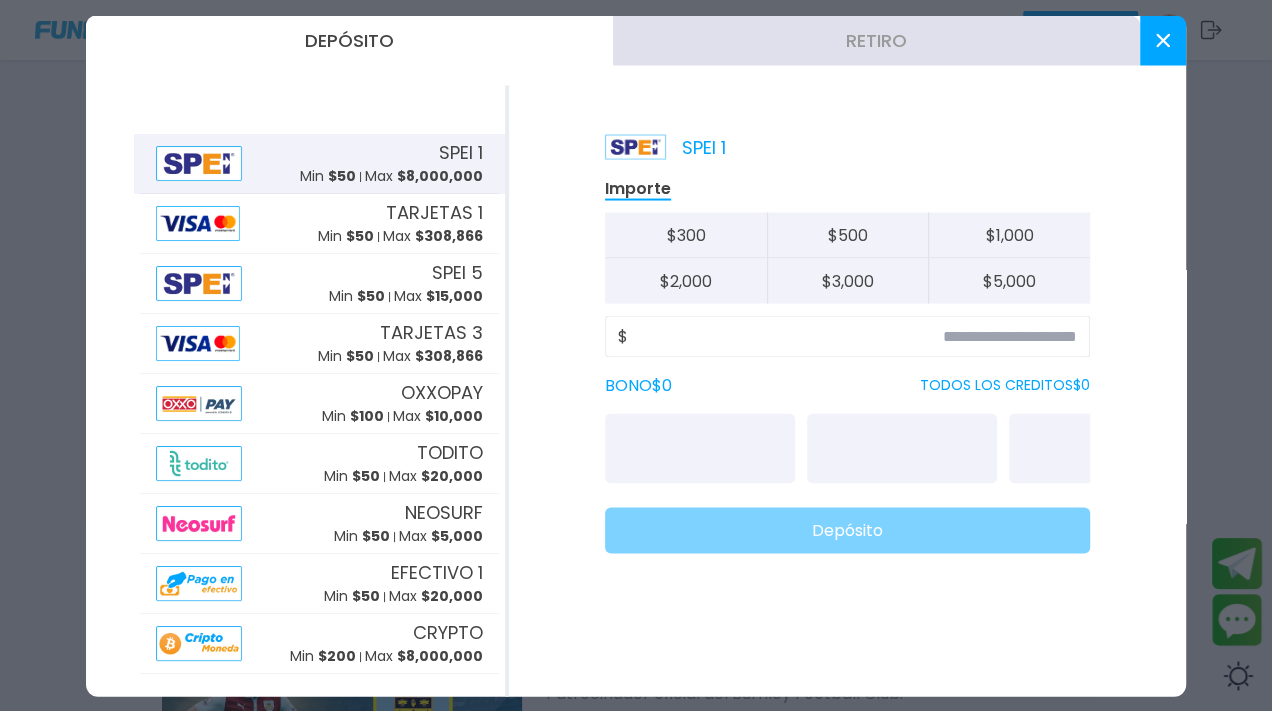 click at bounding box center [636, 355] 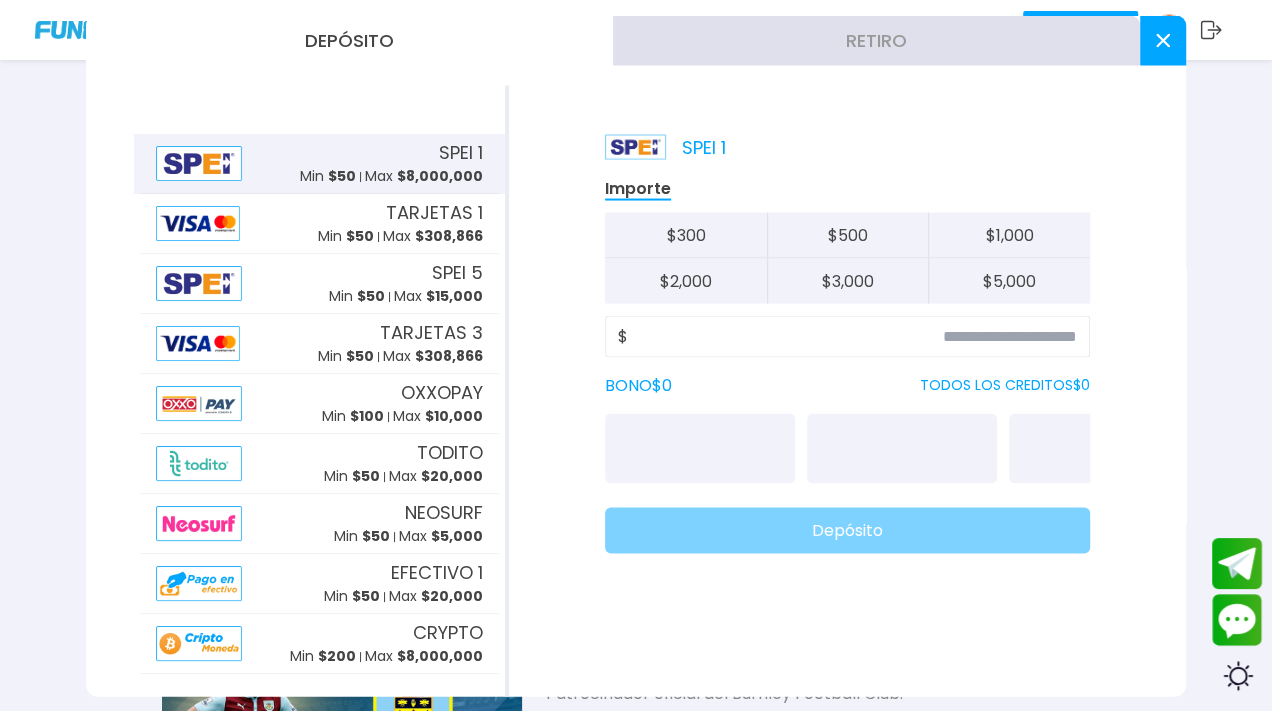click on "$ 0 Depósito" at bounding box center (1079, 30) 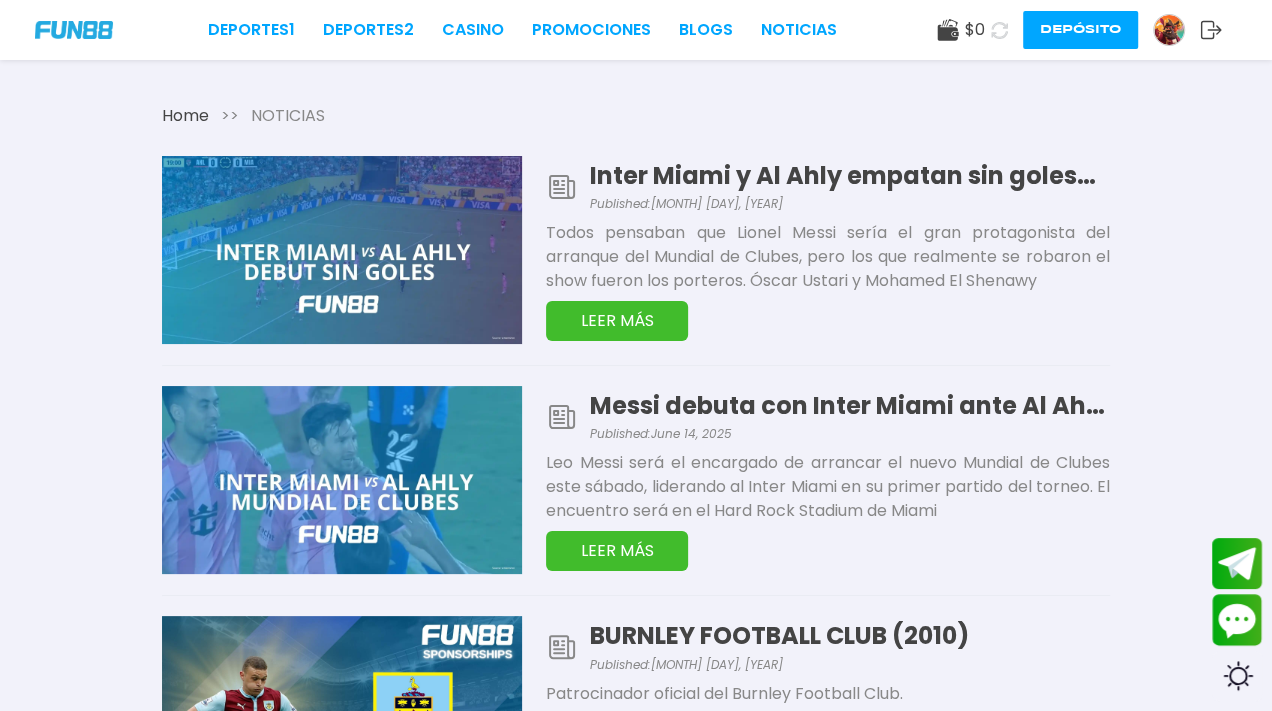 click on "Depósito" at bounding box center [1080, 30] 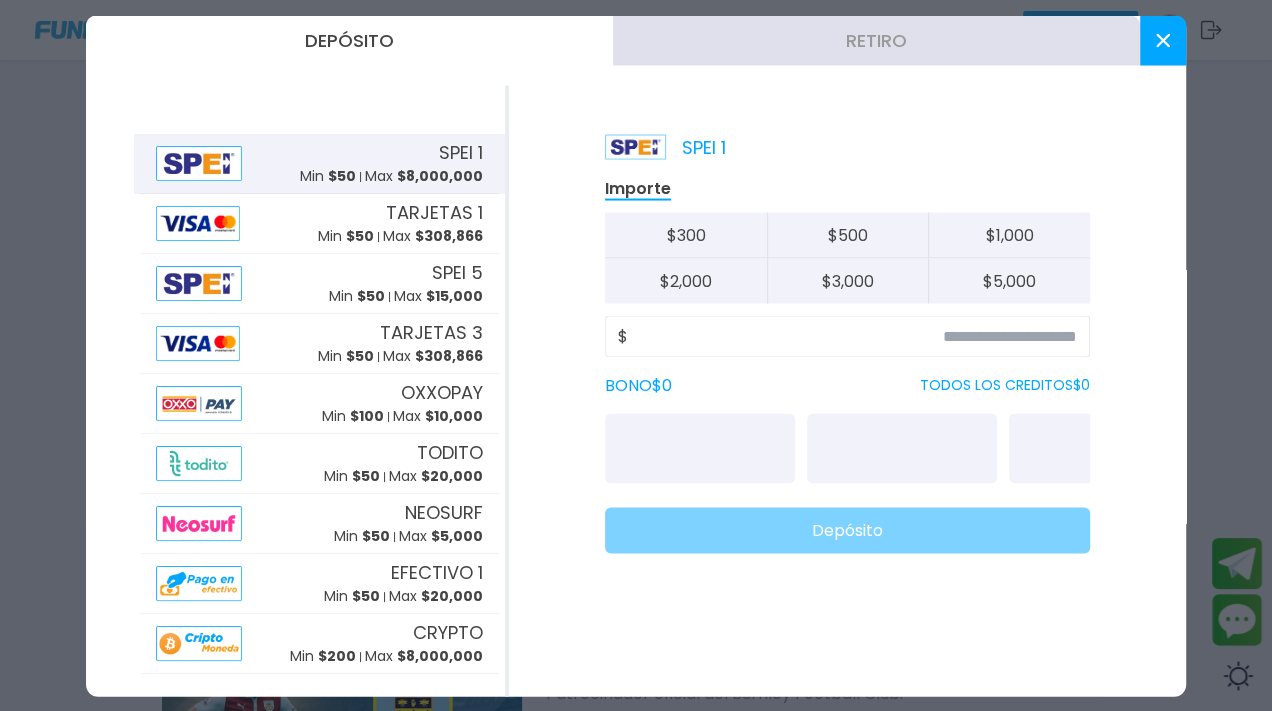 click at bounding box center [636, 355] 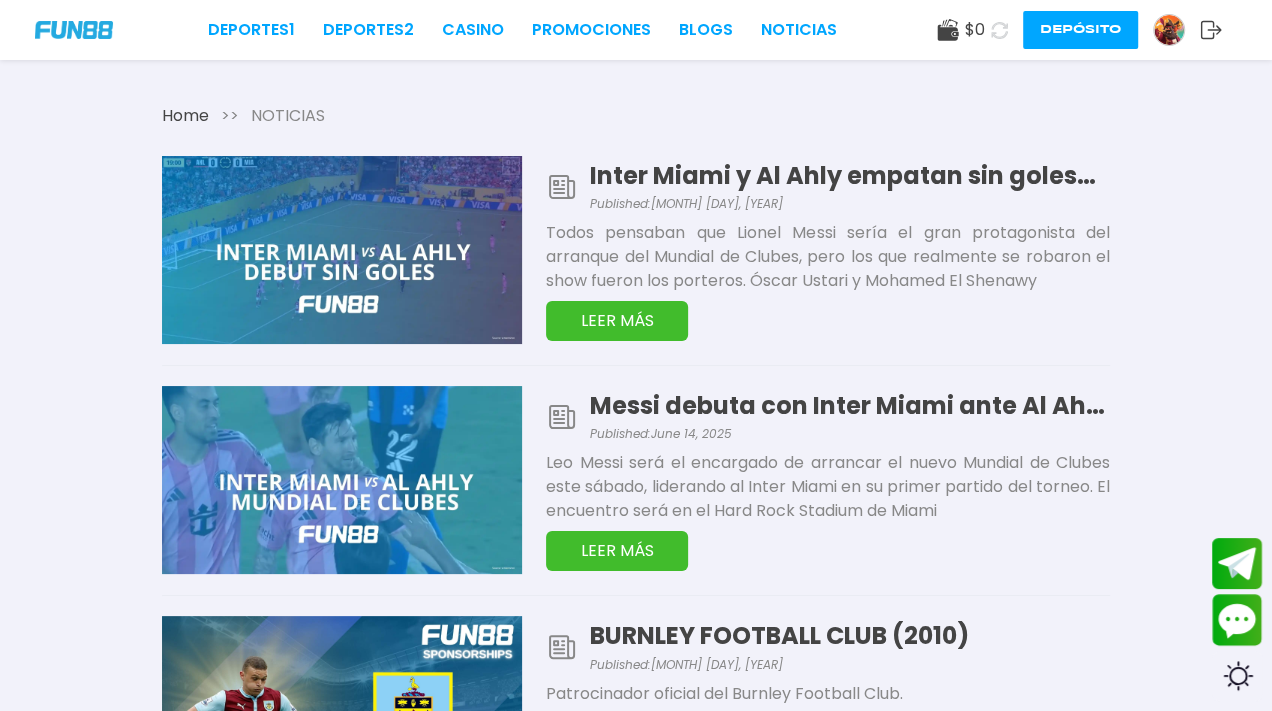 click at bounding box center [1169, 30] 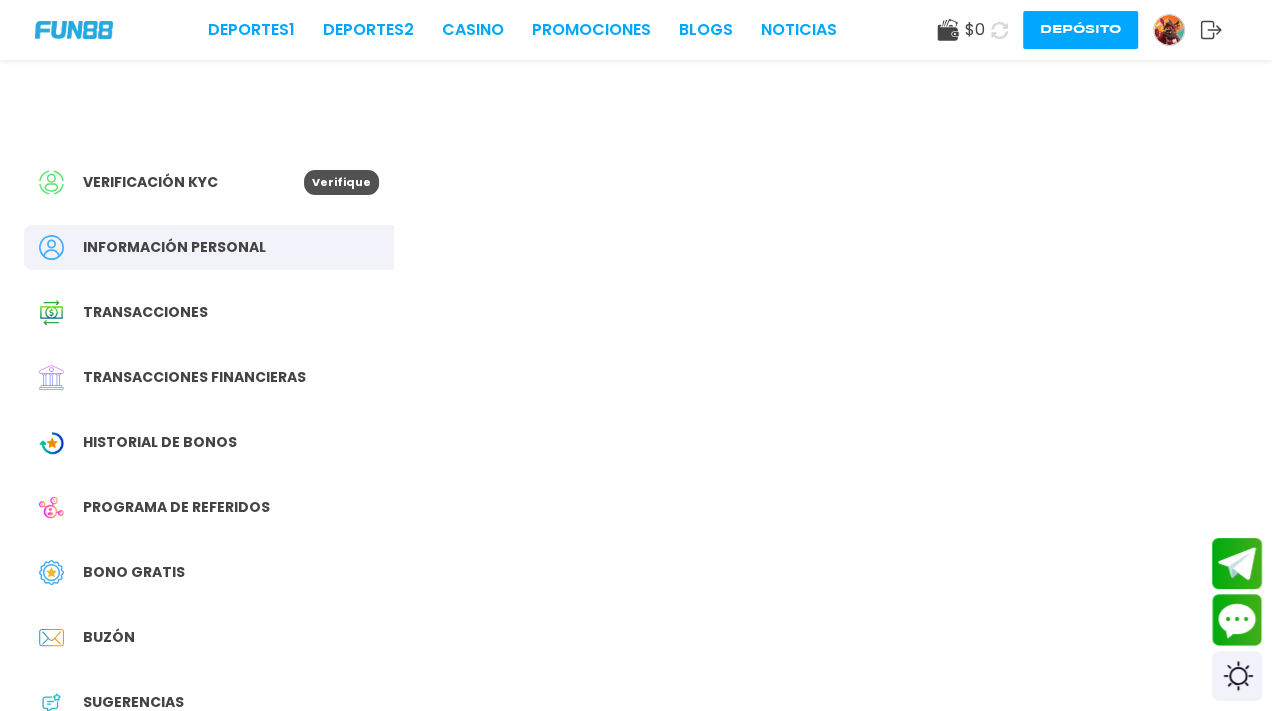 click at bounding box center [1169, 30] 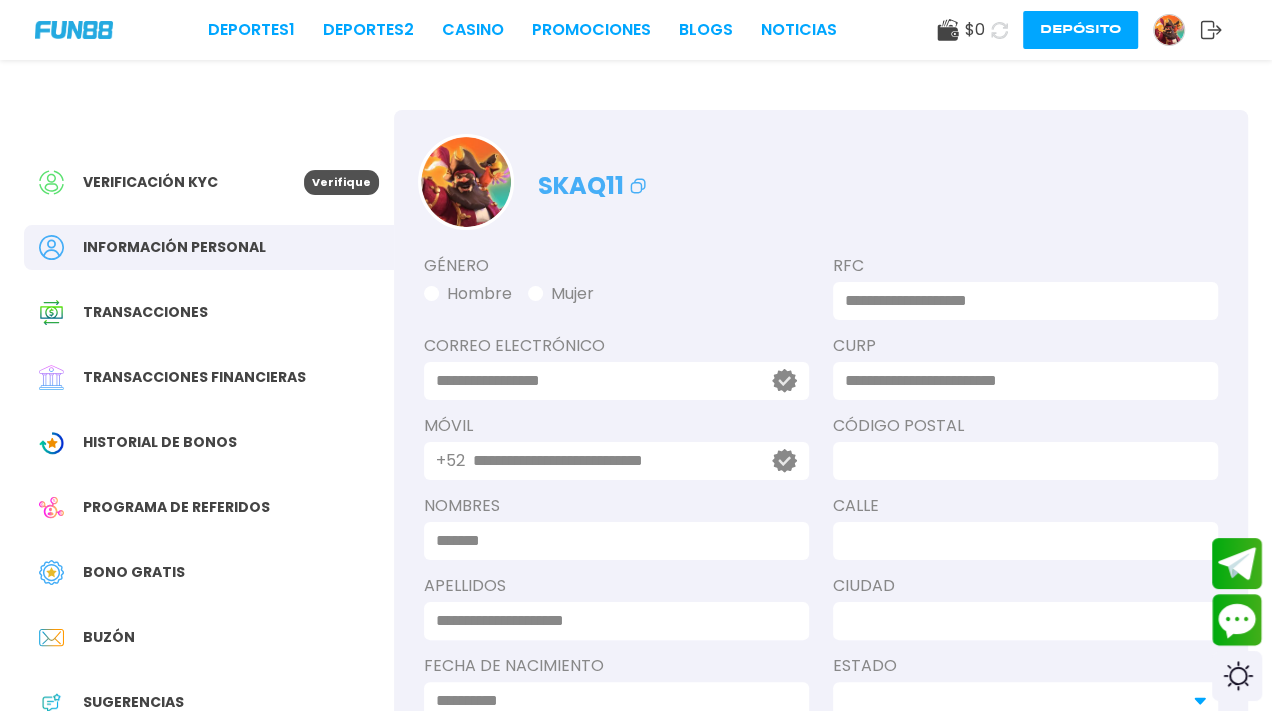 type on "**********" 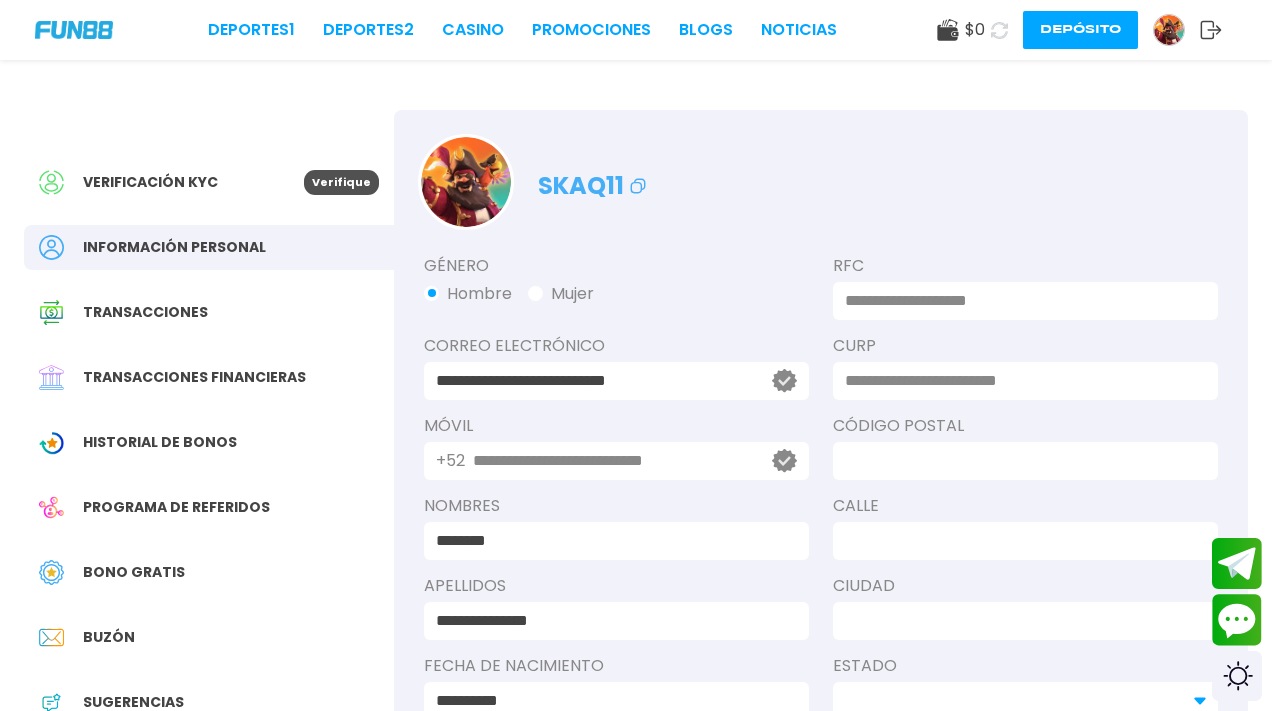 click on "Bono Gratis" at bounding box center [209, 572] 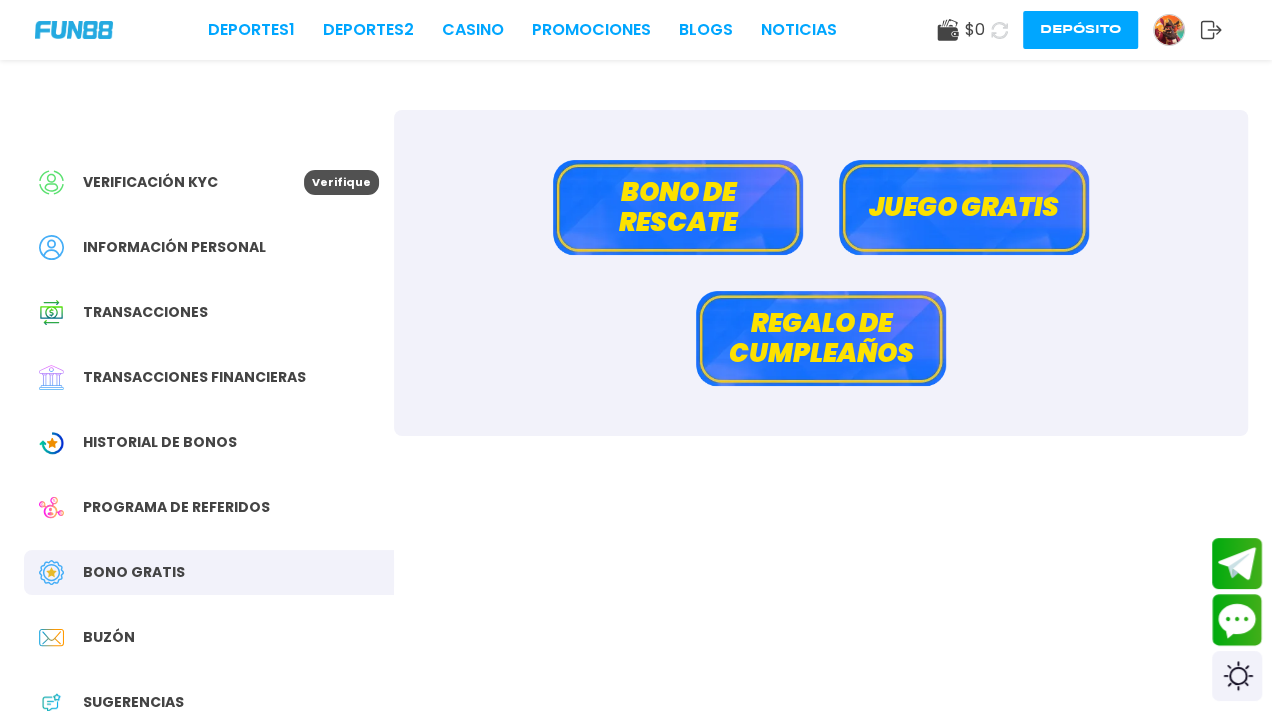 click on "Juego gratis" at bounding box center [964, 207] 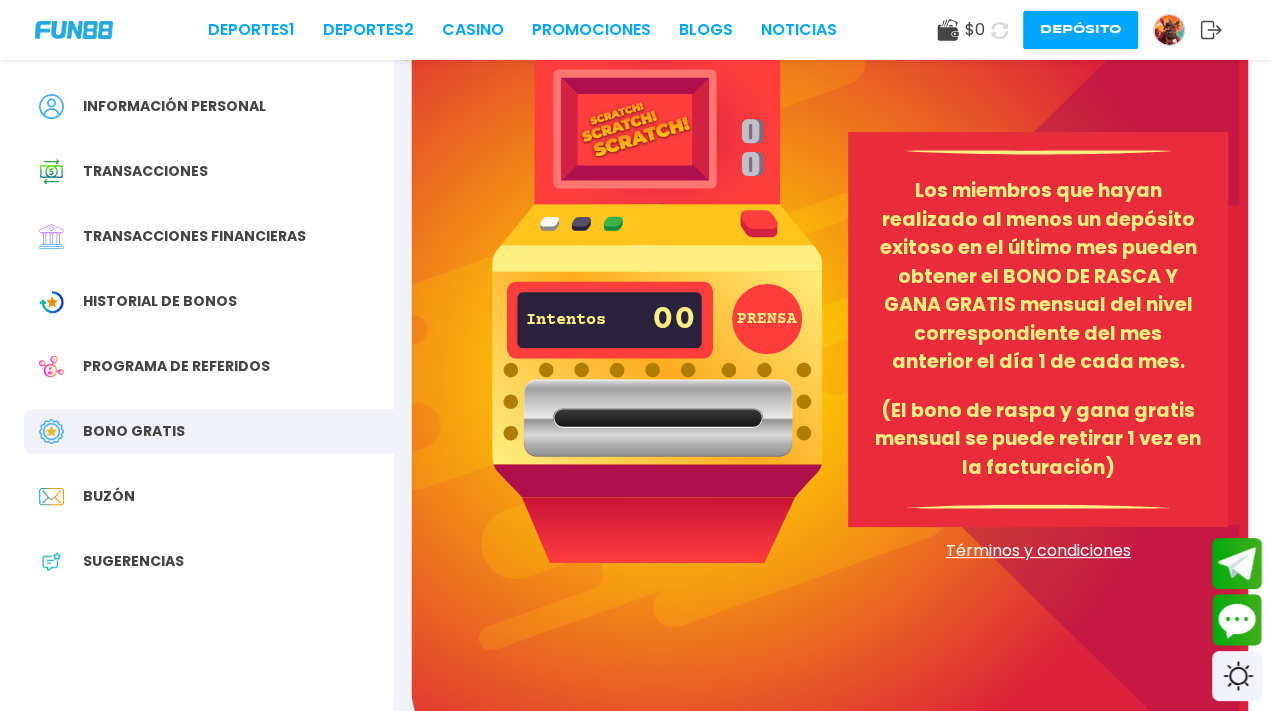 scroll, scrollTop: 170, scrollLeft: 0, axis: vertical 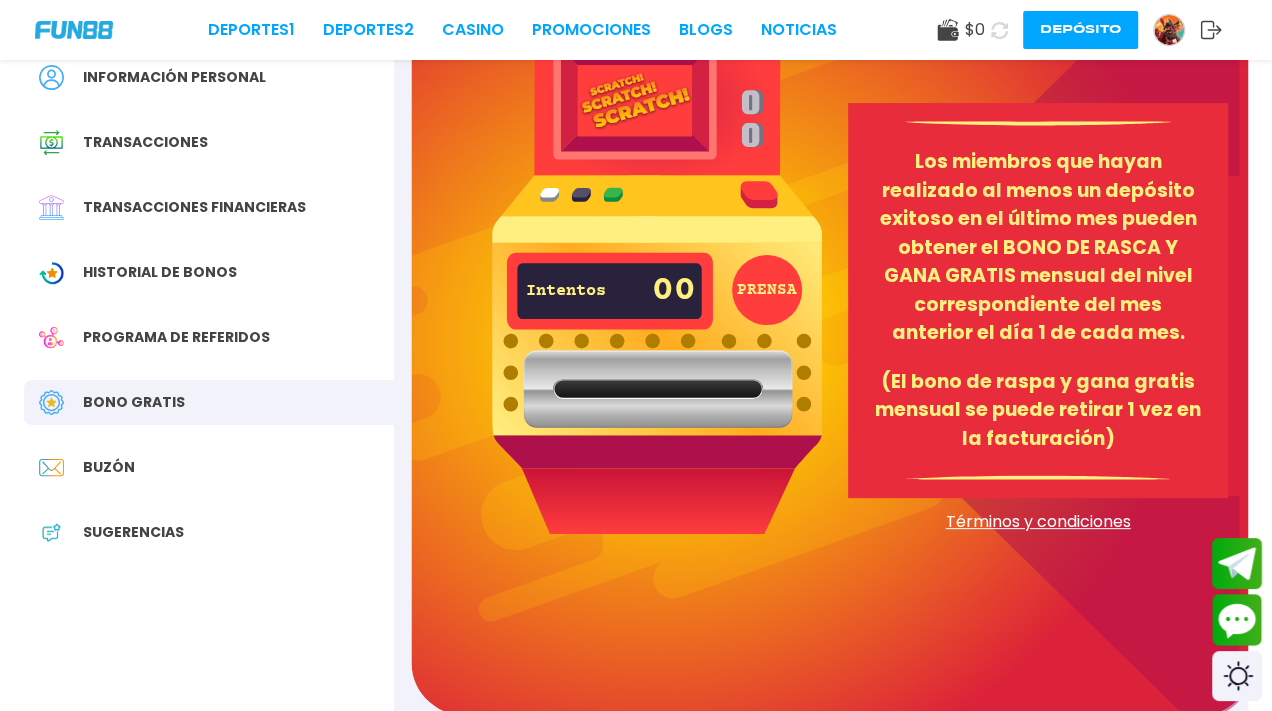drag, startPoint x: 636, startPoint y: 160, endPoint x: 652, endPoint y: 184, distance: 28.84441 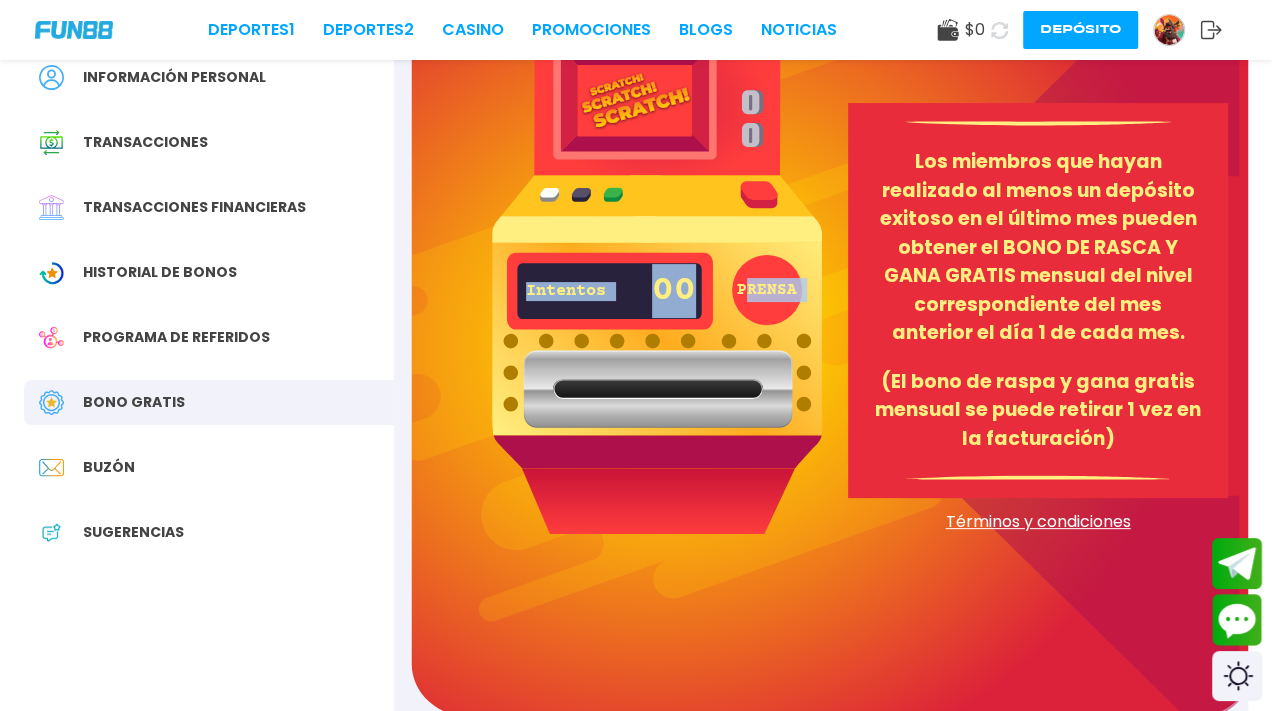 click on "PRENSA" at bounding box center (767, 290) 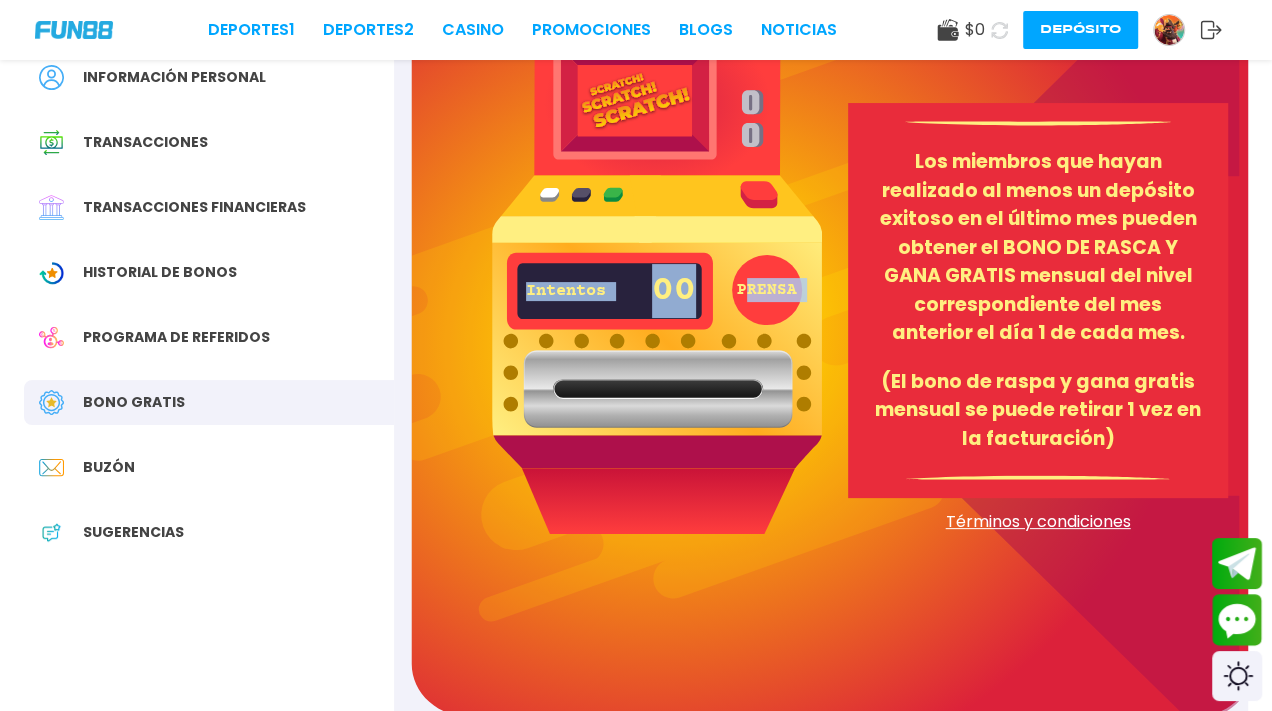 click on "Historial de Bonos" at bounding box center [160, 272] 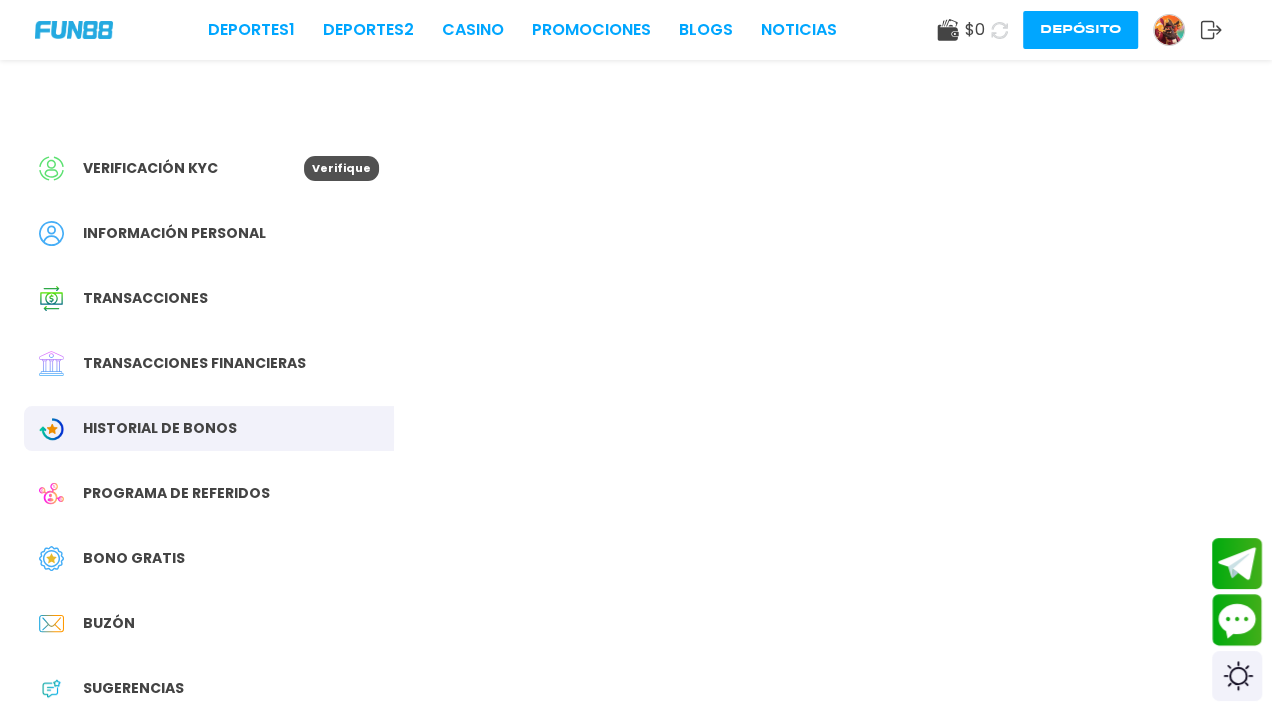 scroll, scrollTop: 0, scrollLeft: 0, axis: both 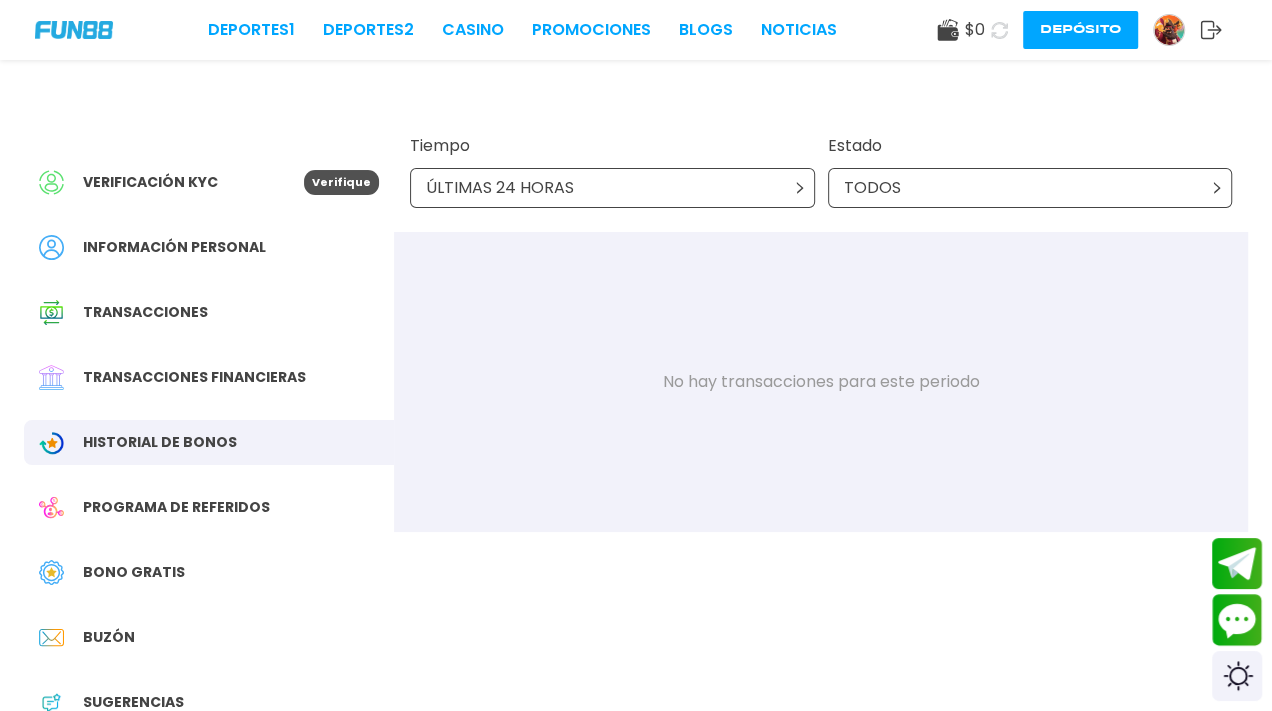 click on "Información personal" at bounding box center (209, 247) 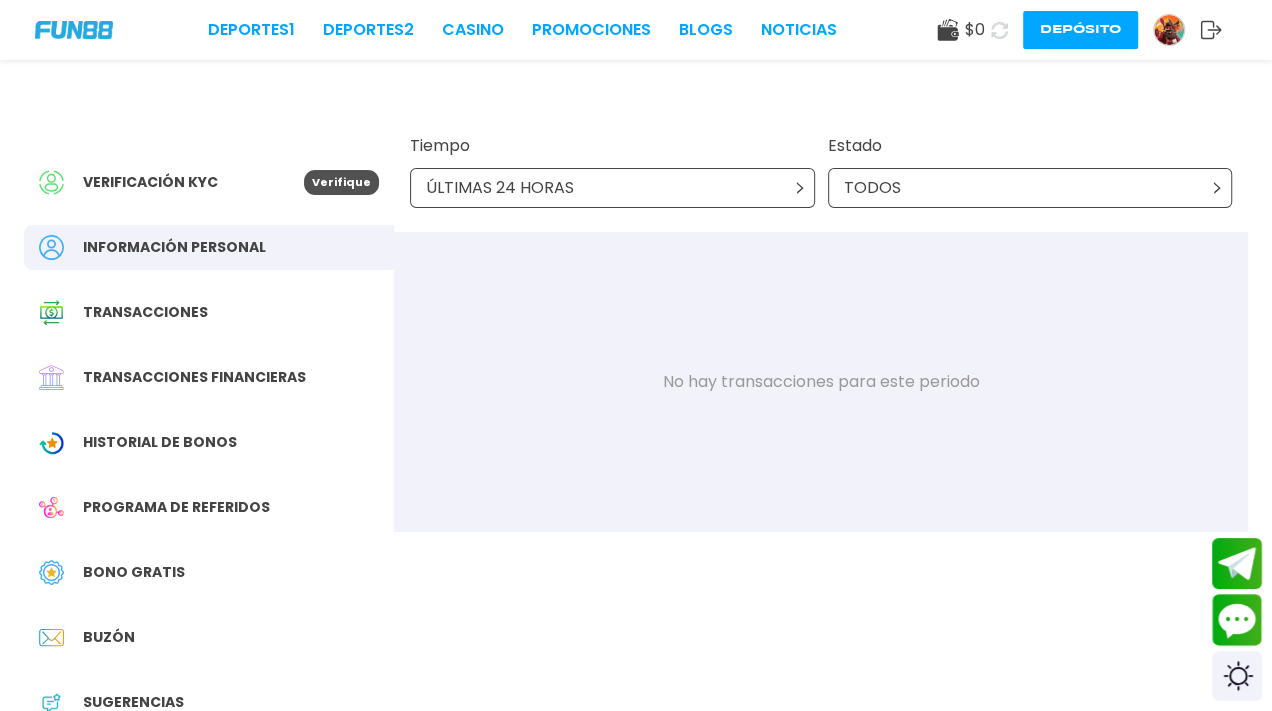 click on "Verificación KYC Verifique Información personal Transacciones Transacciones financieras Historial de Bonos Programa de referidos Bono Gratis Buzón Sugerencias" at bounding box center [209, 452] 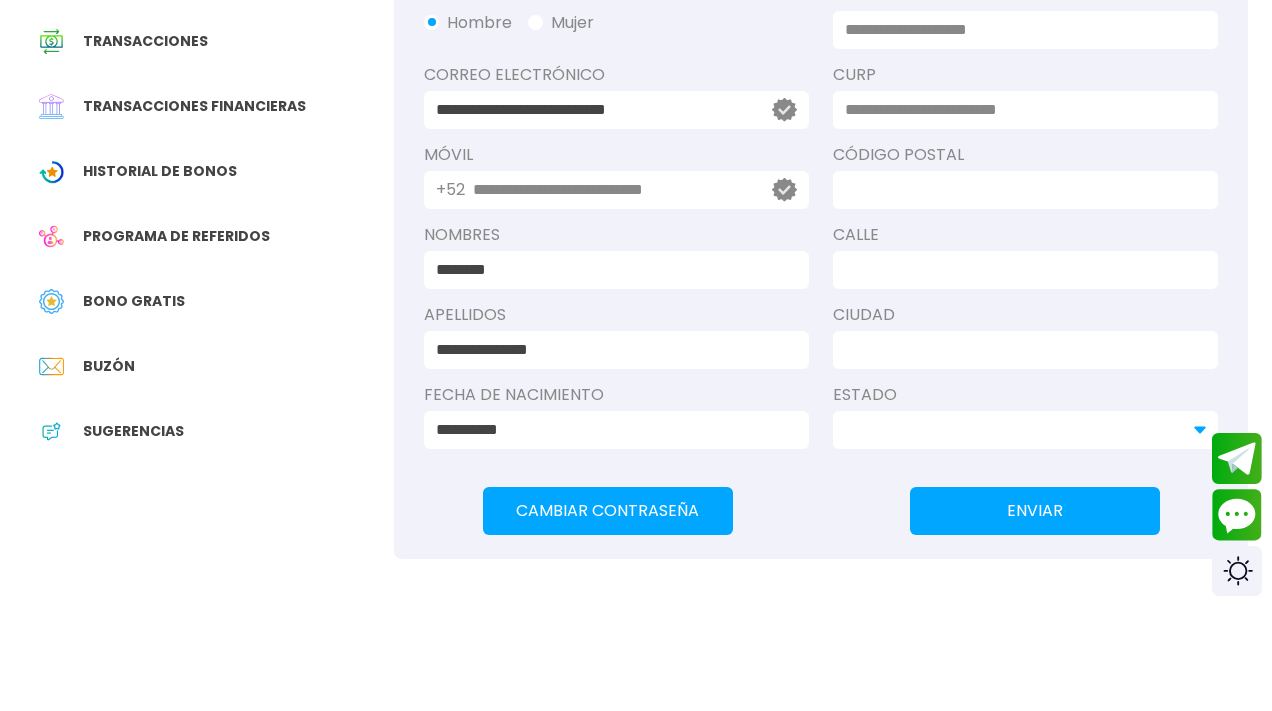 scroll, scrollTop: 170, scrollLeft: 0, axis: vertical 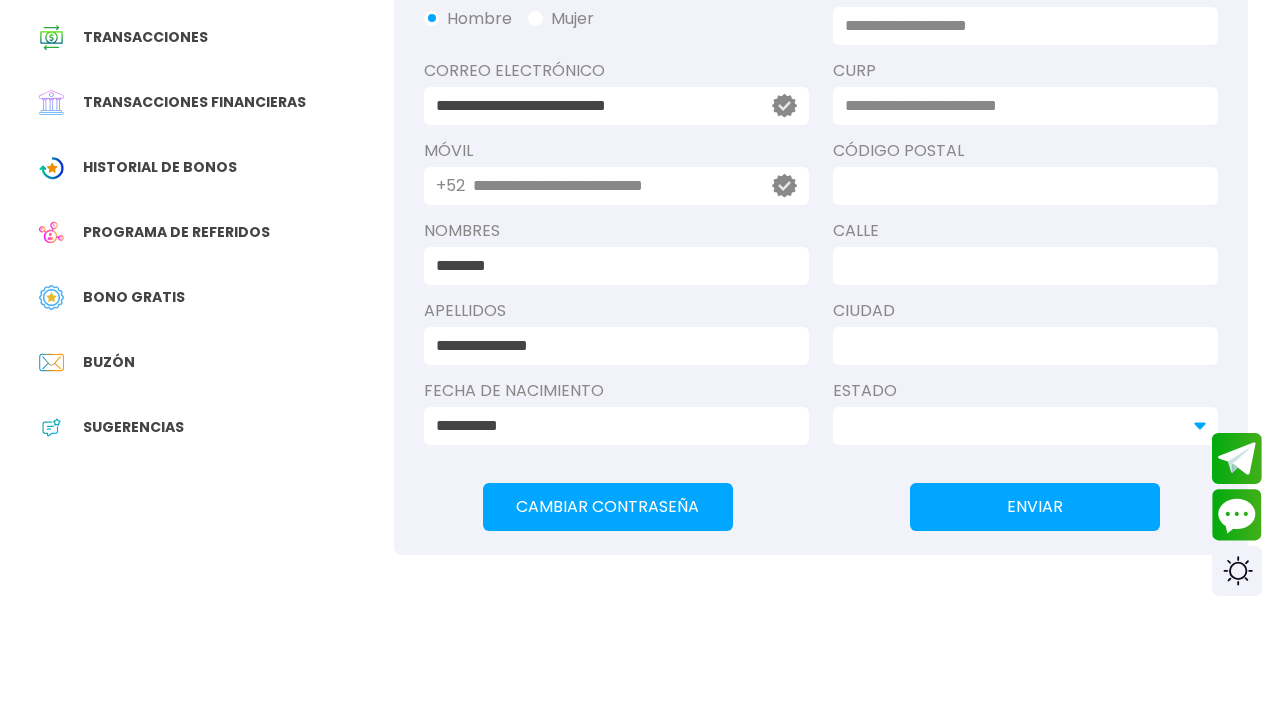 click at bounding box center [1013, 531] 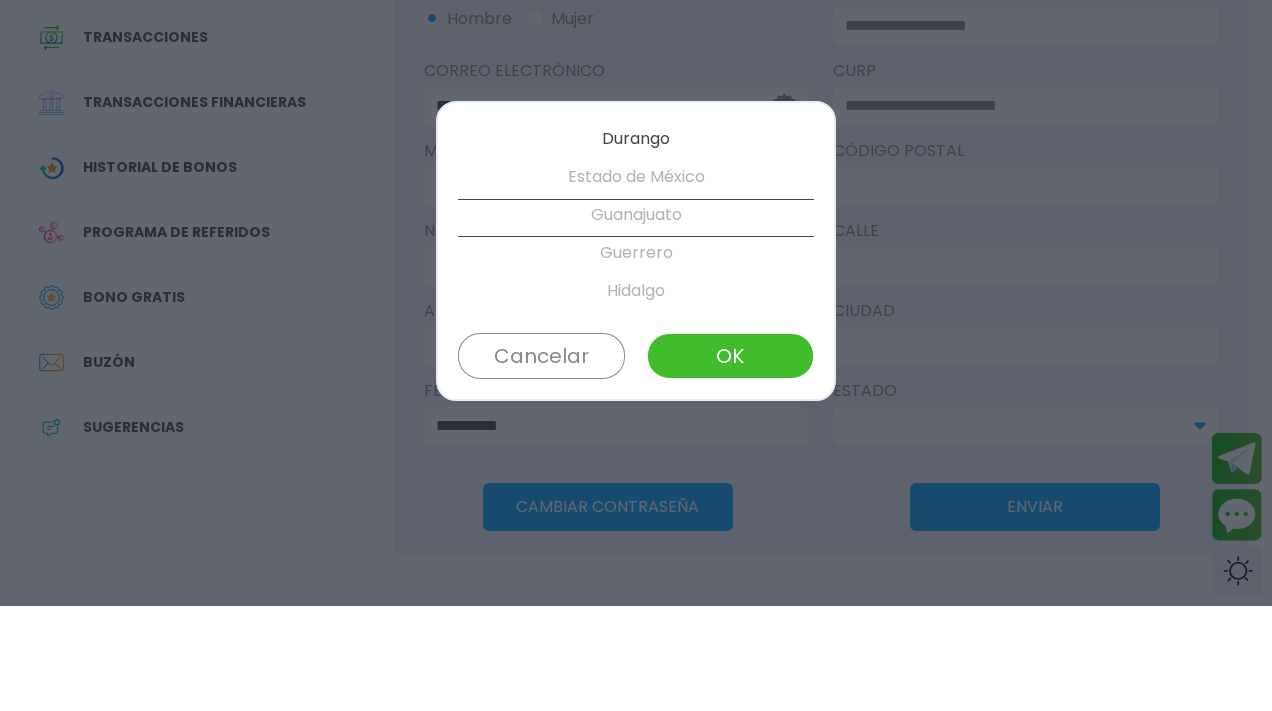 scroll, scrollTop: 422, scrollLeft: 0, axis: vertical 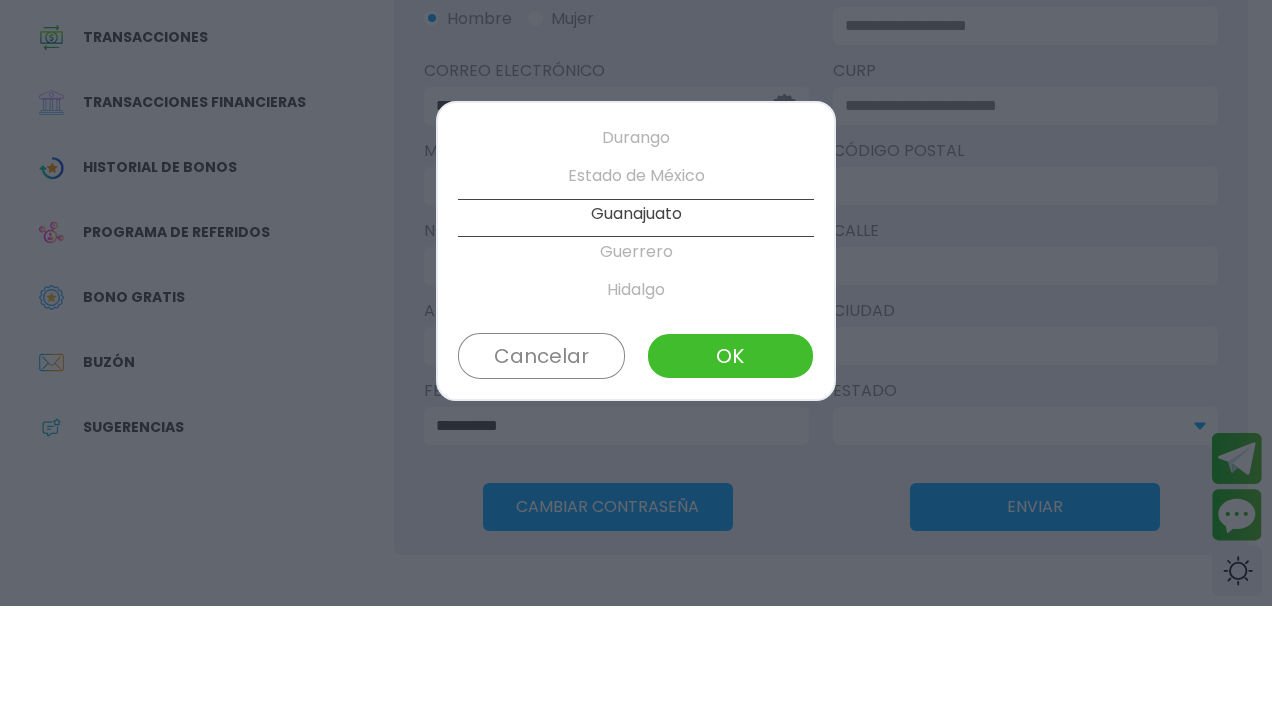 click on "OK" at bounding box center [730, 461] 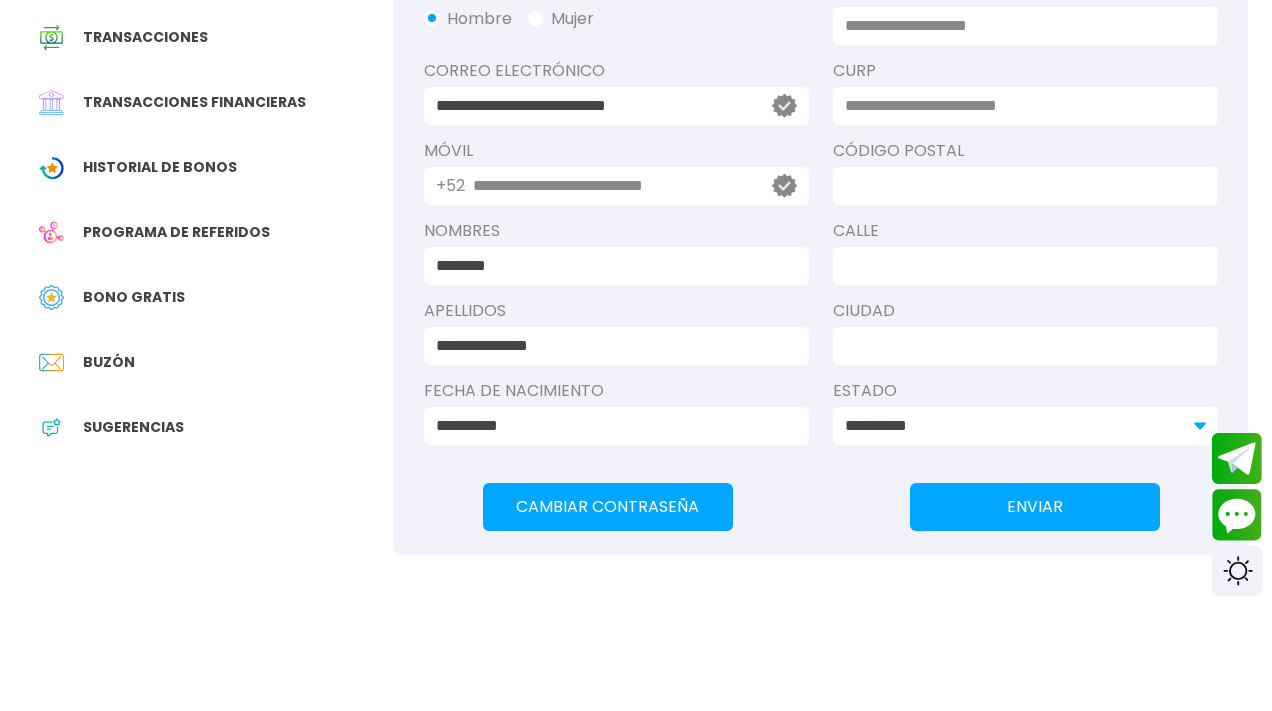 click at bounding box center [1019, 371] 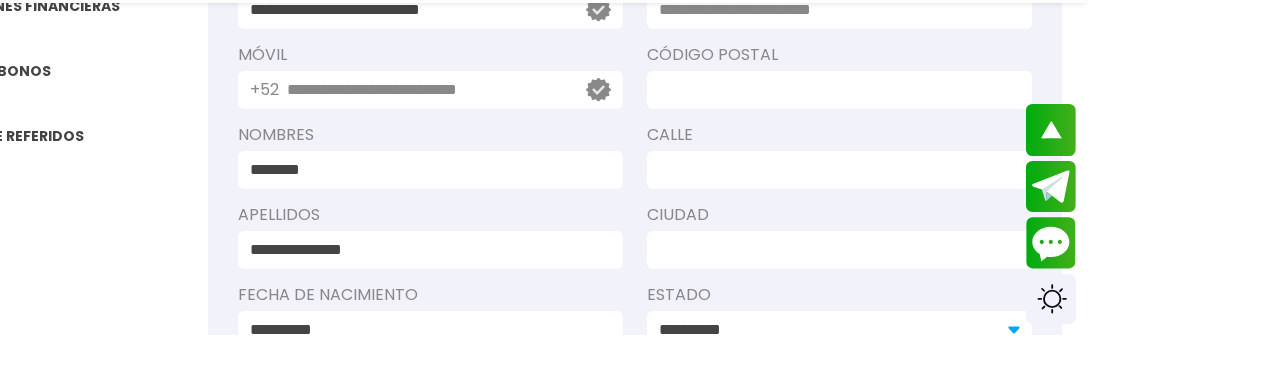click at bounding box center (1019, 147) 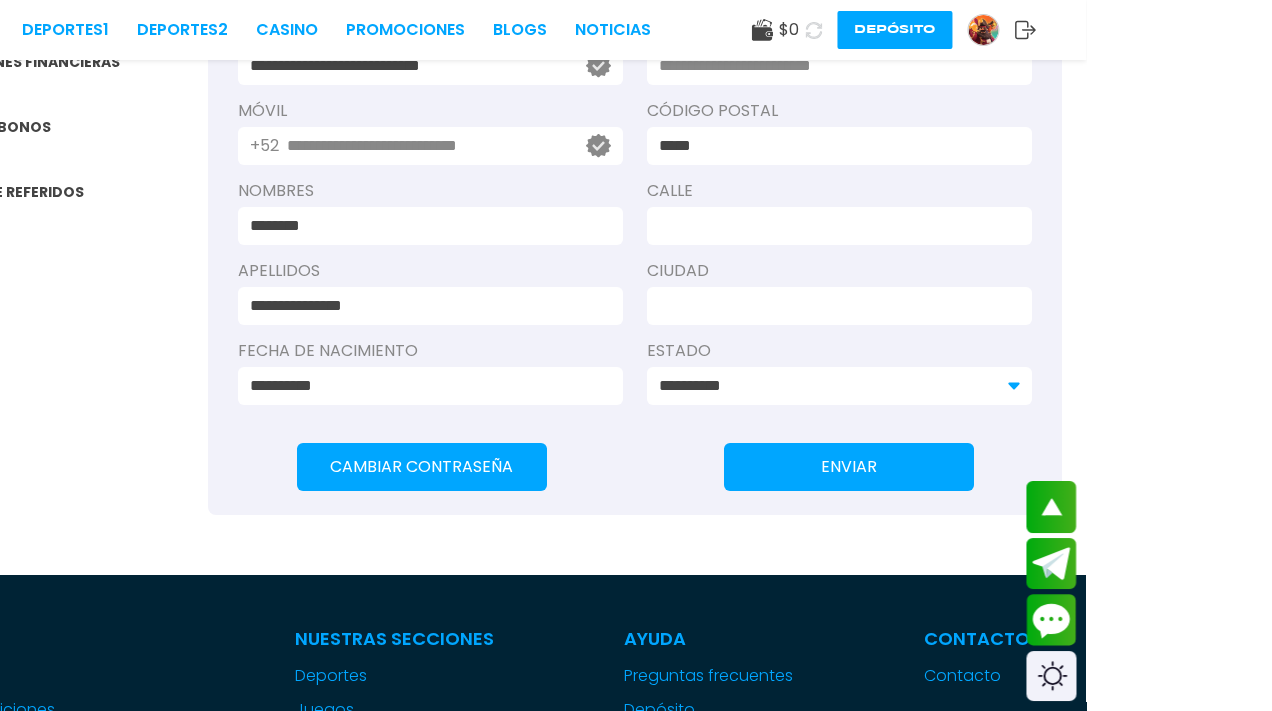 type on "*****" 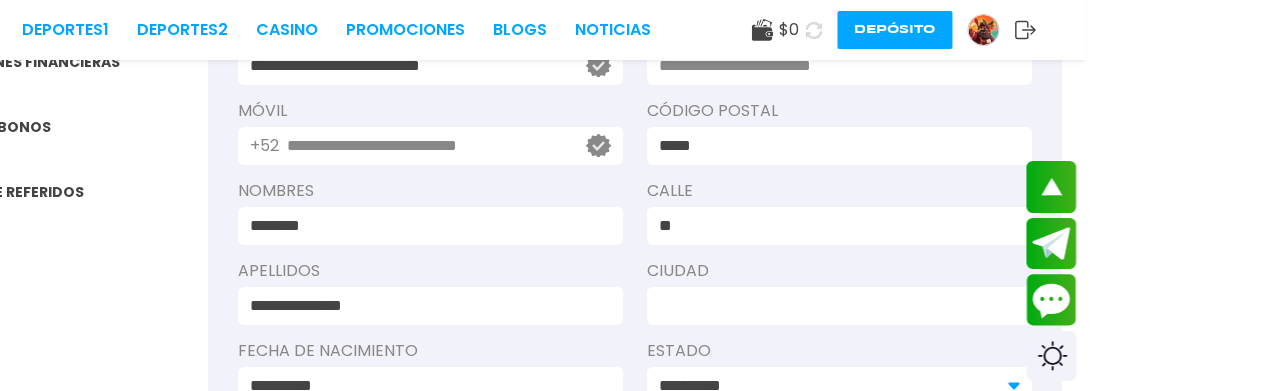 type on "*" 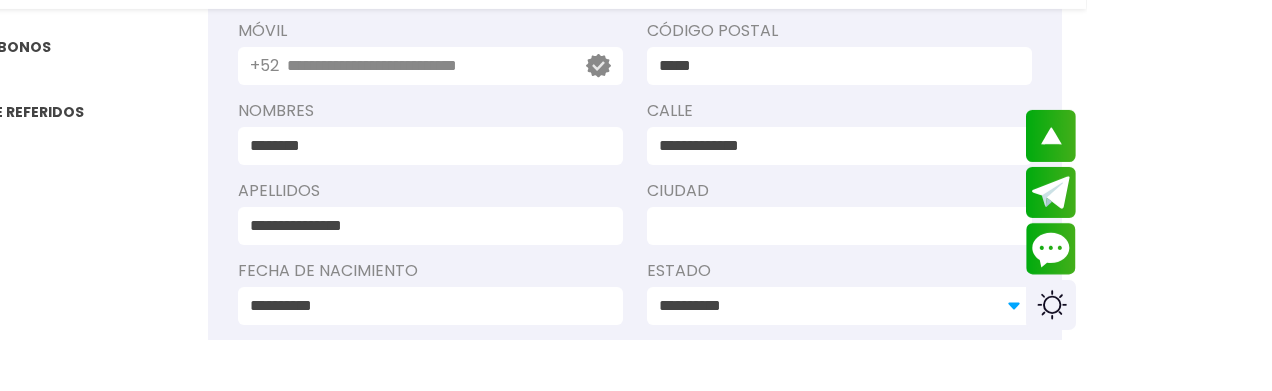 scroll, scrollTop: 344, scrollLeft: 0, axis: vertical 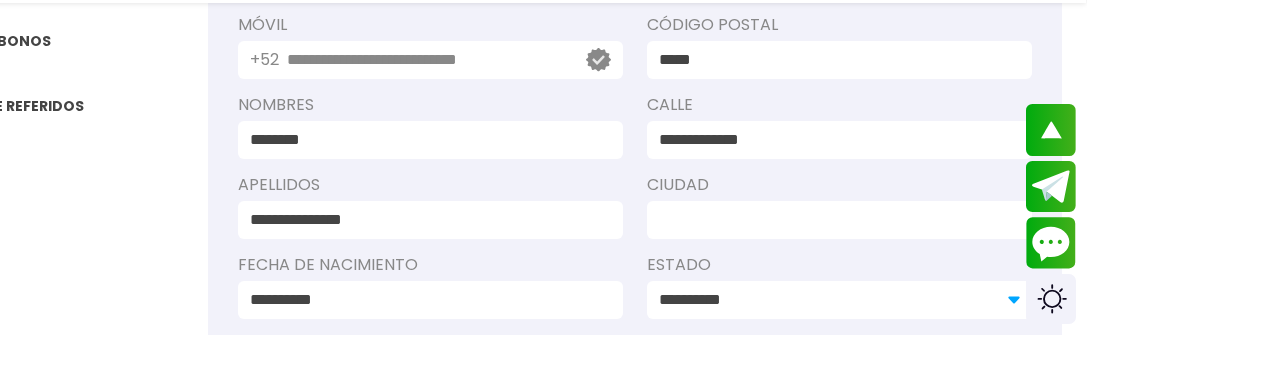 type on "**********" 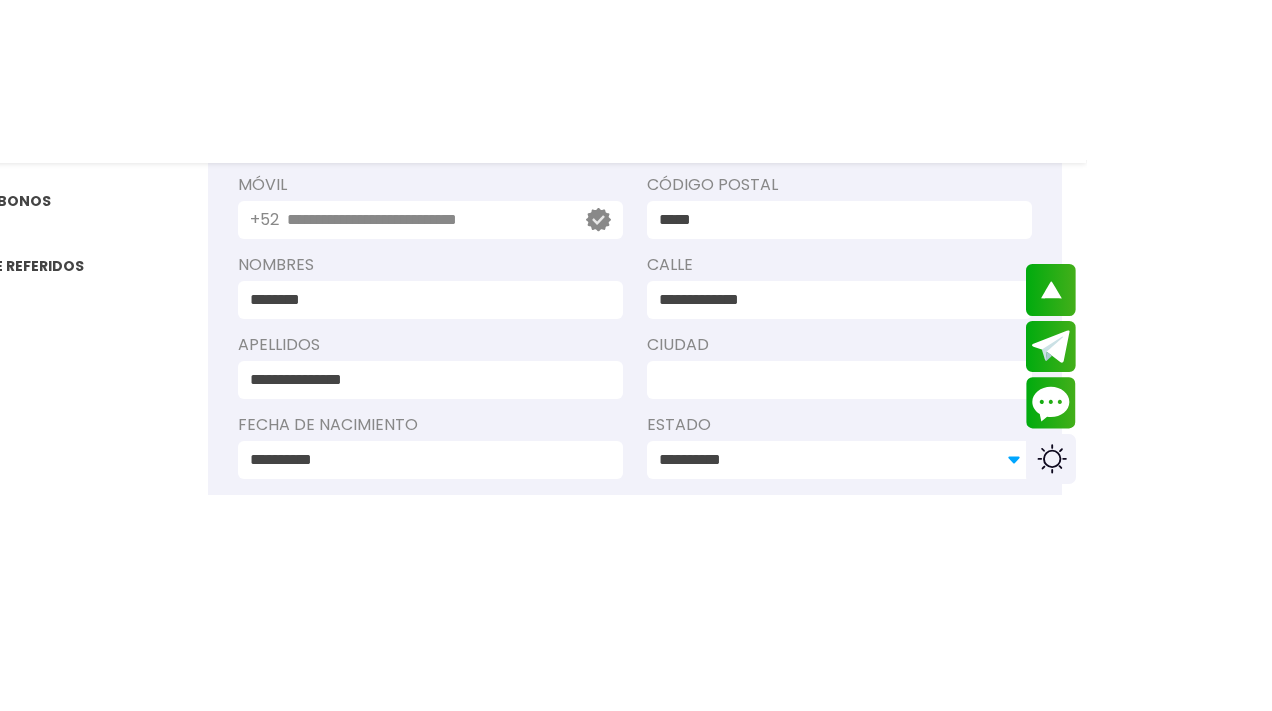 scroll, scrollTop: 344, scrollLeft: 0, axis: vertical 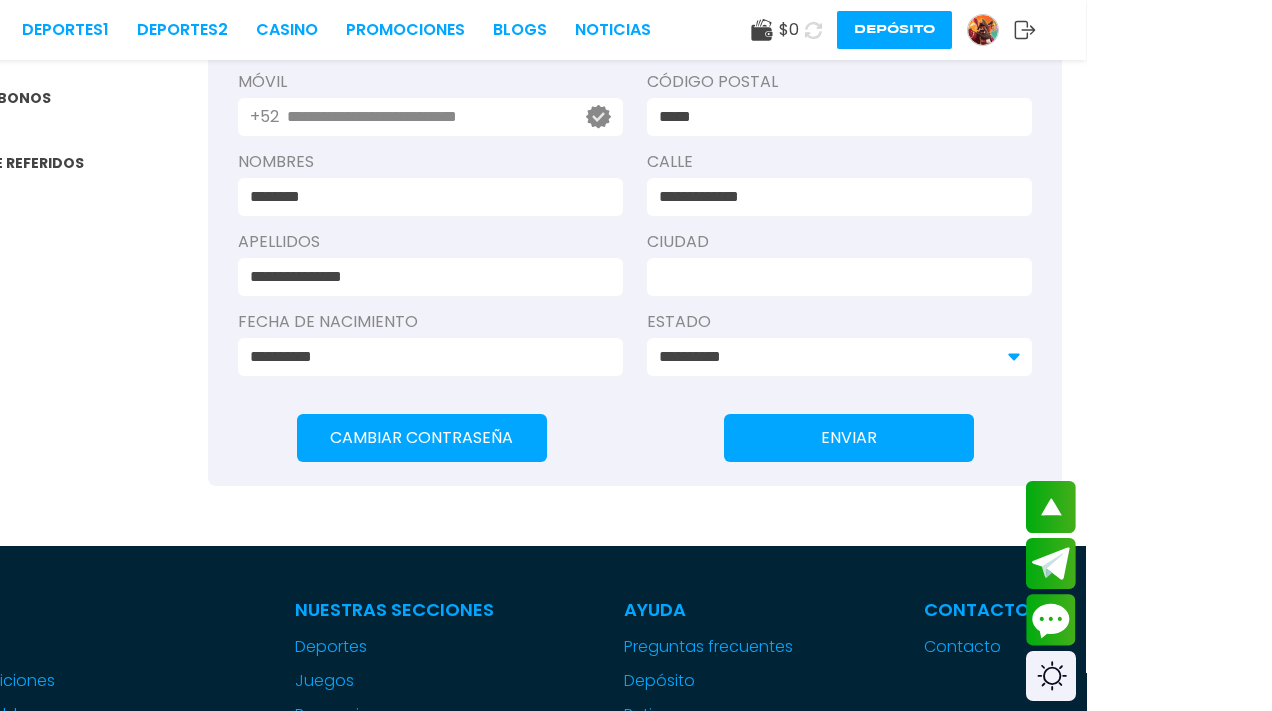 click on "Ciudad" at bounding box center [1025, 242] 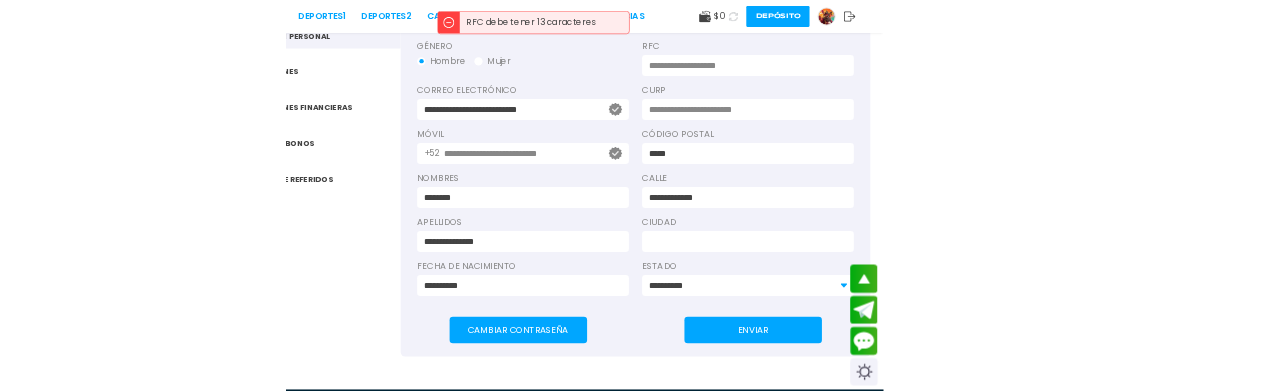 scroll, scrollTop: 15, scrollLeft: 0, axis: vertical 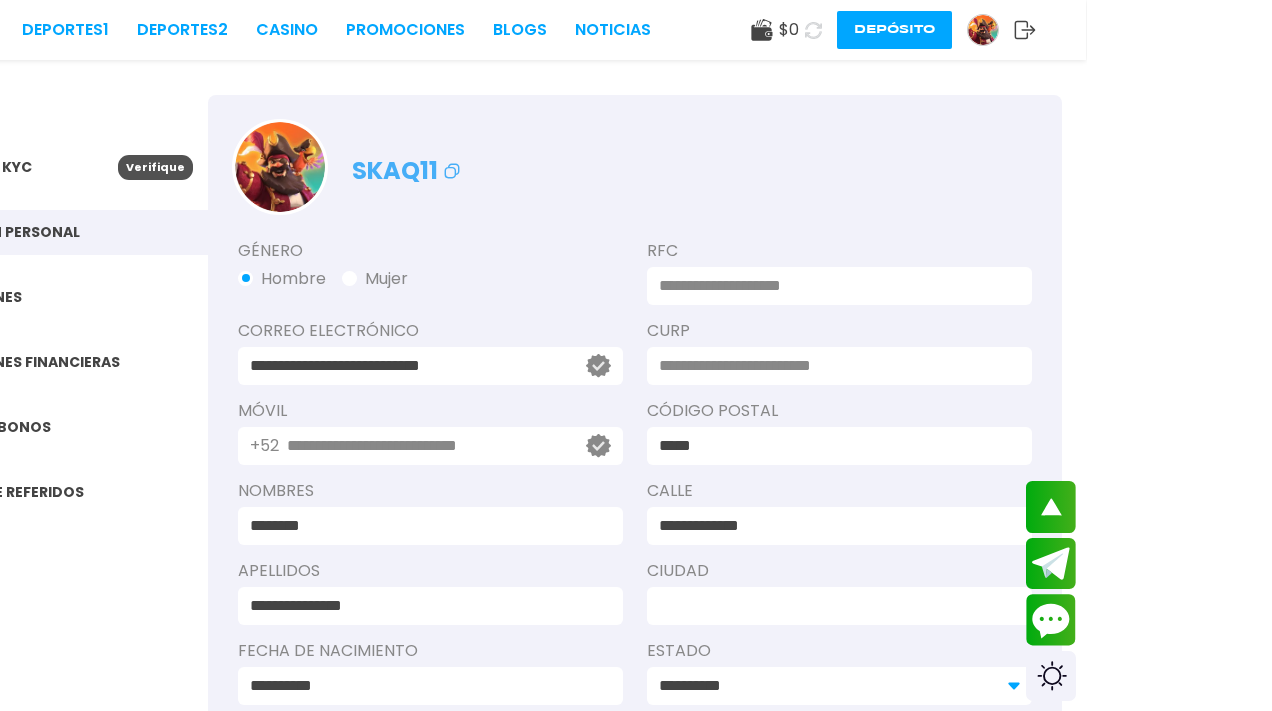 click at bounding box center (1019, 286) 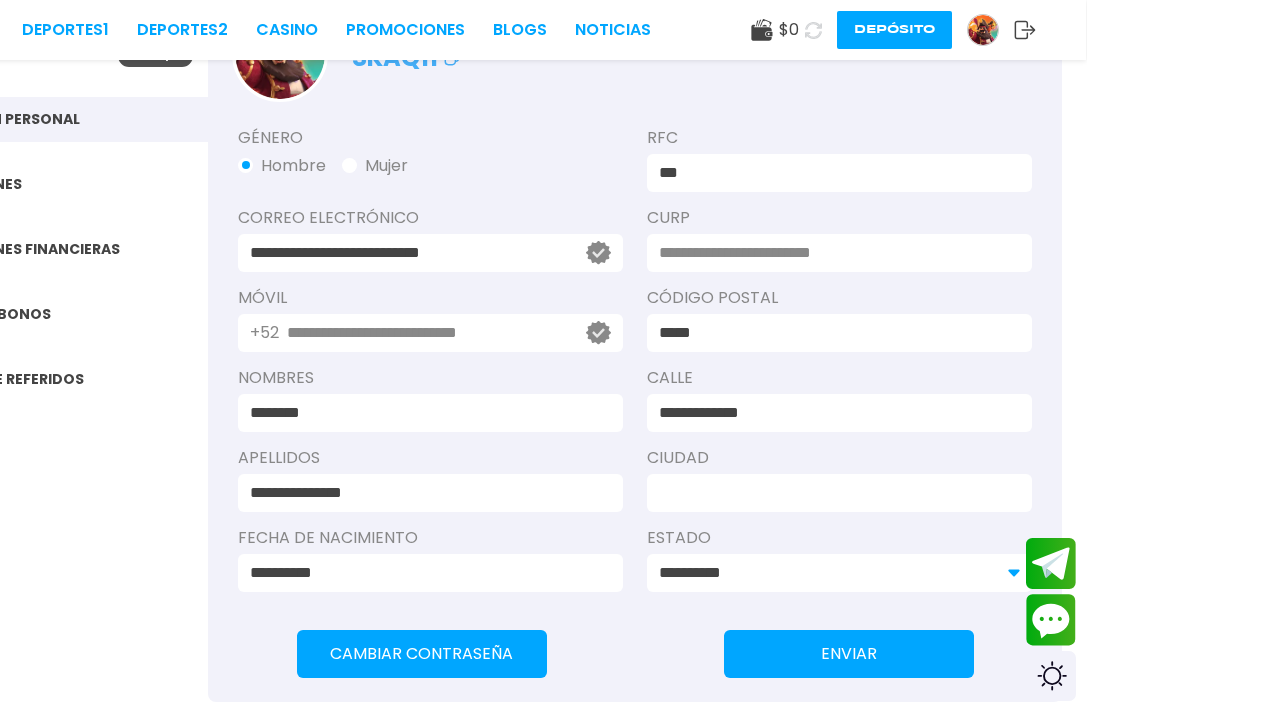 scroll, scrollTop: 127, scrollLeft: 0, axis: vertical 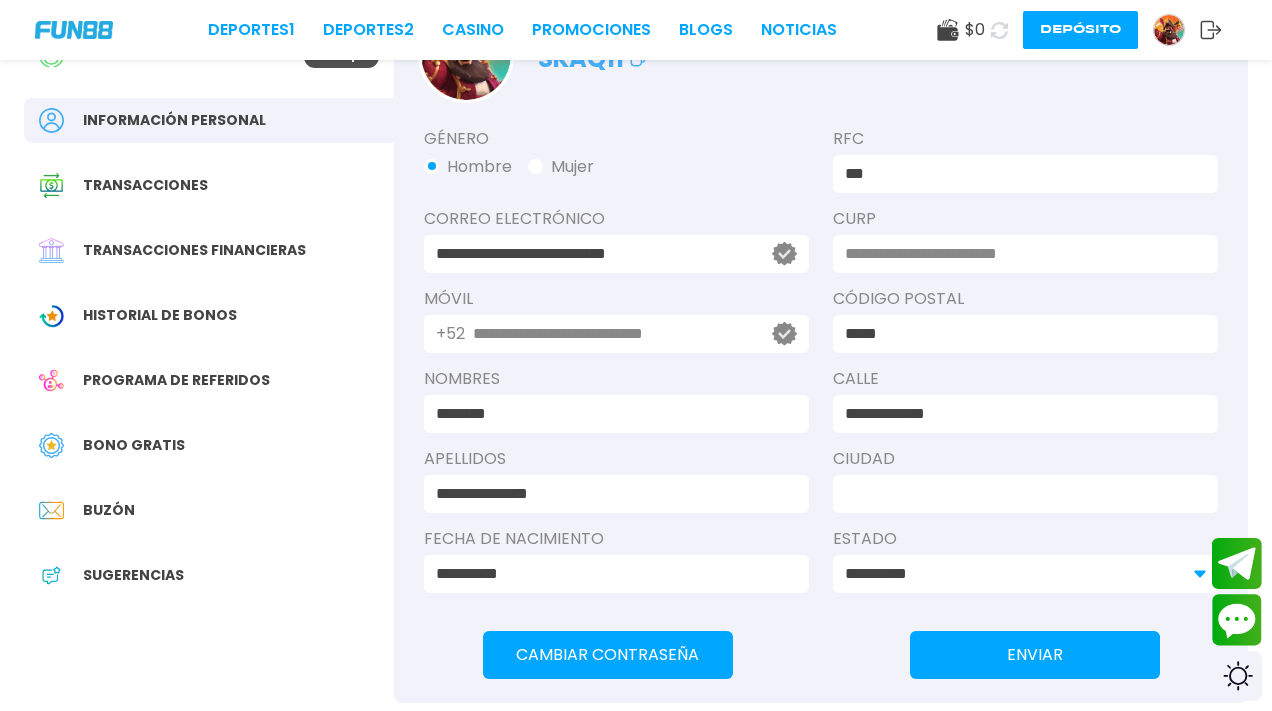 type on "***" 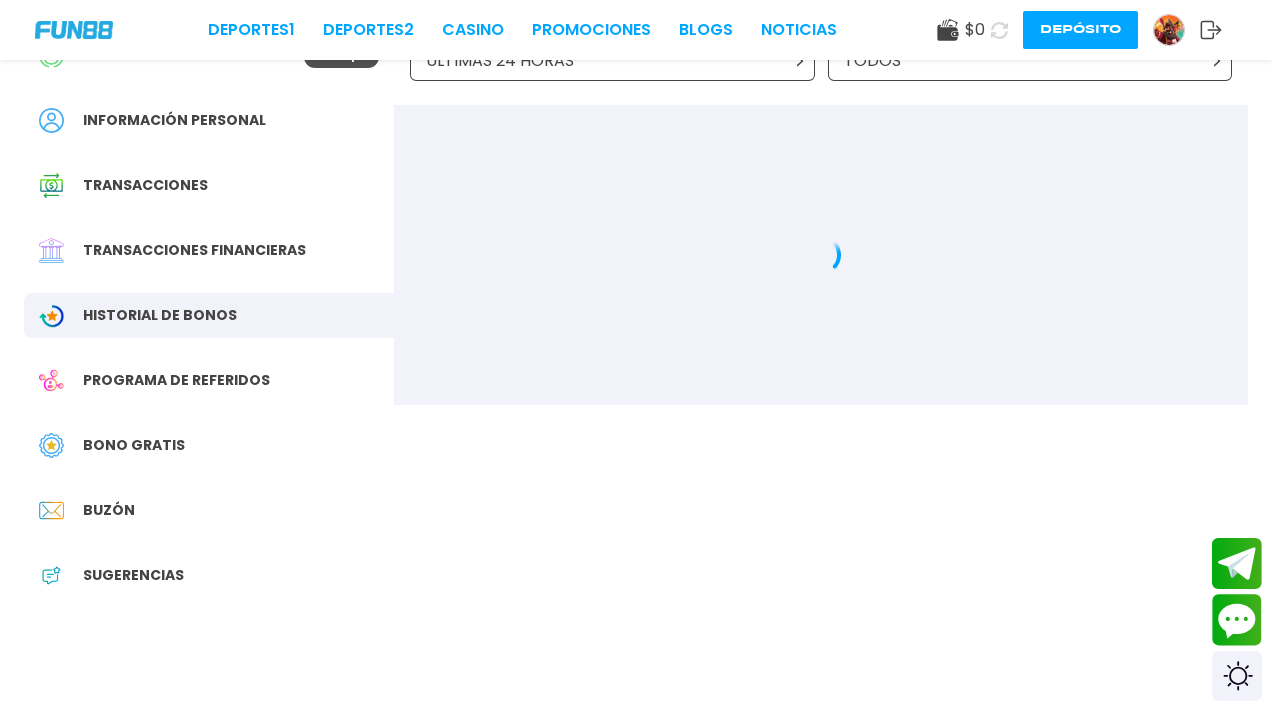 scroll, scrollTop: 0, scrollLeft: 0, axis: both 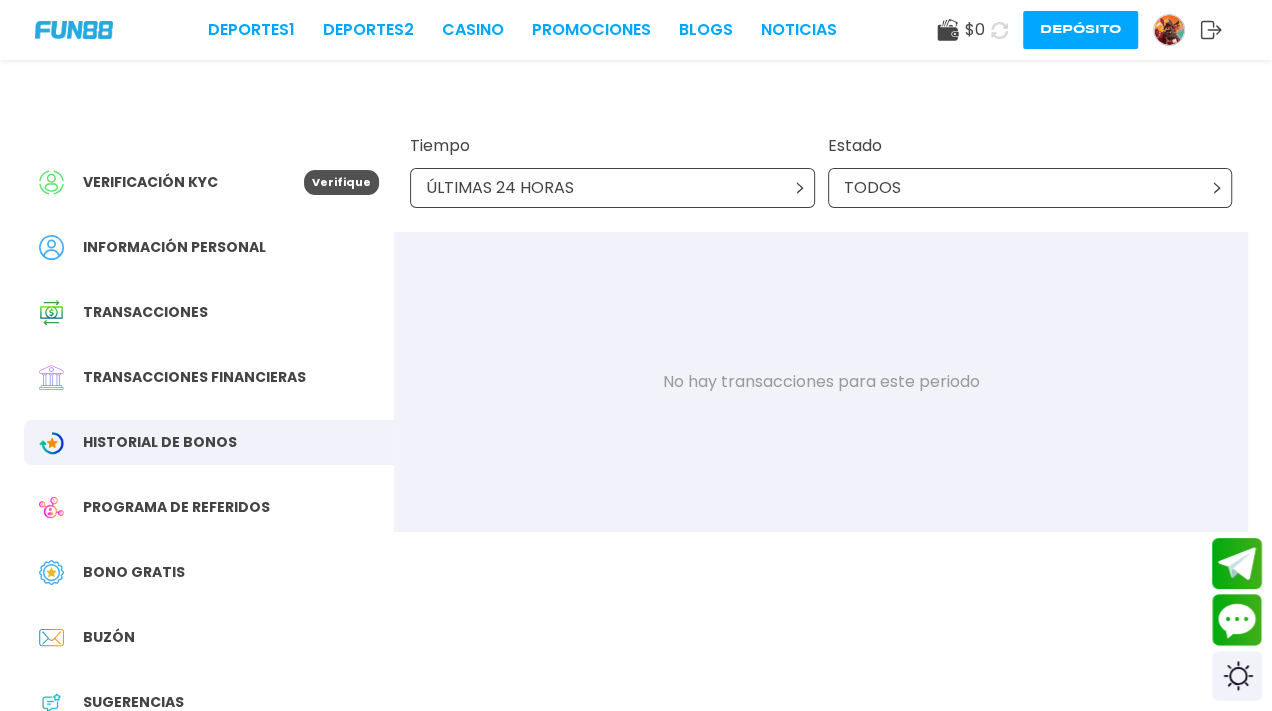 click on "Verificación KYC" at bounding box center [150, 182] 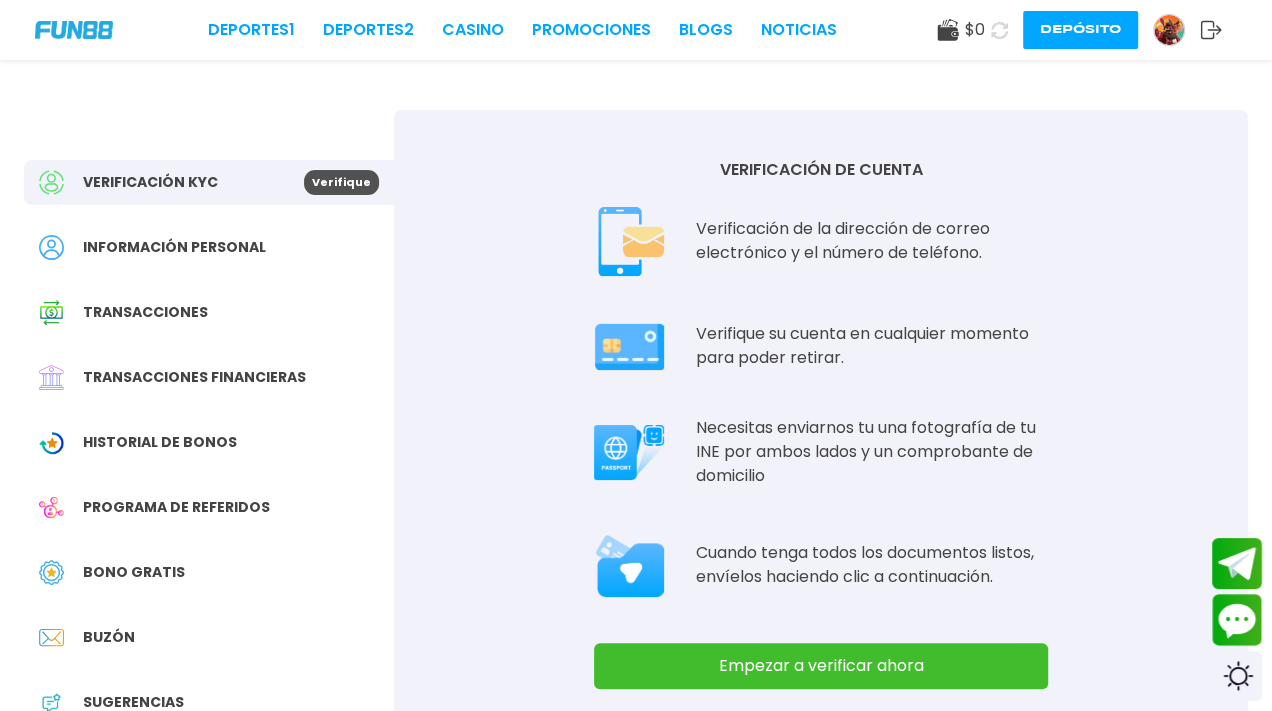 click at bounding box center [629, 241] 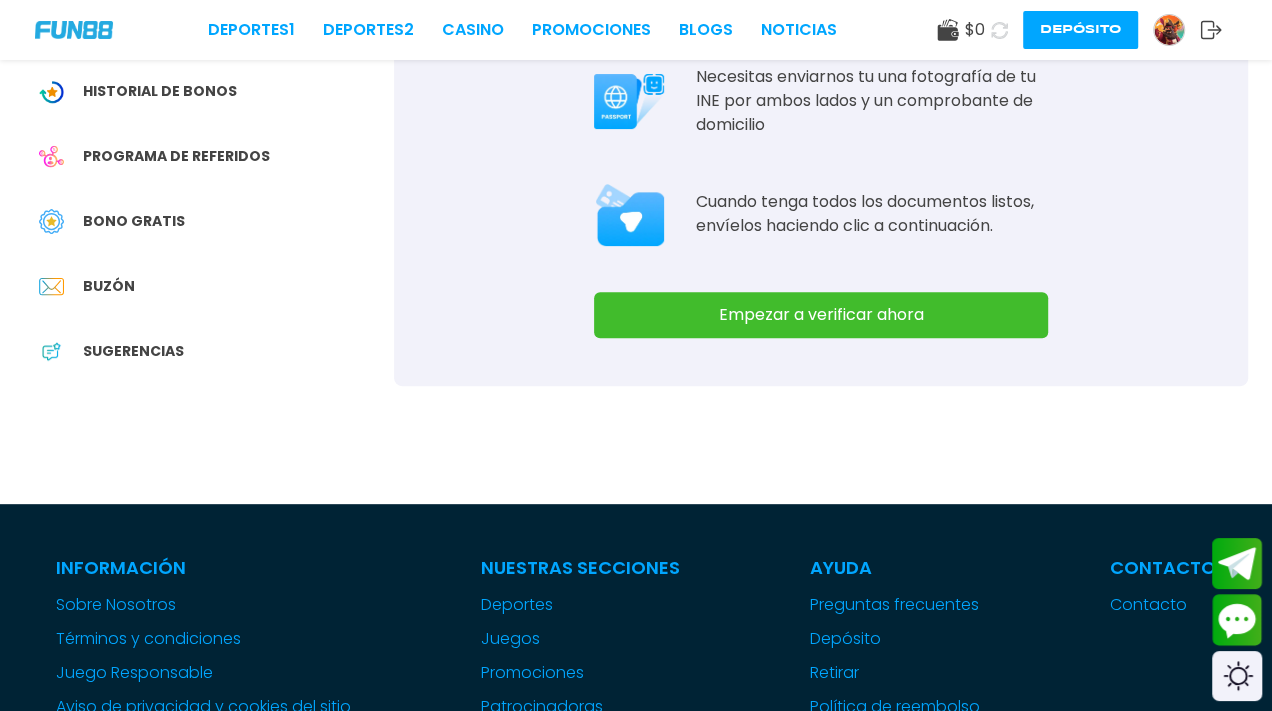 scroll, scrollTop: 365, scrollLeft: 0, axis: vertical 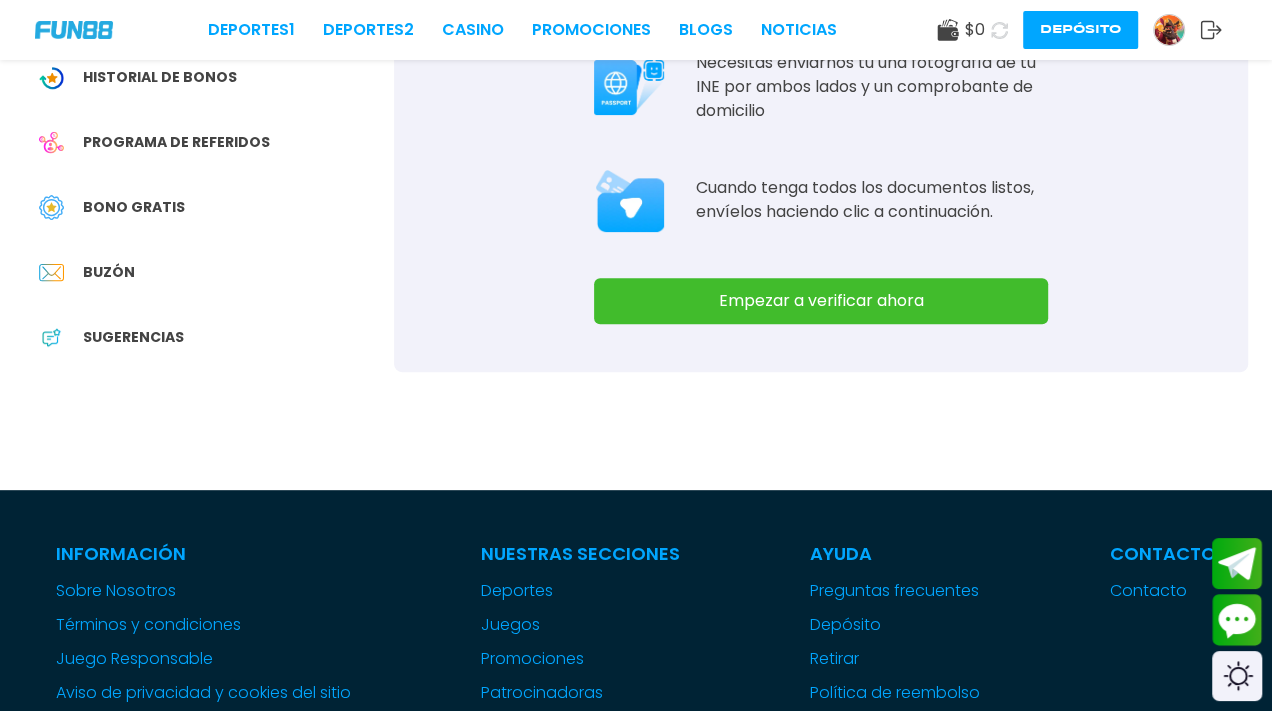 click at bounding box center (74, 29) 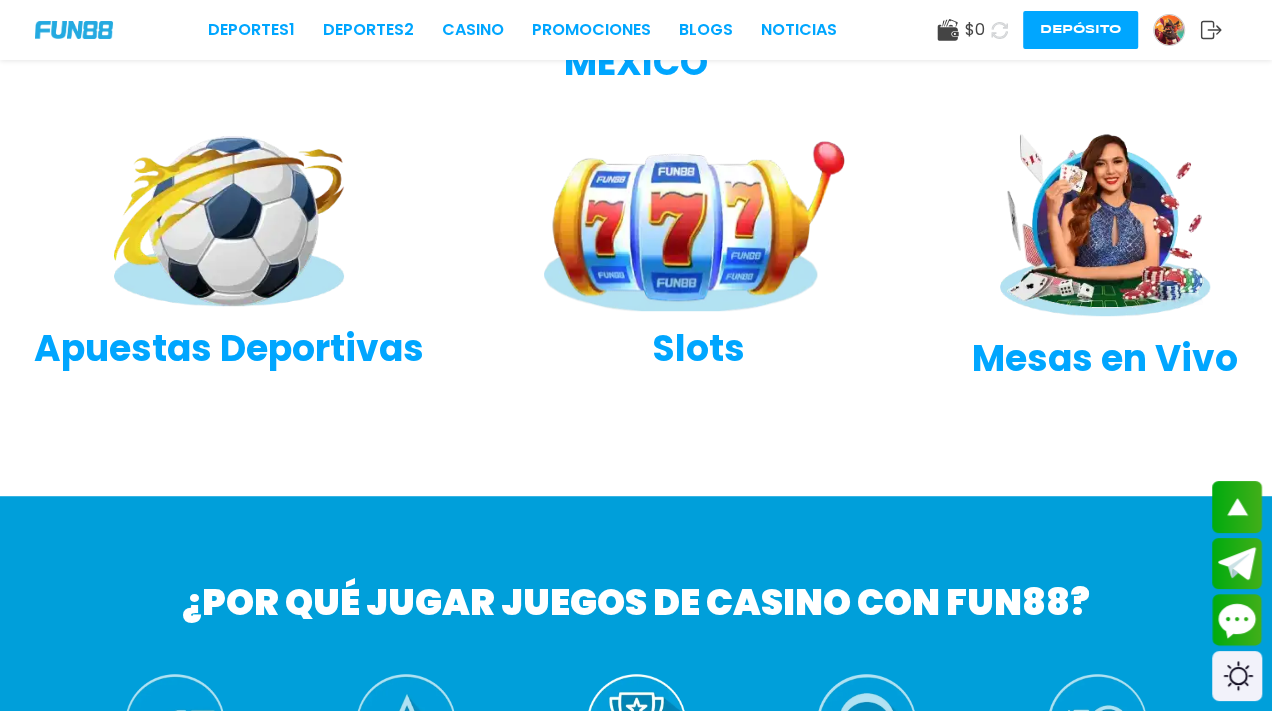 scroll, scrollTop: 0, scrollLeft: 0, axis: both 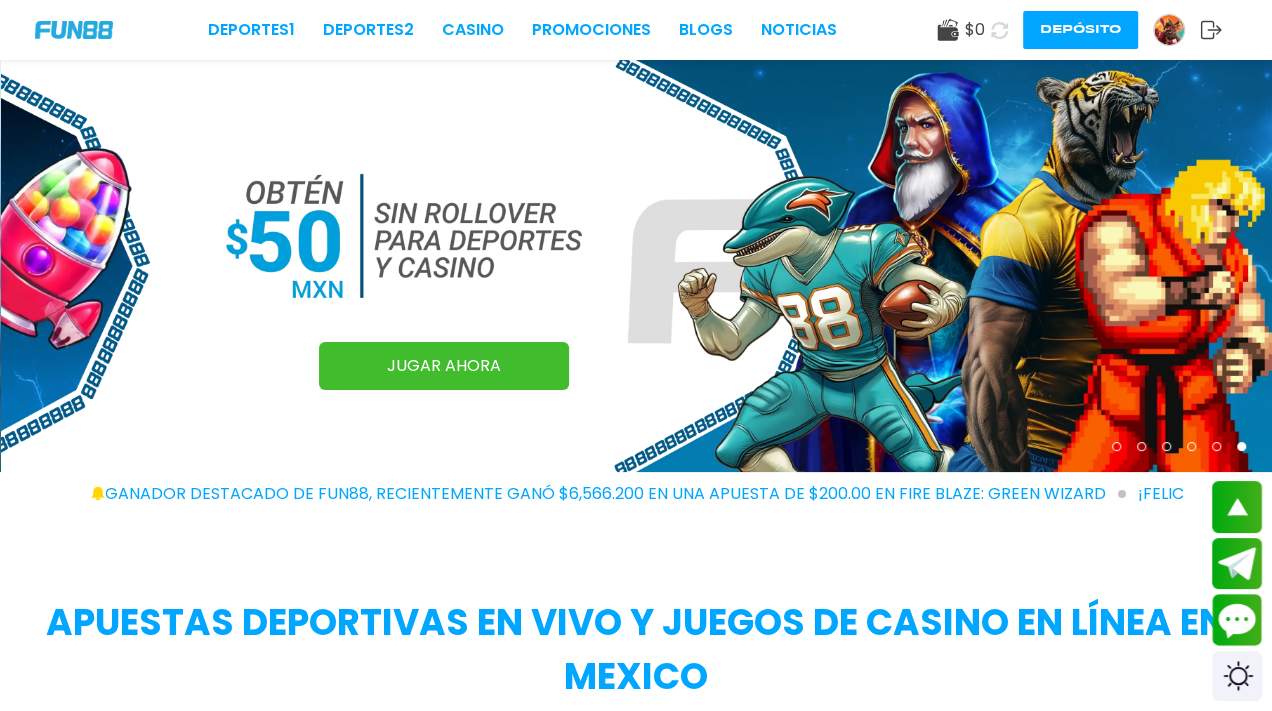 click on "JUGAR AHORA" at bounding box center (444, 366) 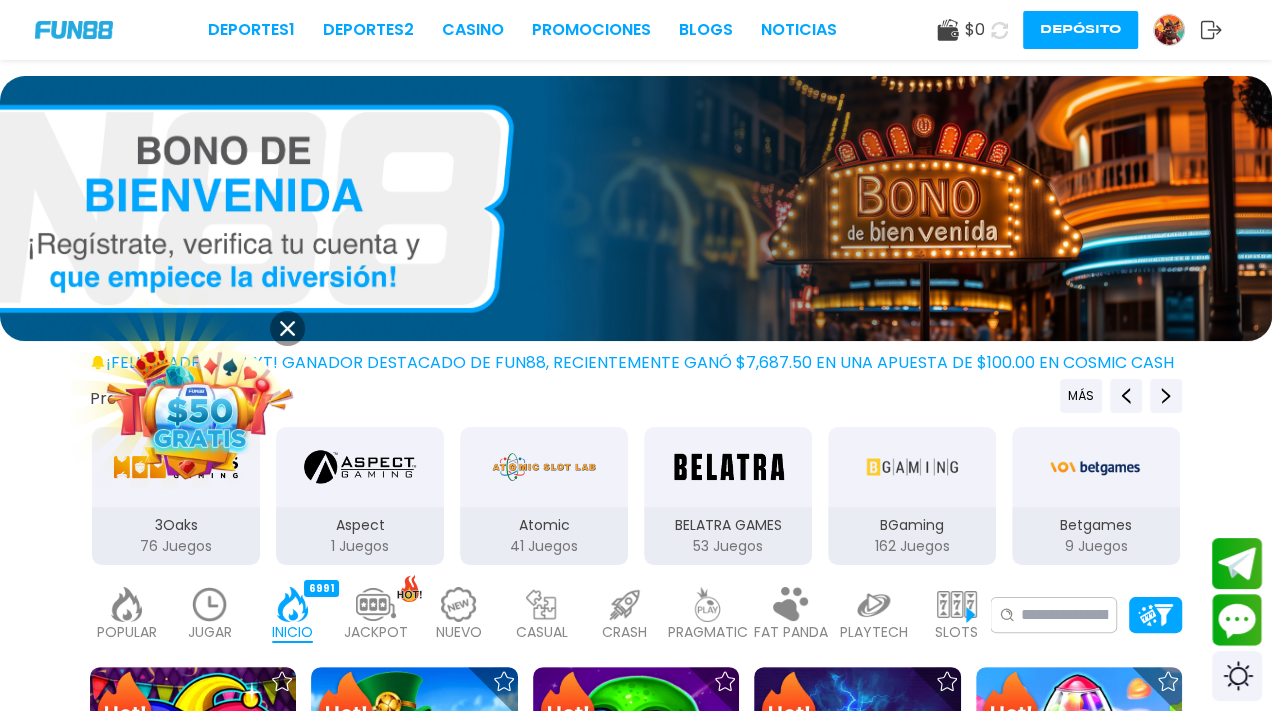 click at bounding box center [199, 410] 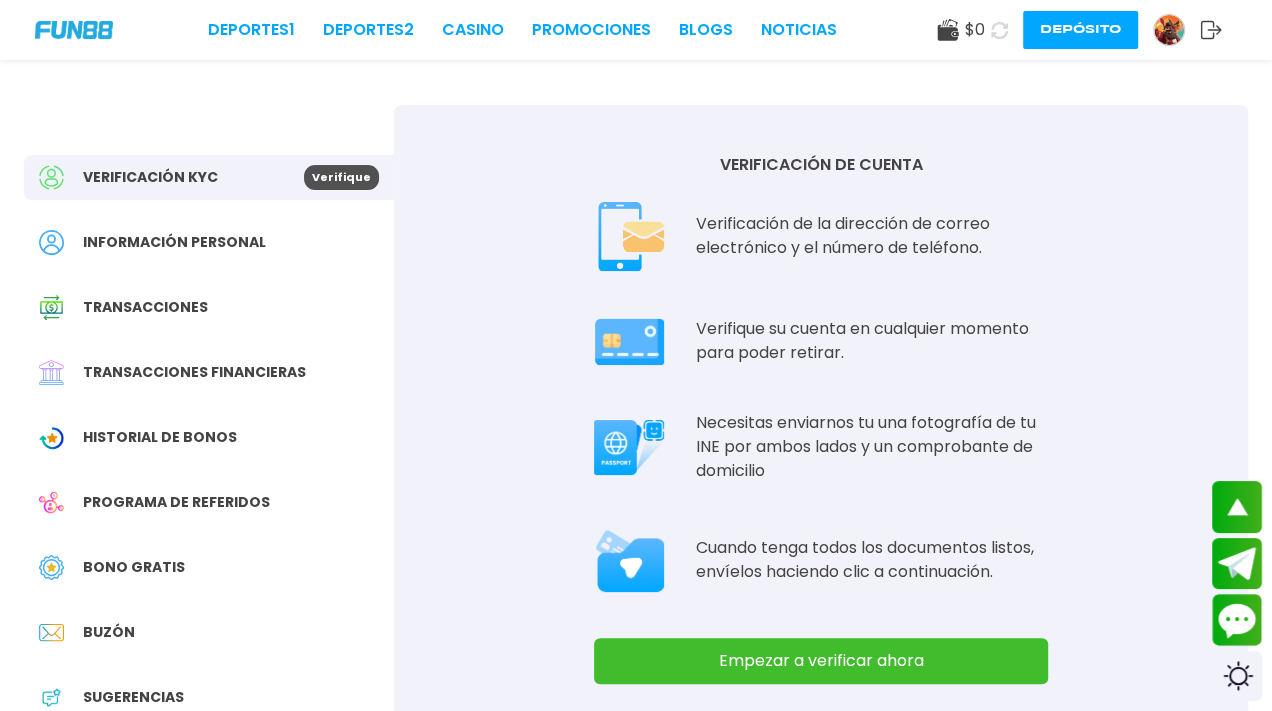 scroll, scrollTop: 289, scrollLeft: 0, axis: vertical 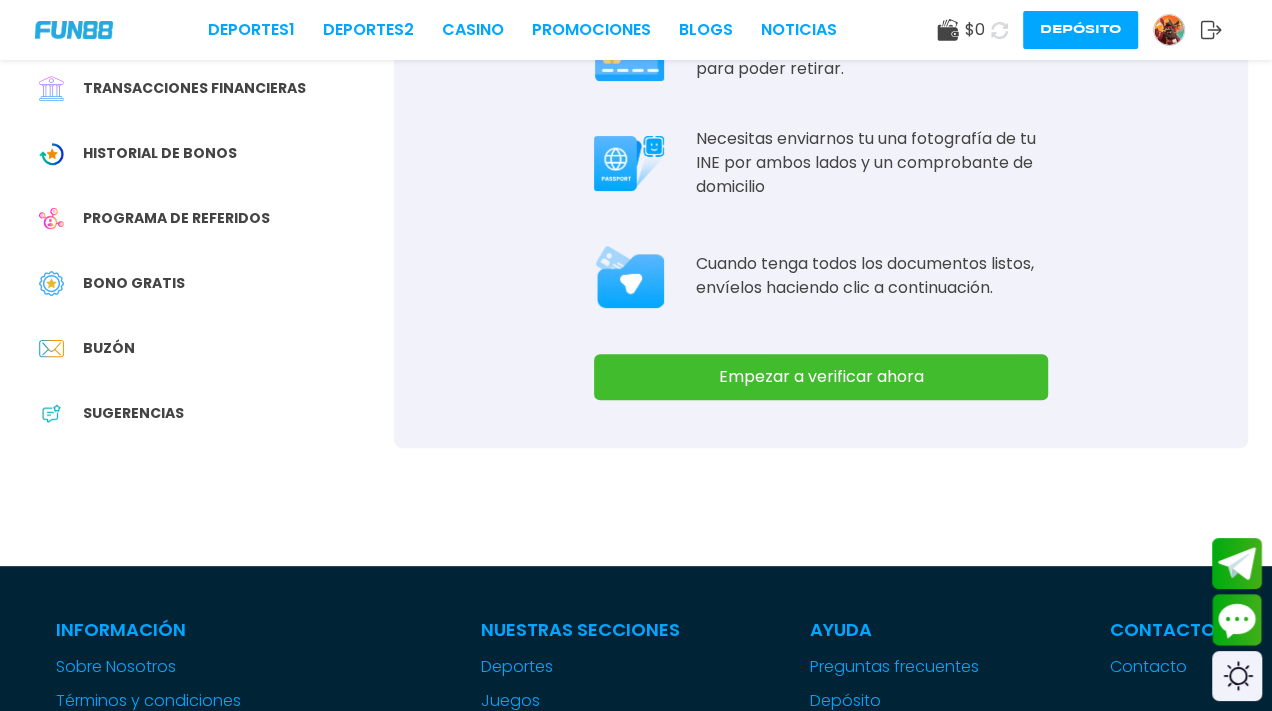 click on "Bono Gratis" at bounding box center [209, 283] 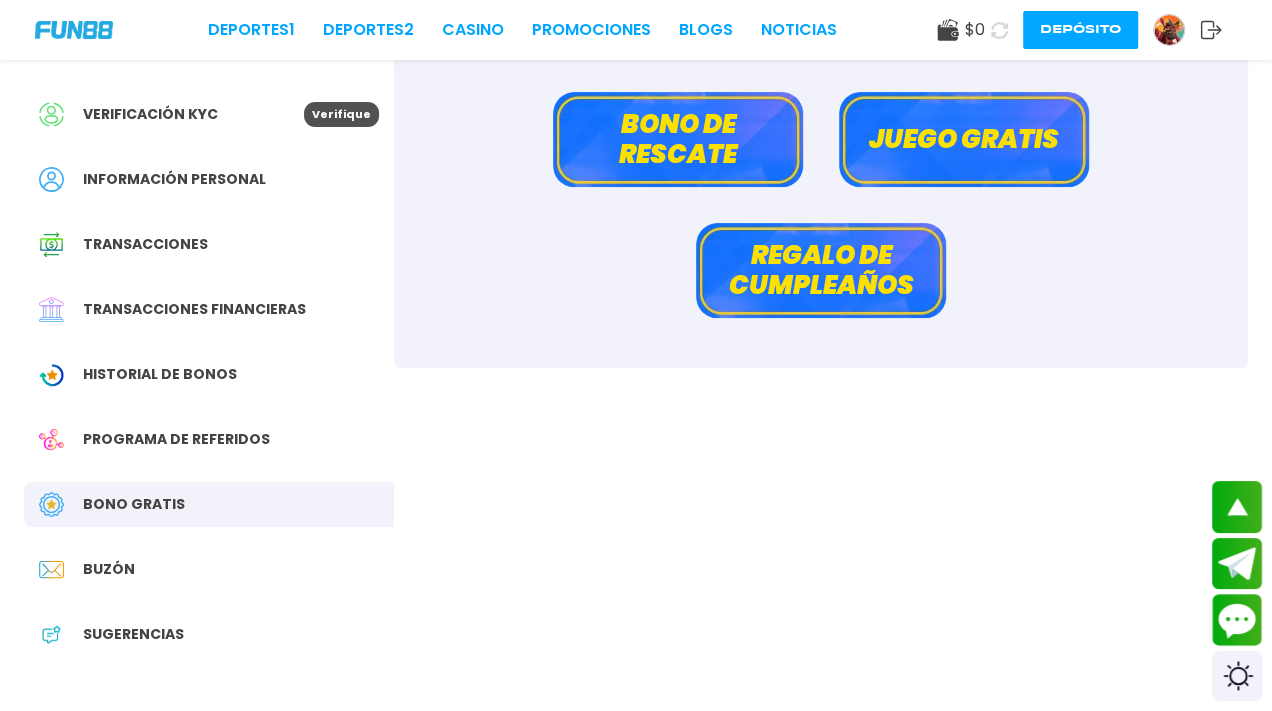 scroll, scrollTop: 0, scrollLeft: 0, axis: both 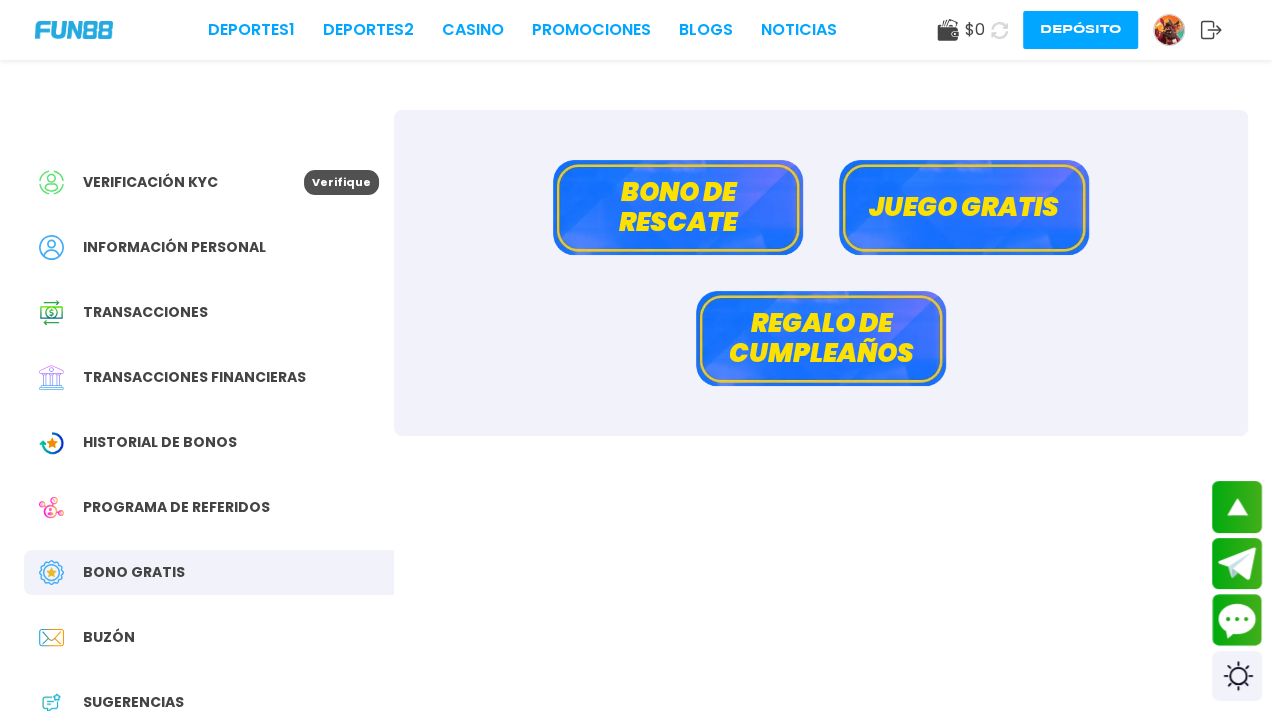 click on "Juego gratis" at bounding box center (964, 207) 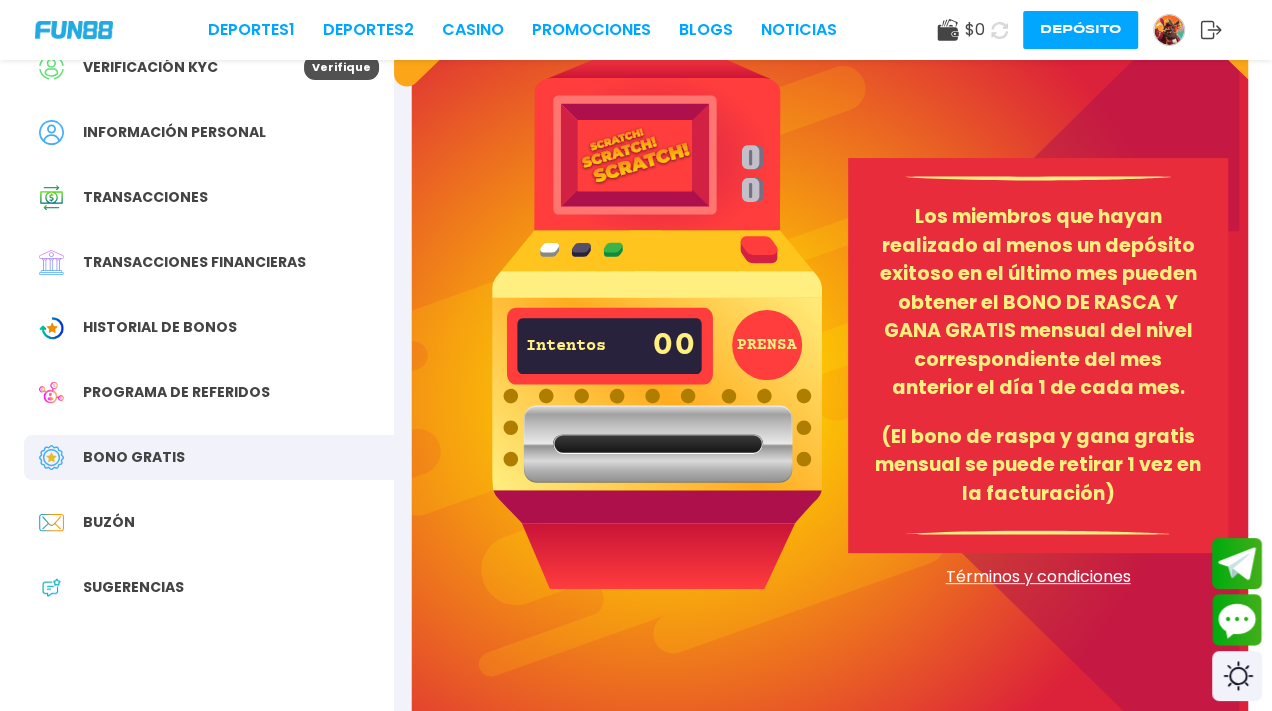 scroll, scrollTop: 0, scrollLeft: 0, axis: both 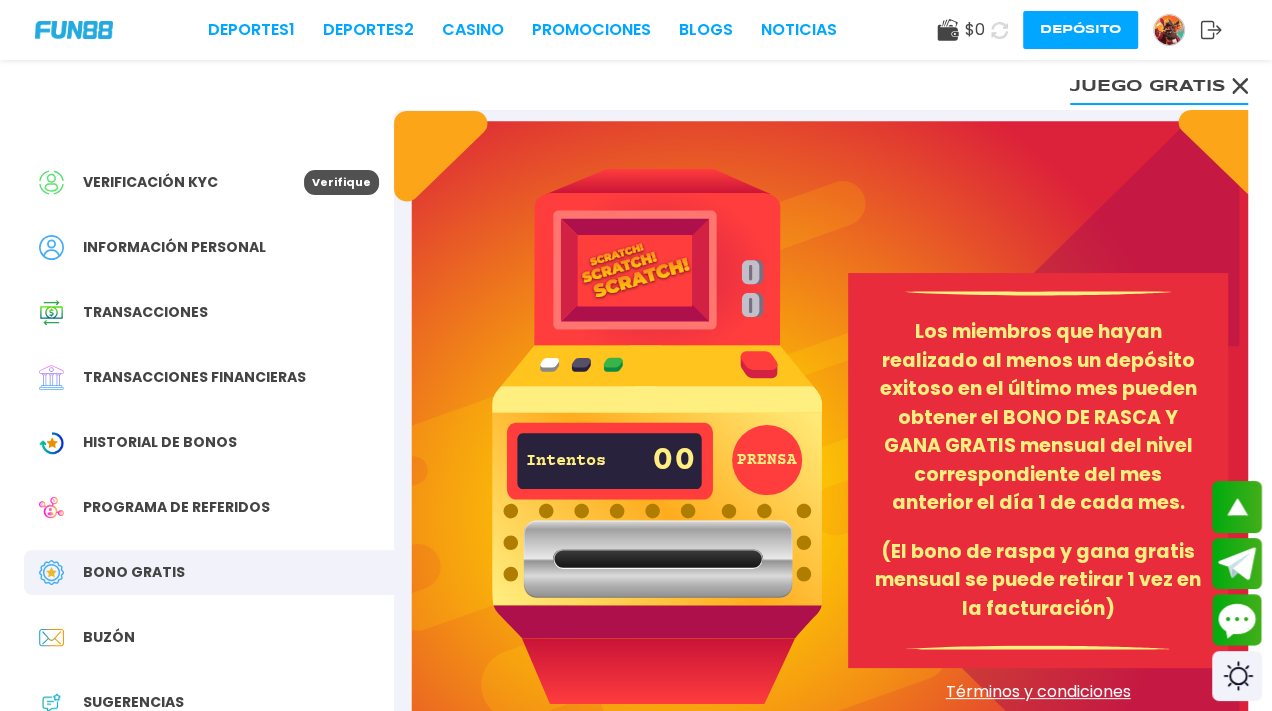 click 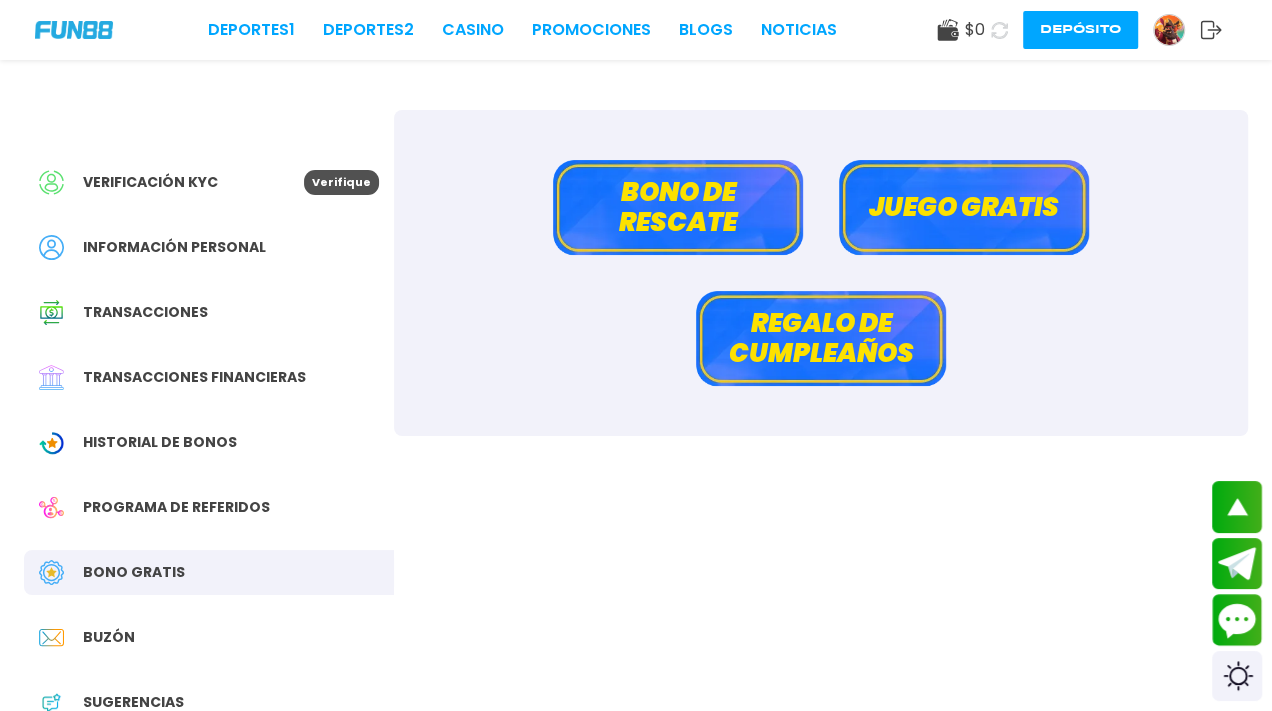 drag, startPoint x: 788, startPoint y: 300, endPoint x: 739, endPoint y: 200, distance: 111.35978 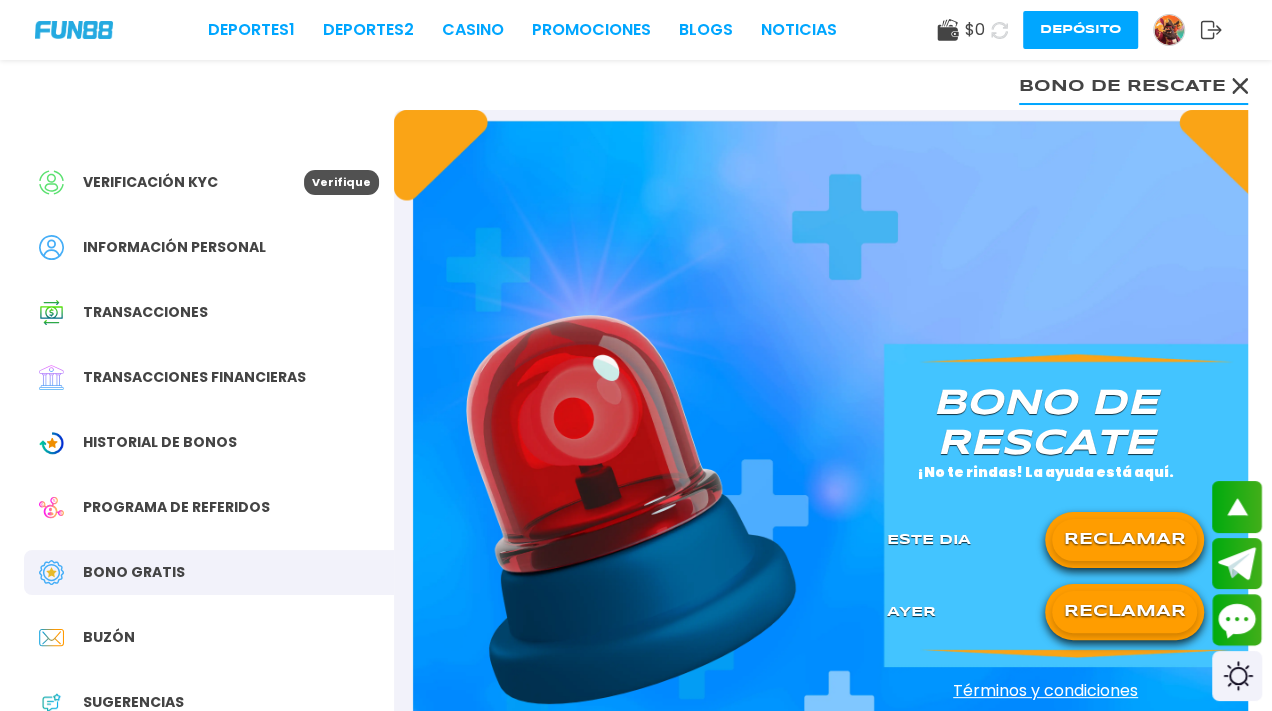 click on "RECLAMAR" at bounding box center [1124, 540] 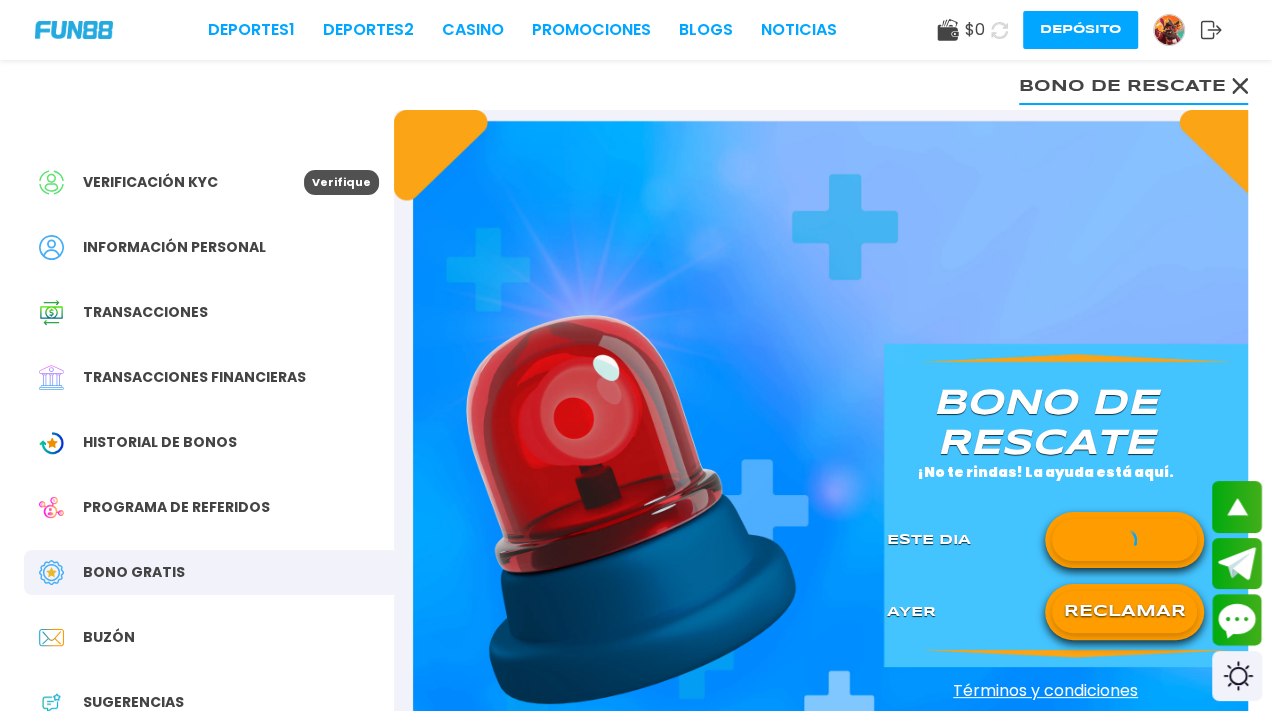 click at bounding box center (1124, 540) 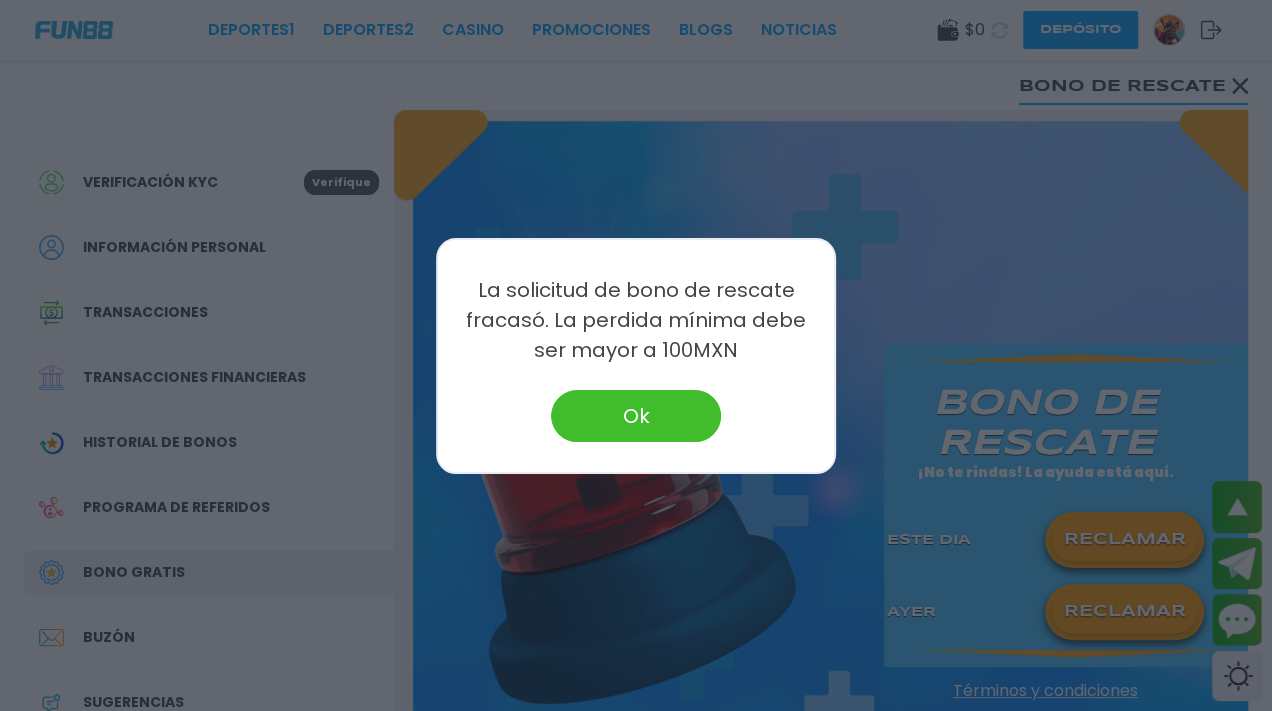 click on "Ok" at bounding box center (636, 416) 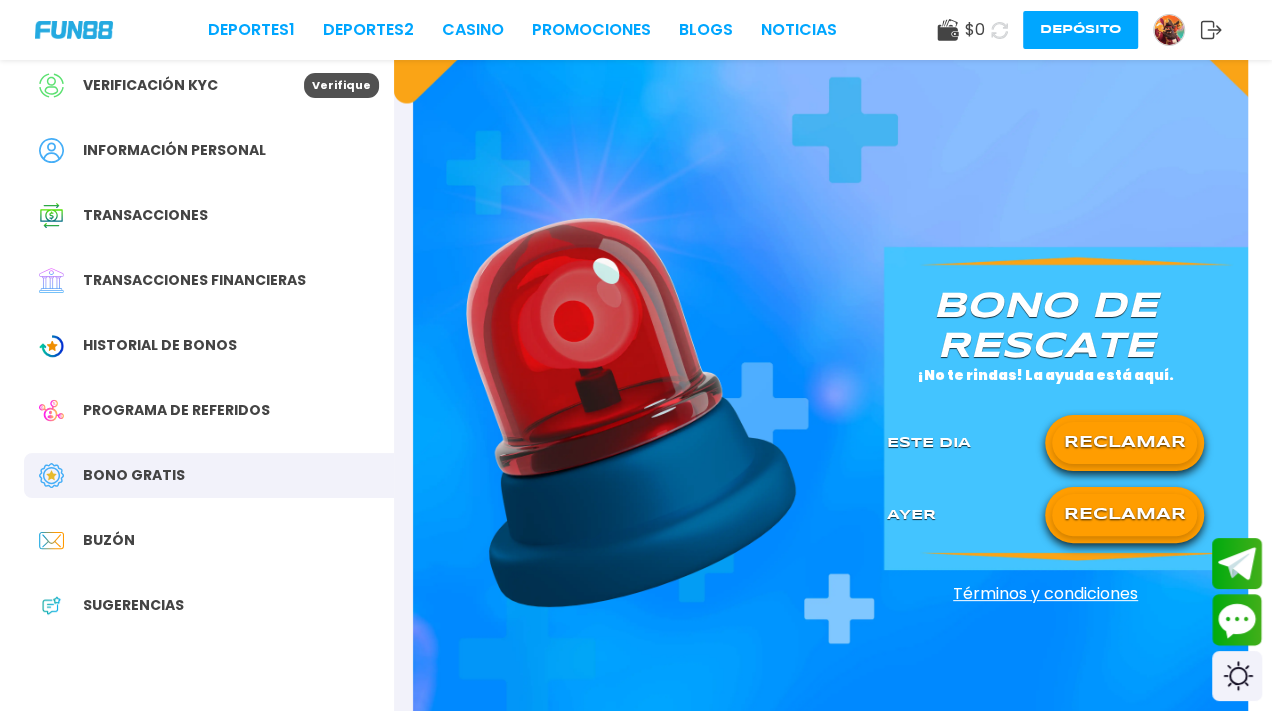scroll, scrollTop: 170, scrollLeft: 0, axis: vertical 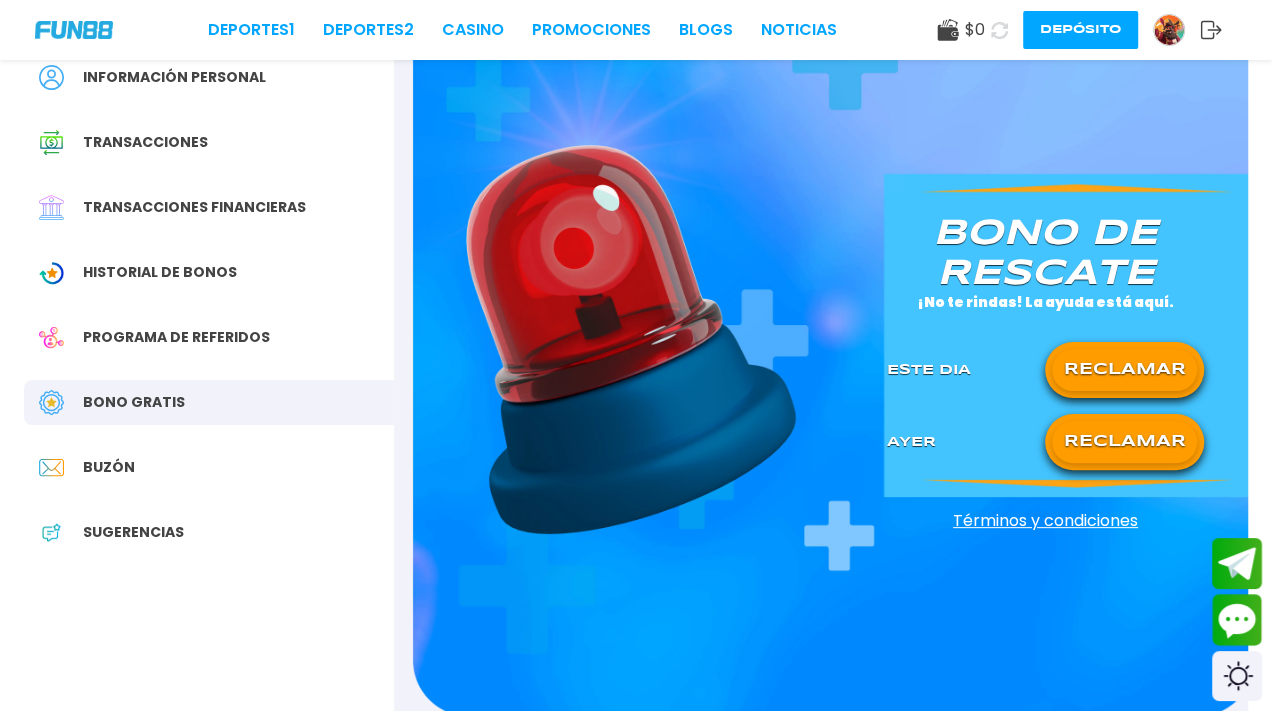 click on "RECLAMAR" at bounding box center [1124, 442] 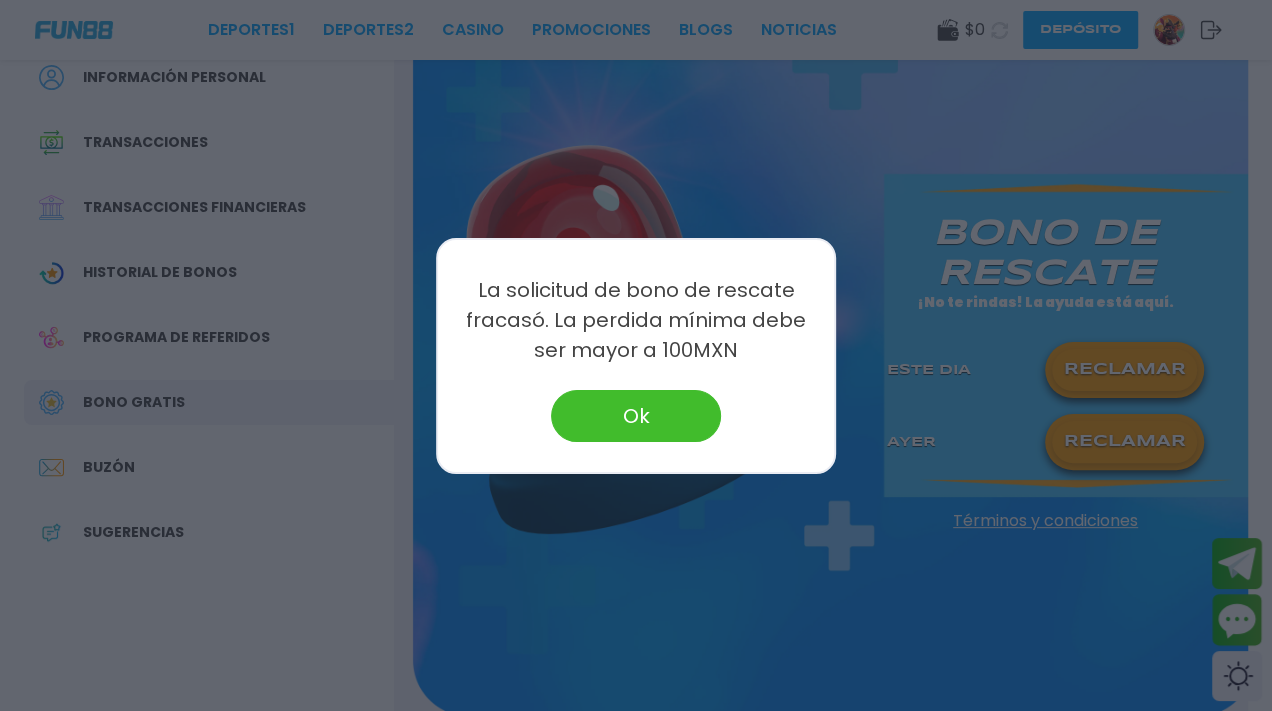 click at bounding box center [636, 355] 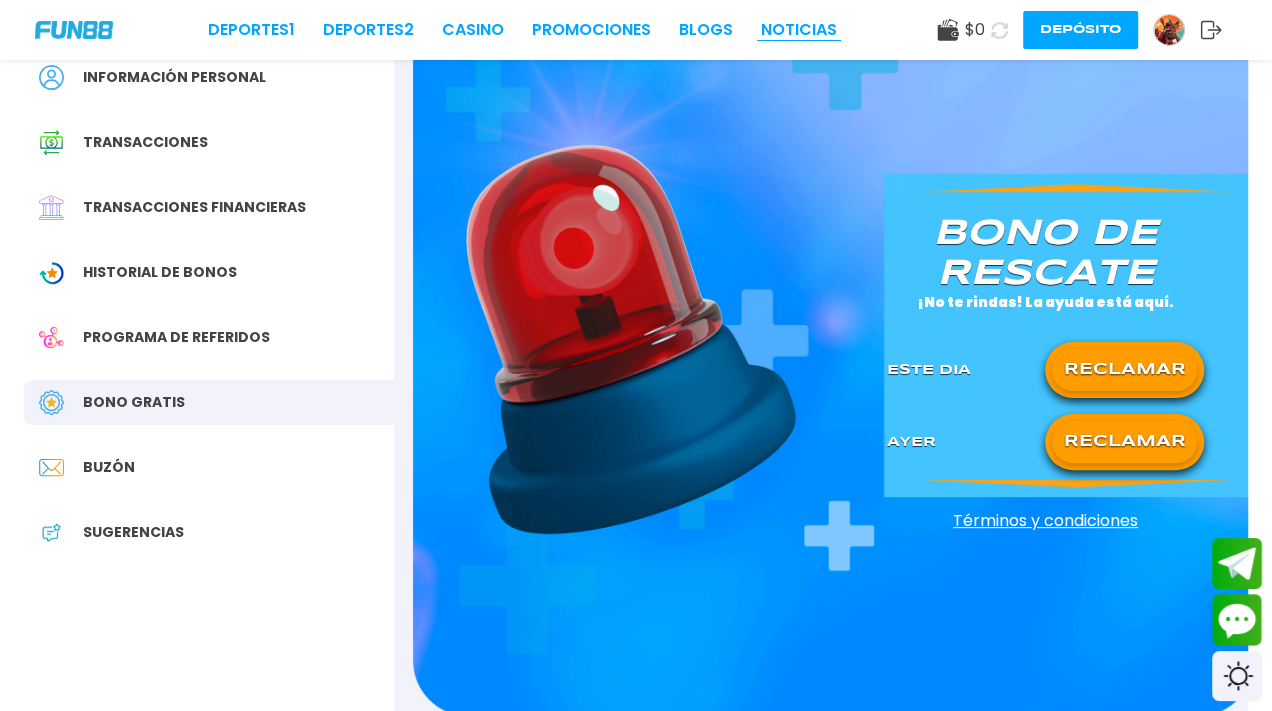 click on "NOTICIAS" at bounding box center (799, 30) 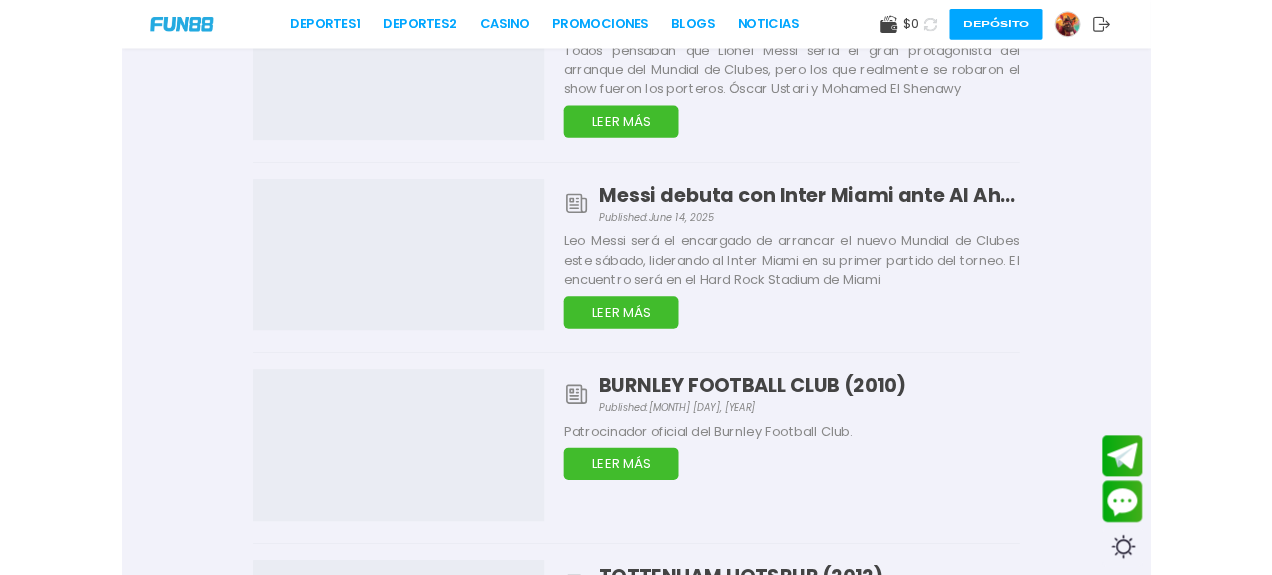 scroll, scrollTop: 0, scrollLeft: 0, axis: both 